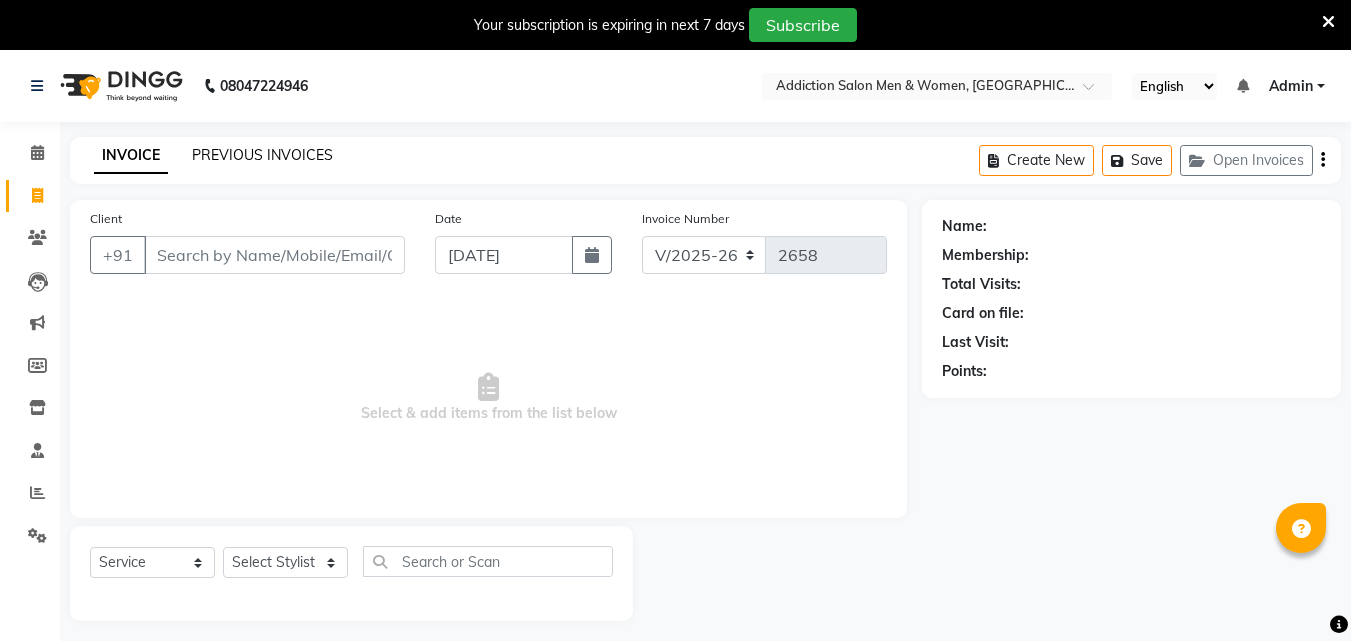 drag, startPoint x: 0, startPoint y: 0, endPoint x: 287, endPoint y: 101, distance: 304.25317 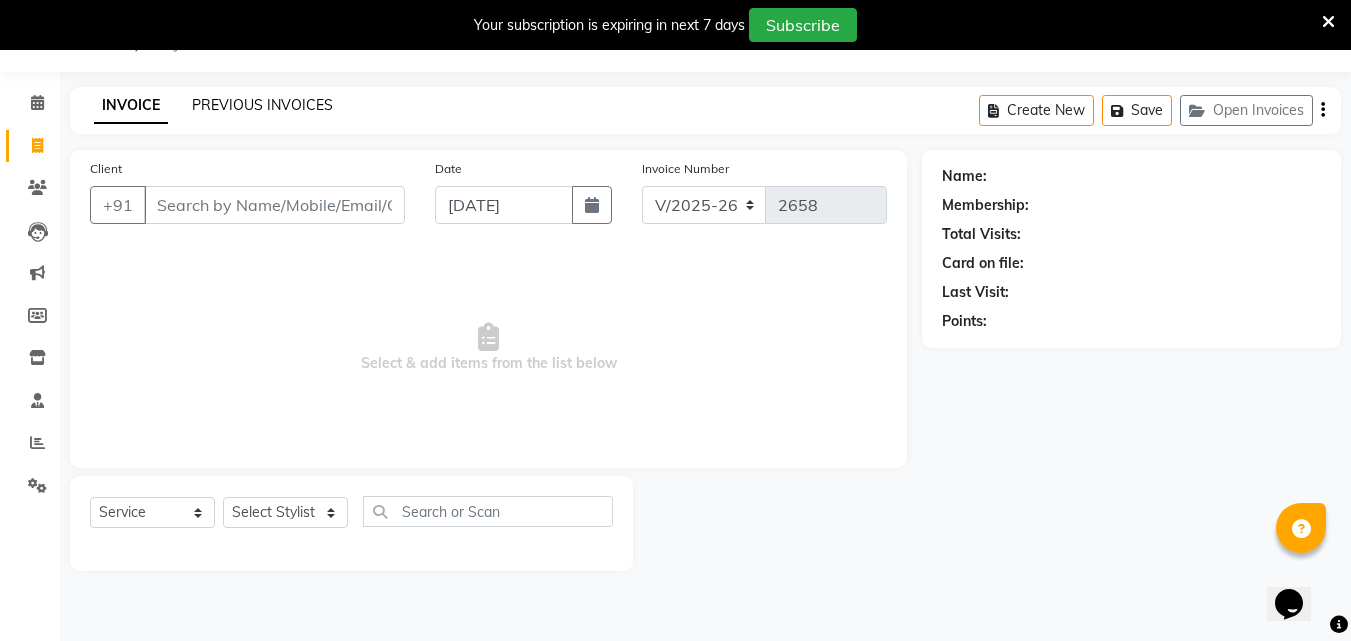 scroll, scrollTop: 0, scrollLeft: 0, axis: both 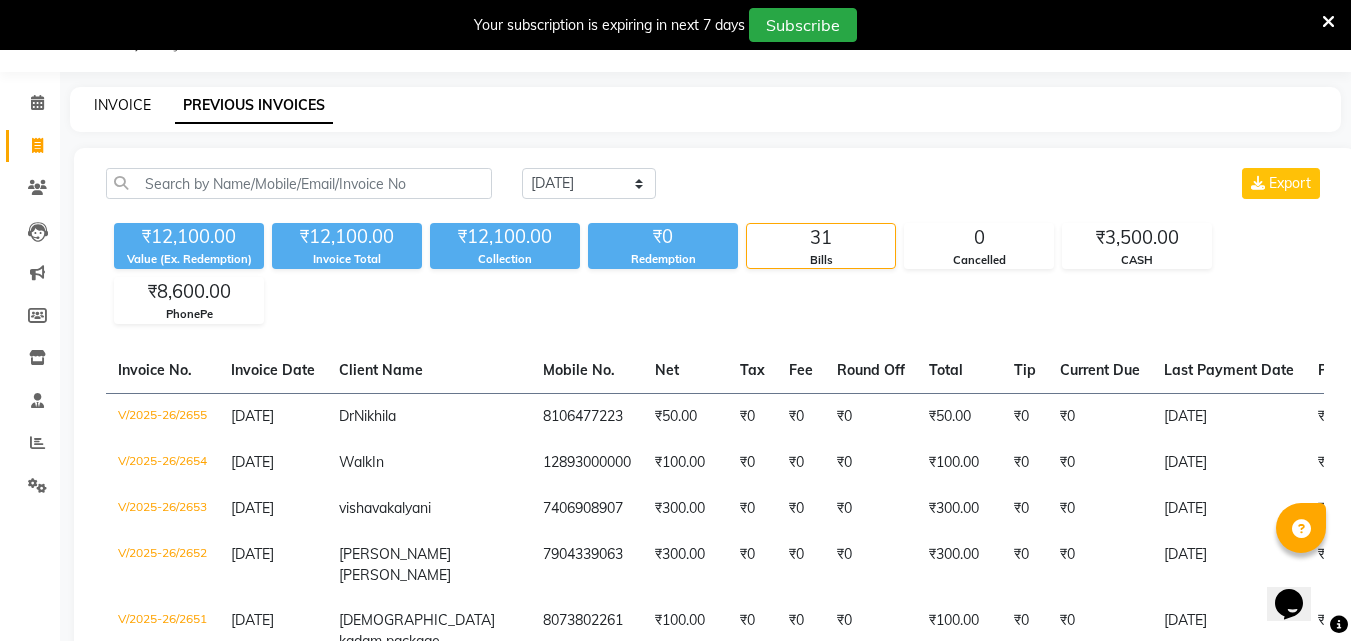 click on "INVOICE" 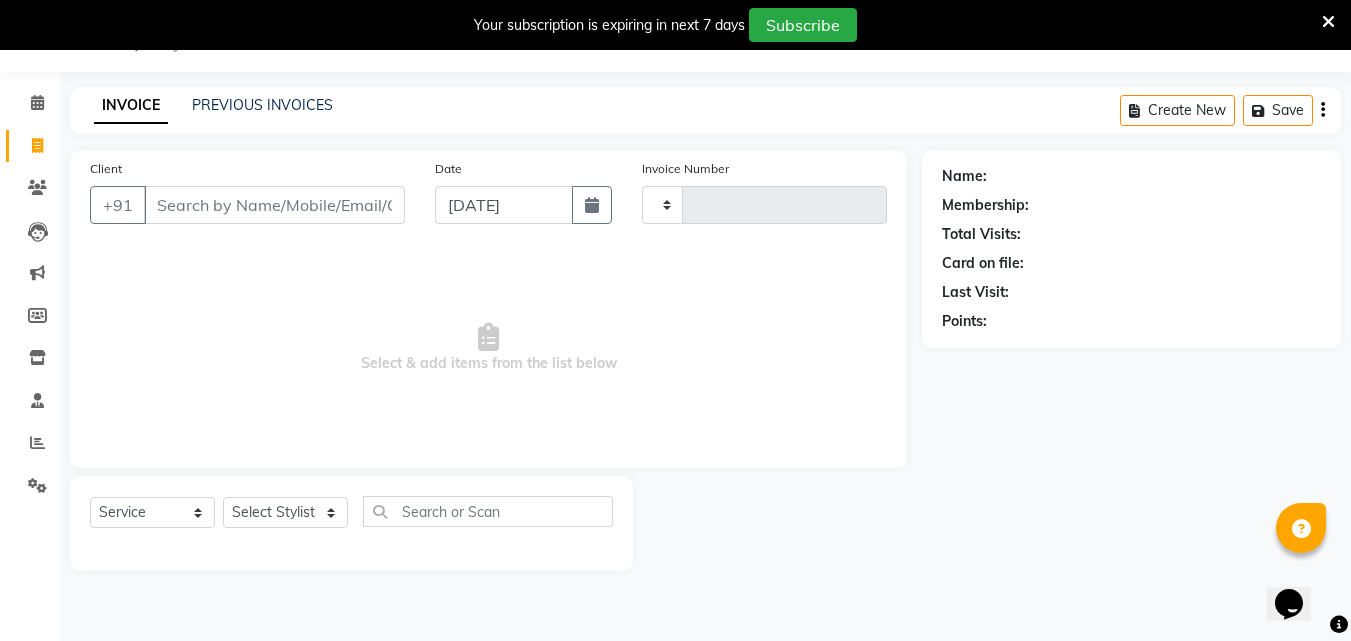 type on "2658" 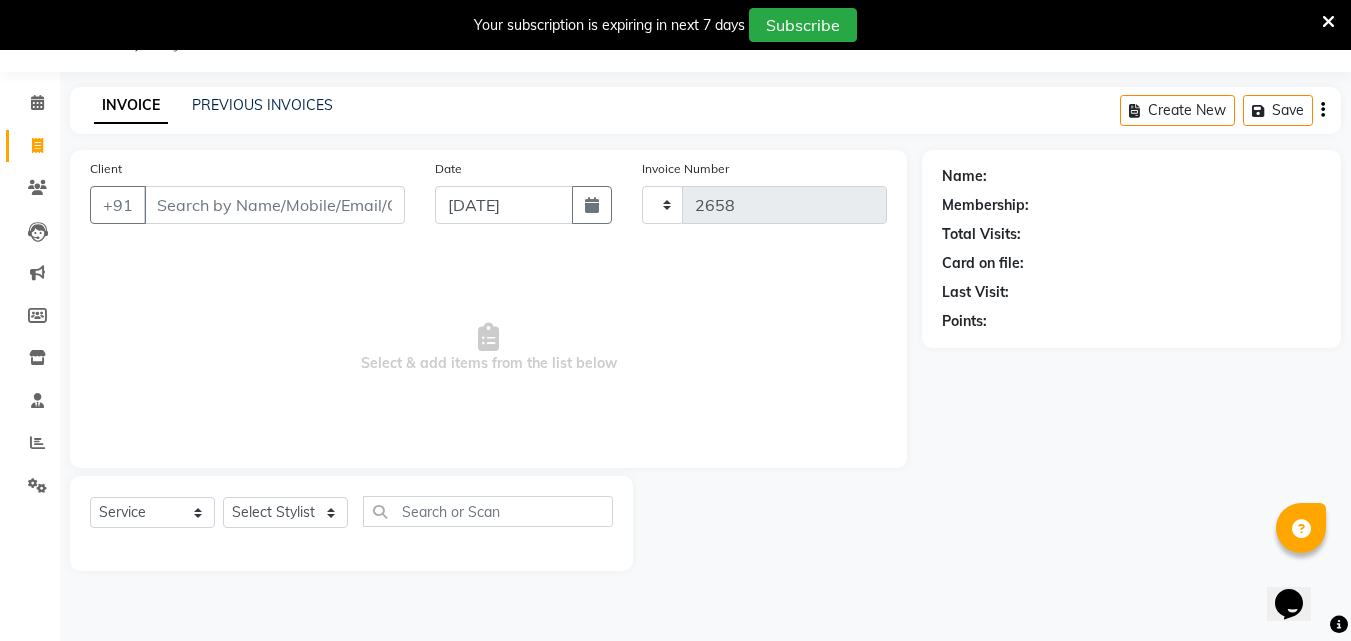 select on "6595" 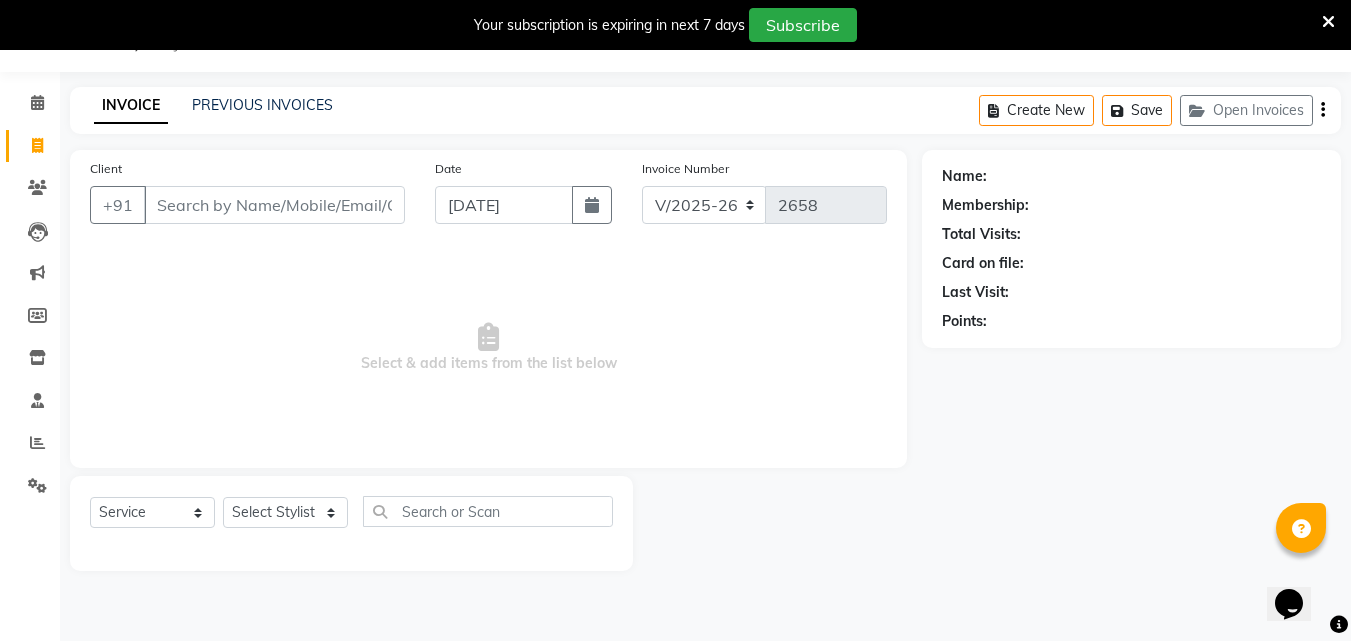click on "Client" at bounding box center (274, 205) 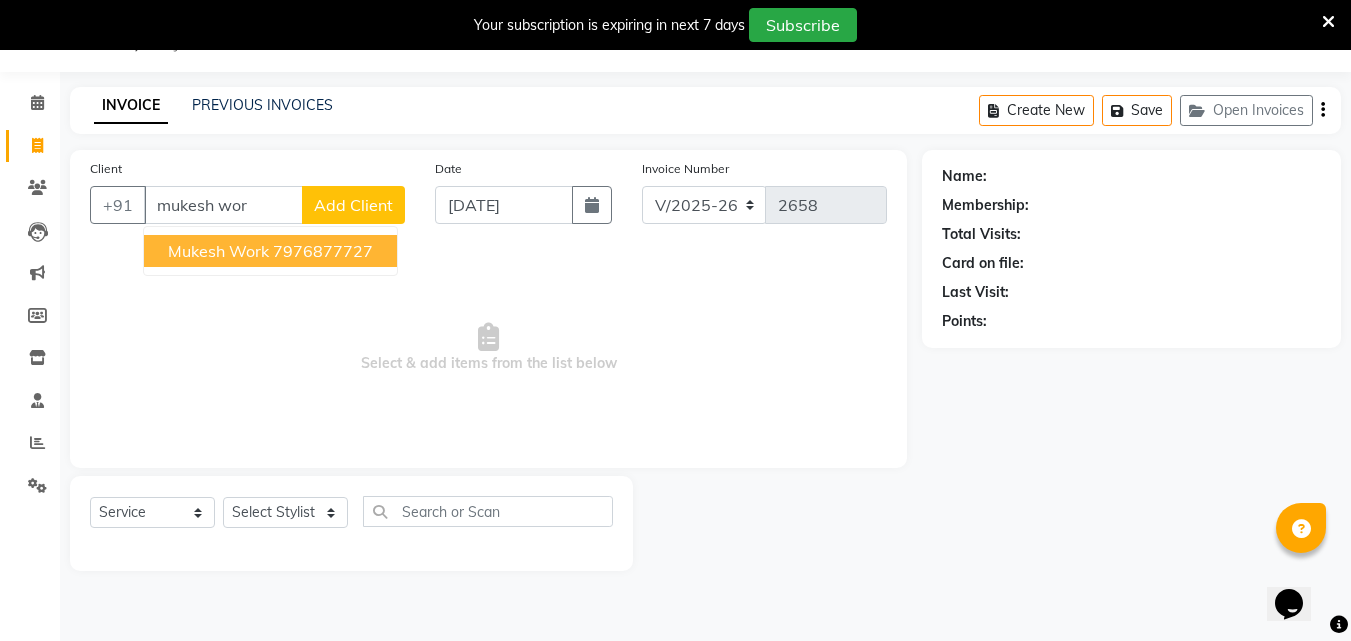 click on "Mukesh Work  7976877727" at bounding box center (270, 251) 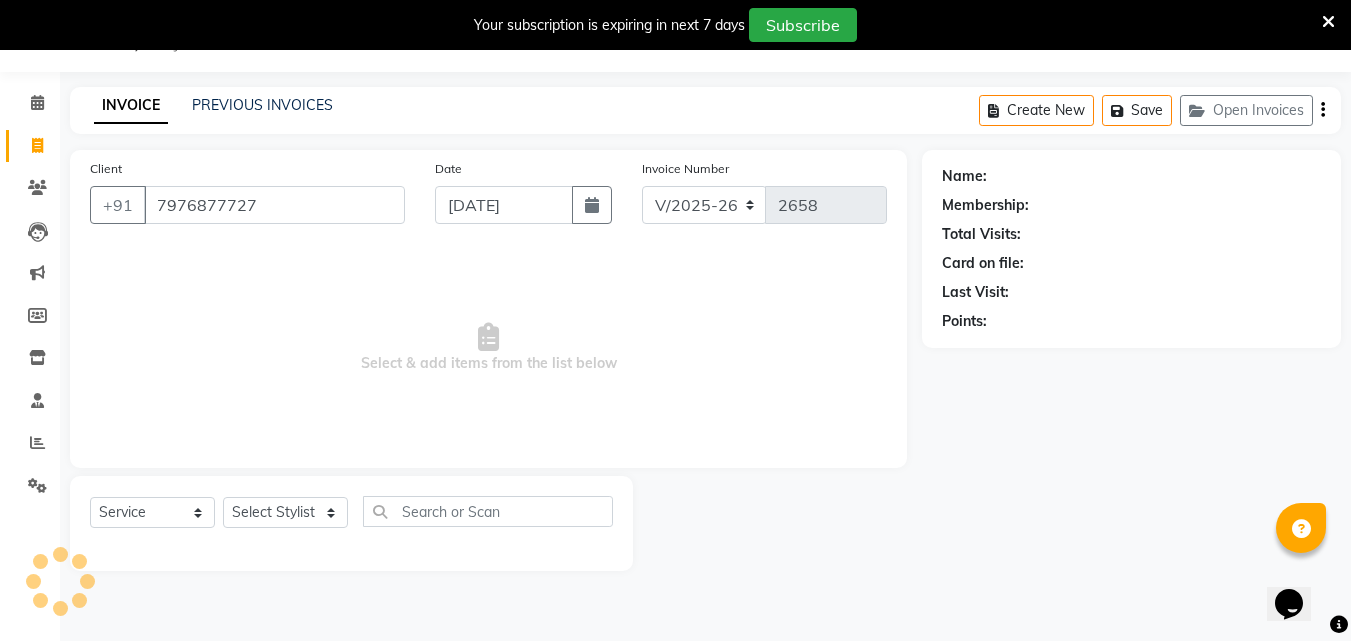 type on "7976877727" 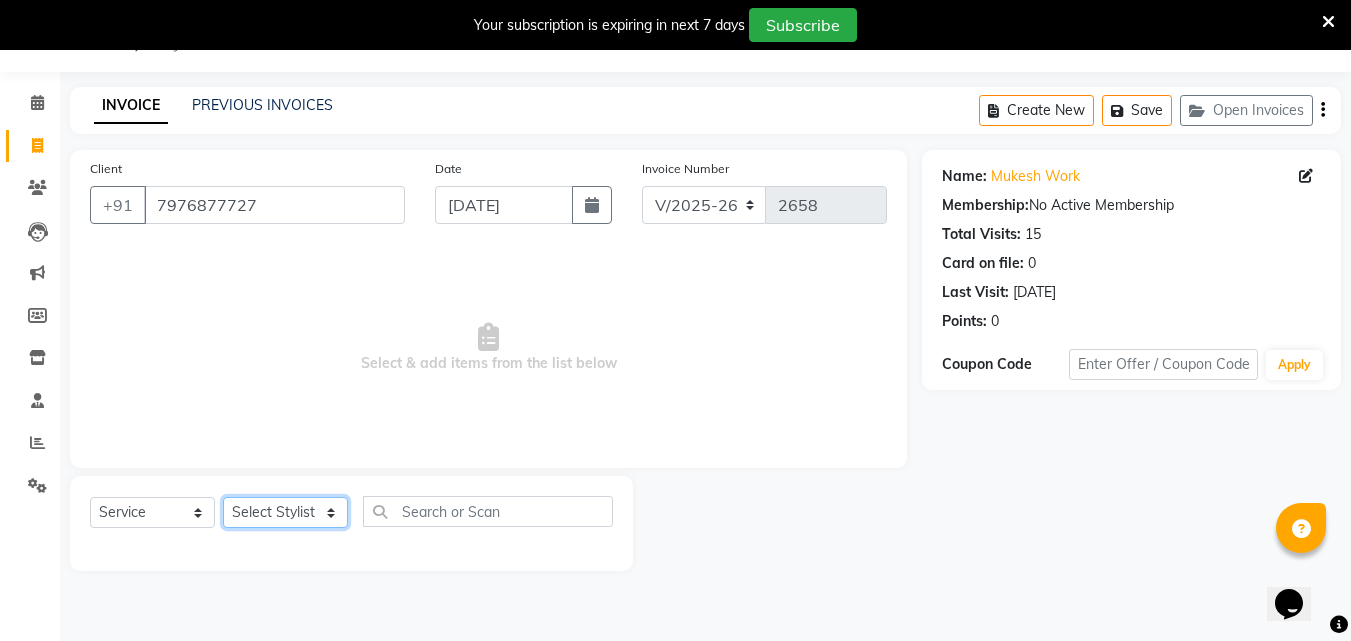 click on "Select Stylist Addiction Salon ANJALI BANSIKA [PERSON_NAME] [PERSON_NAME] [PERSON_NAME]" 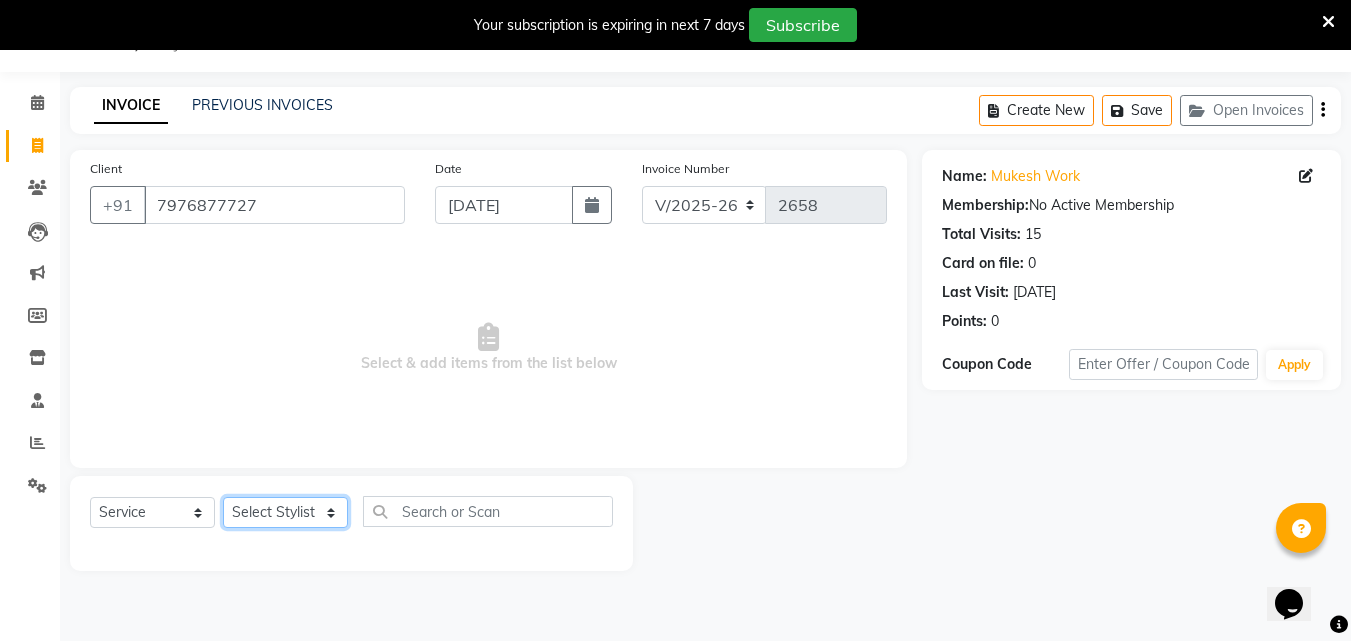 select on "50851" 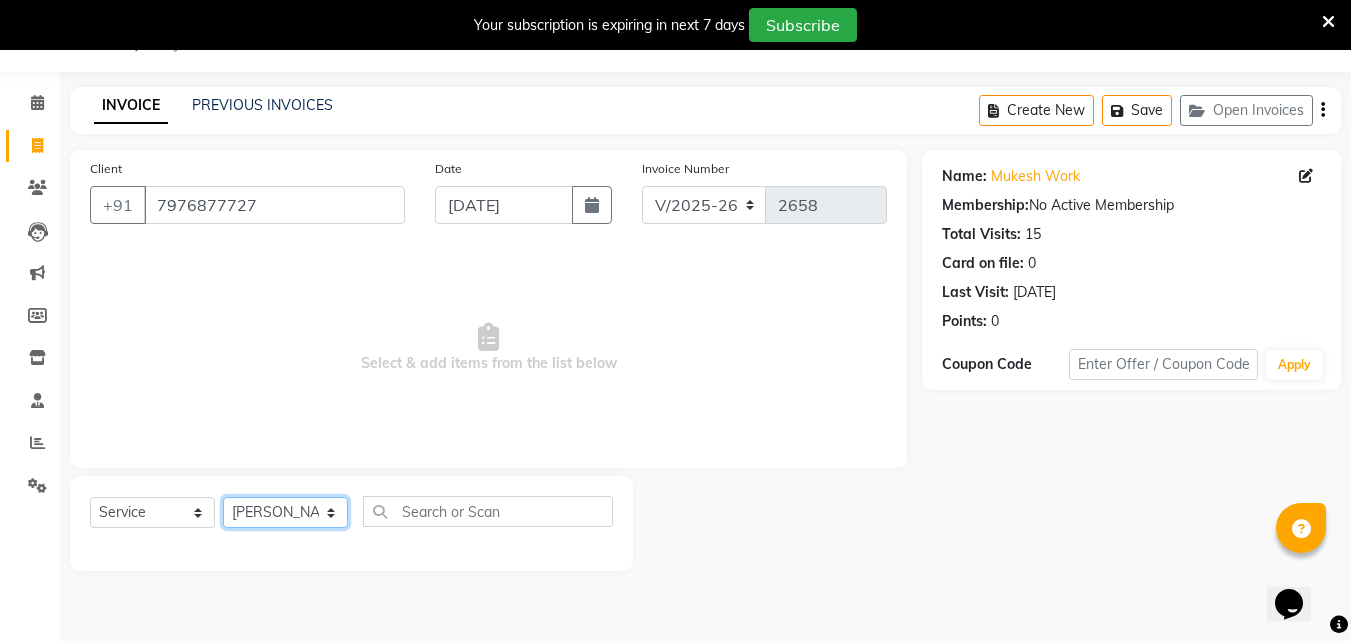 click on "Select Stylist Addiction Salon ANJALI BANSIKA [PERSON_NAME] [PERSON_NAME] [PERSON_NAME]" 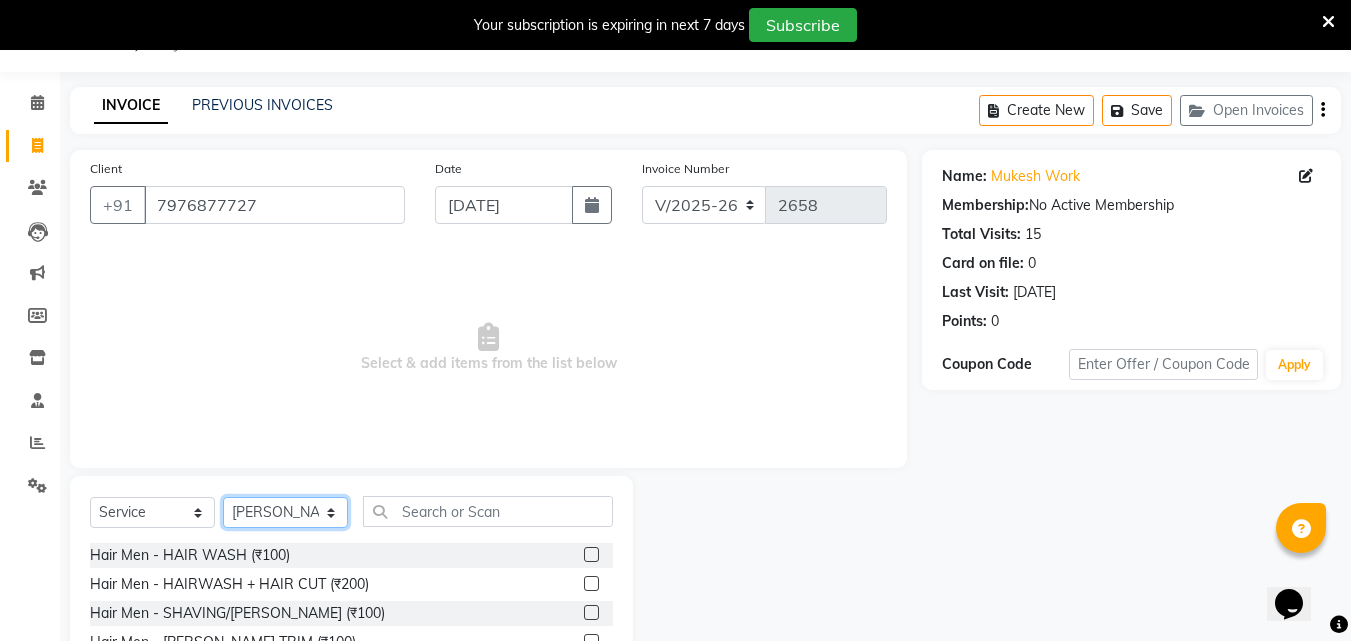 scroll, scrollTop: 210, scrollLeft: 0, axis: vertical 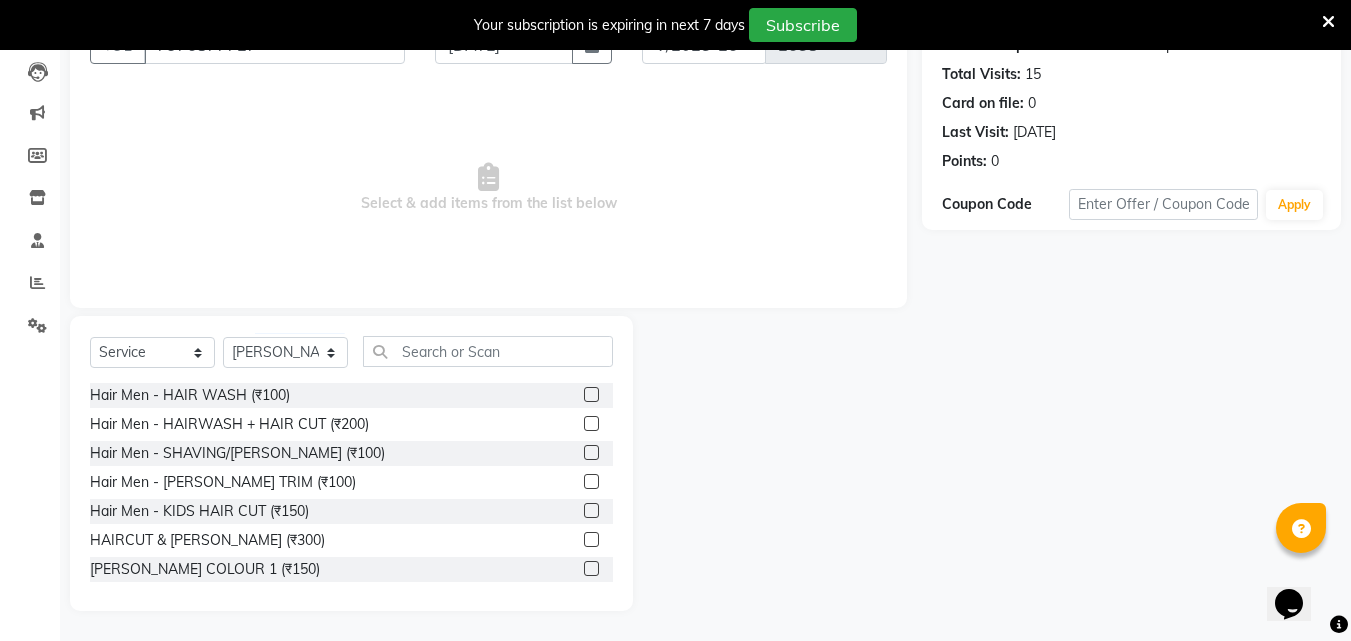 click 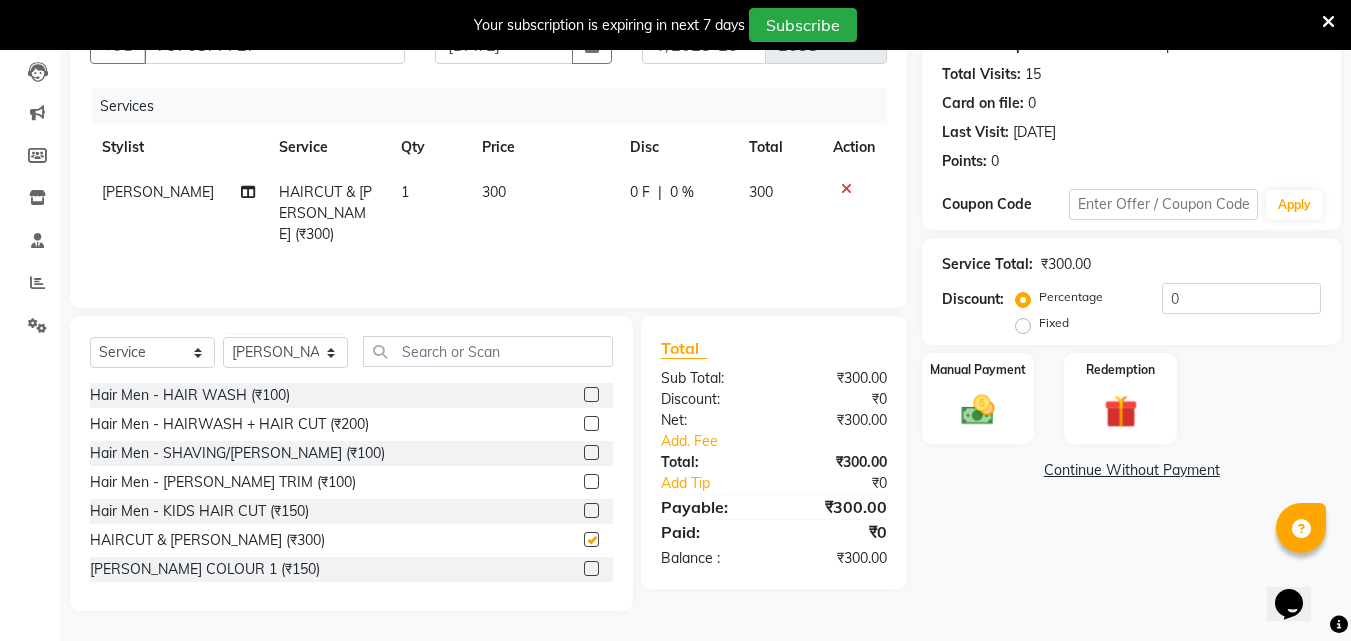 checkbox on "false" 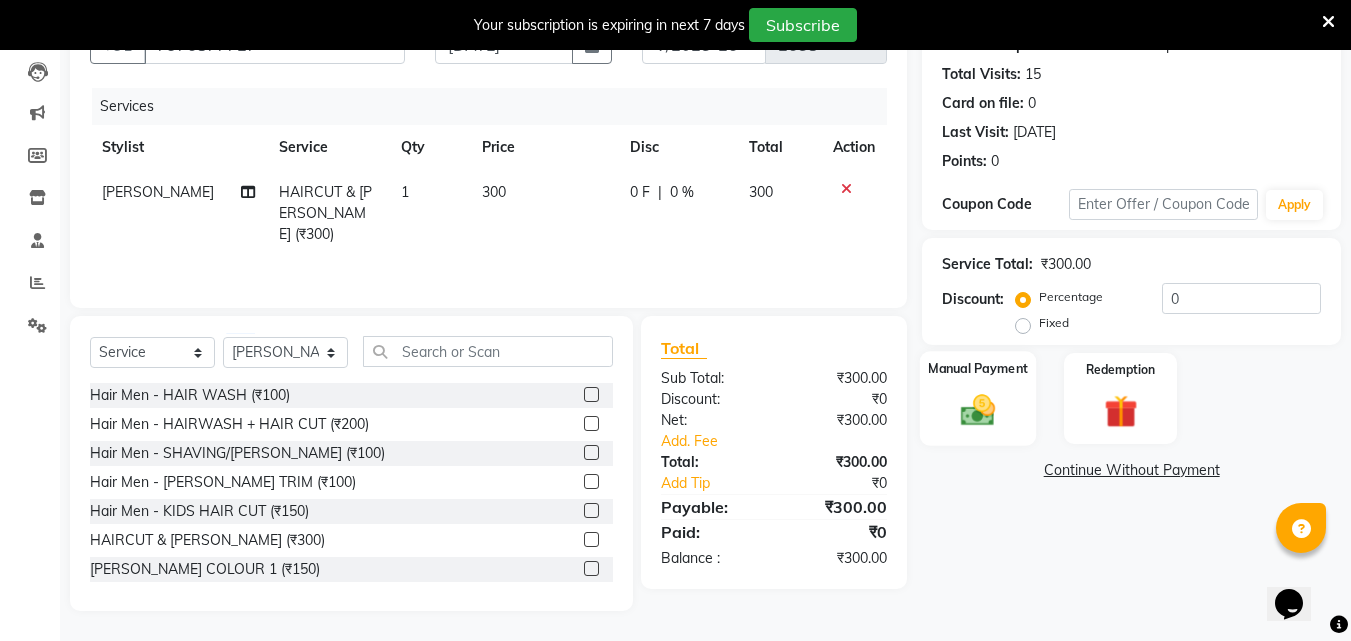 drag, startPoint x: 999, startPoint y: 393, endPoint x: 1003, endPoint y: 403, distance: 10.770329 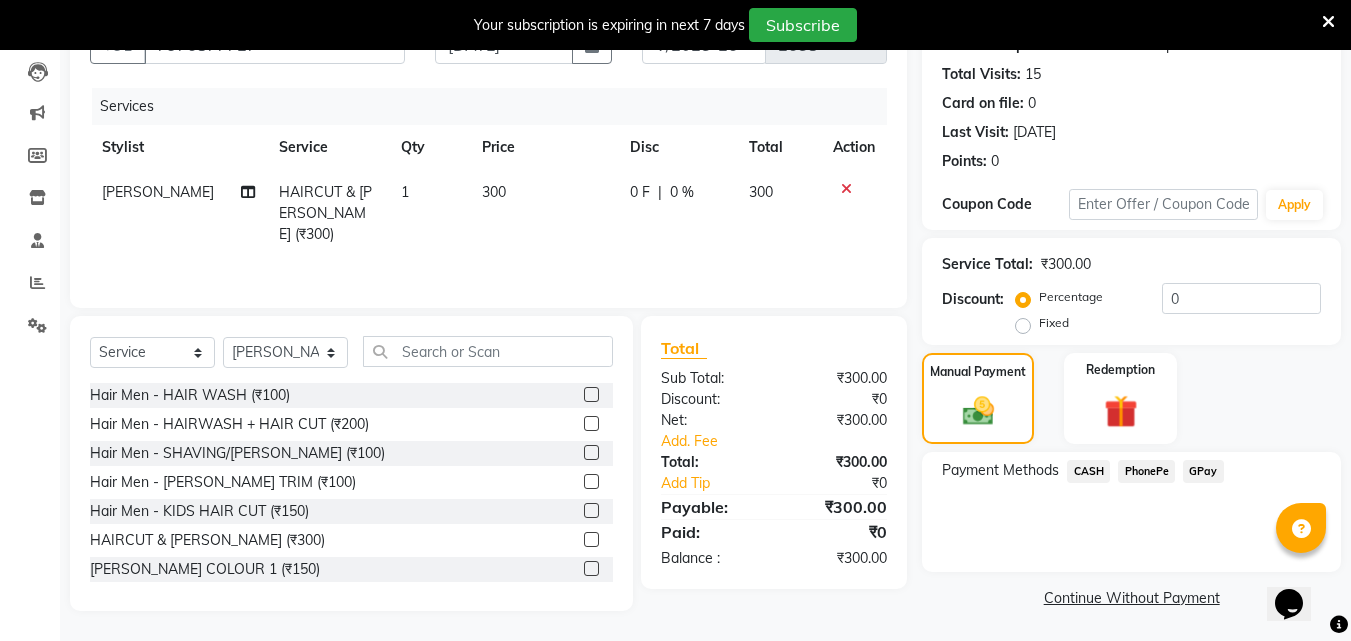 click on "PhonePe" 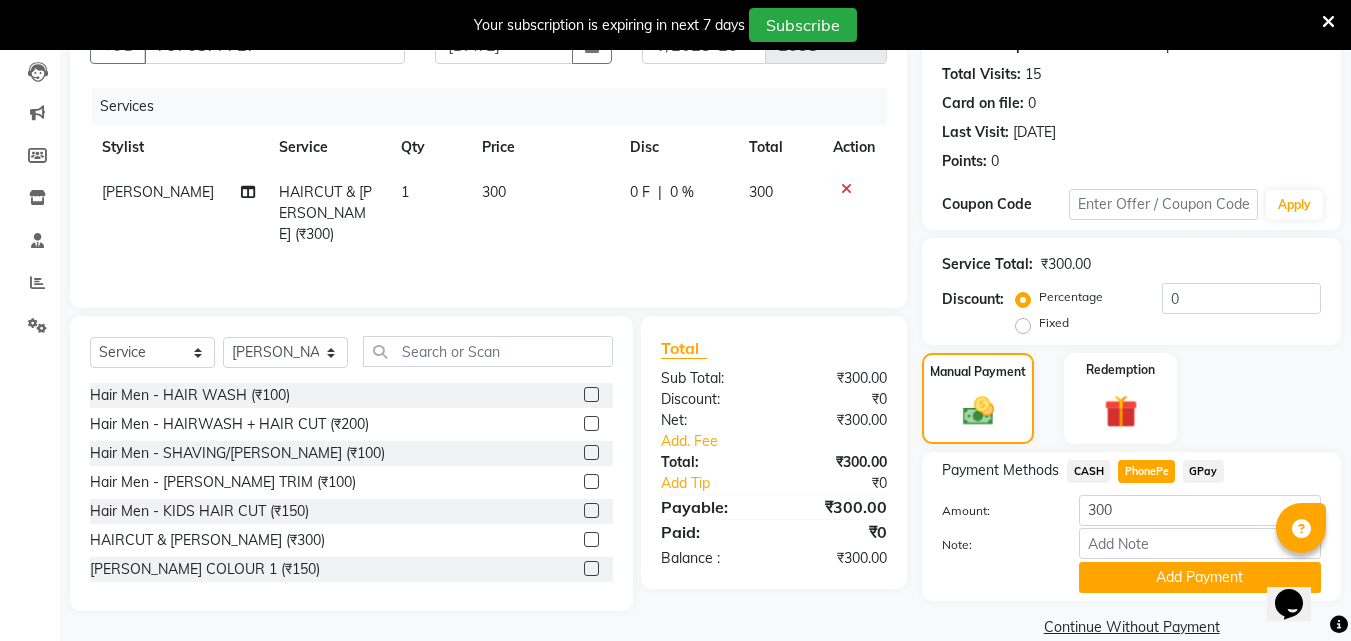 drag, startPoint x: 1135, startPoint y: 475, endPoint x: 1134, endPoint y: 506, distance: 31.016125 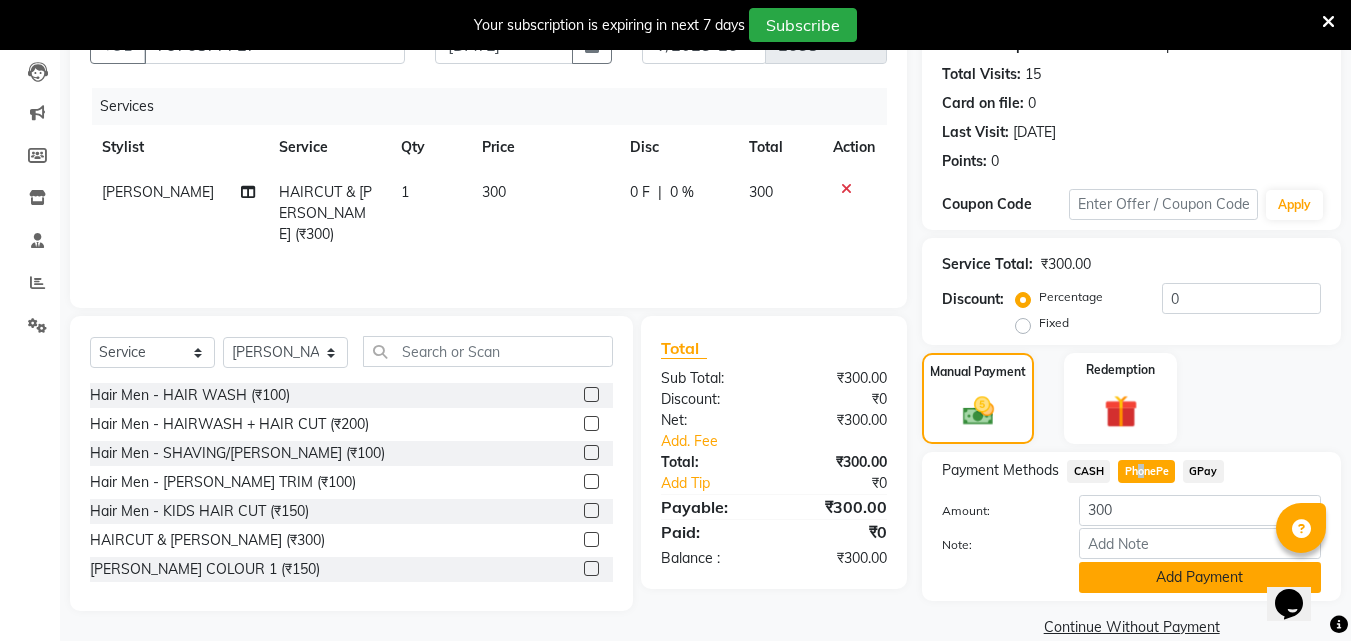 click on "Add Payment" 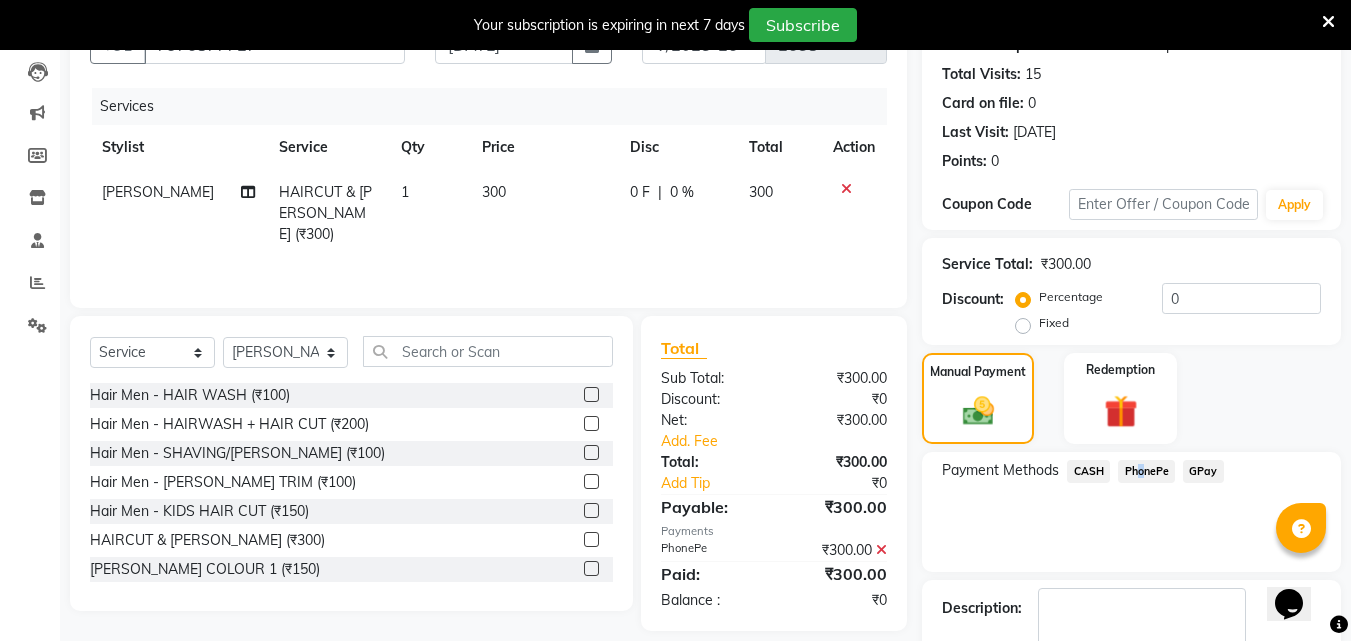 scroll, scrollTop: 325, scrollLeft: 0, axis: vertical 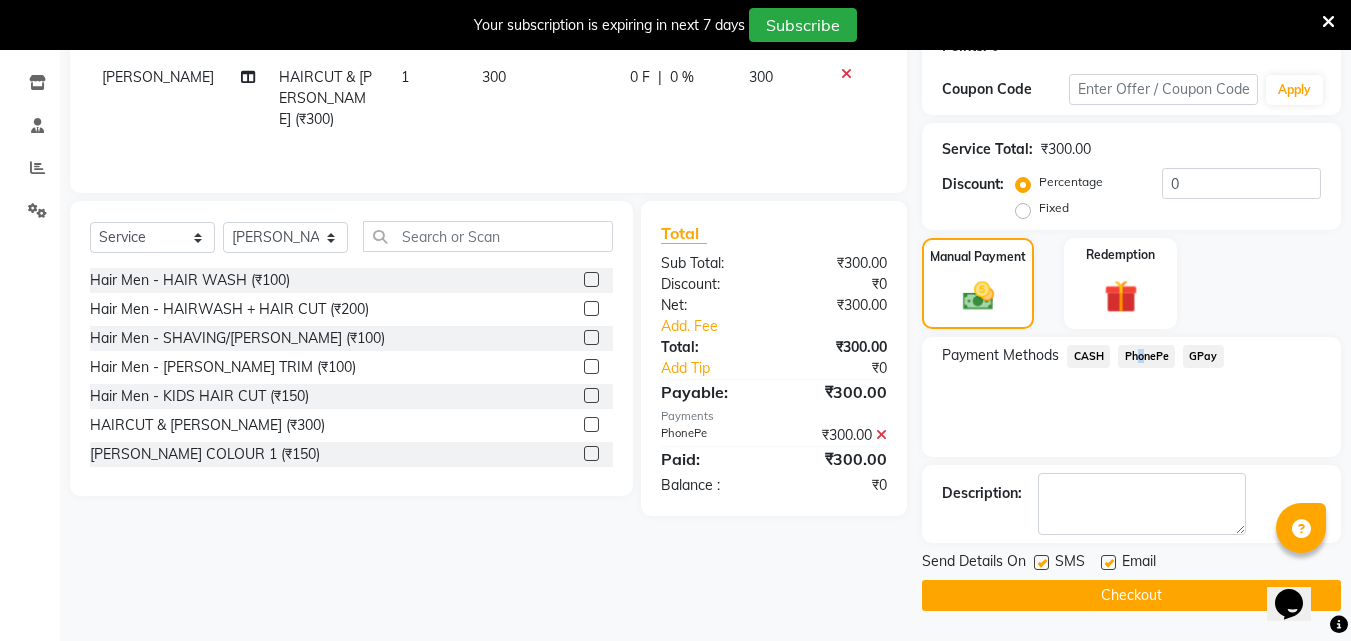 click on "Checkout" 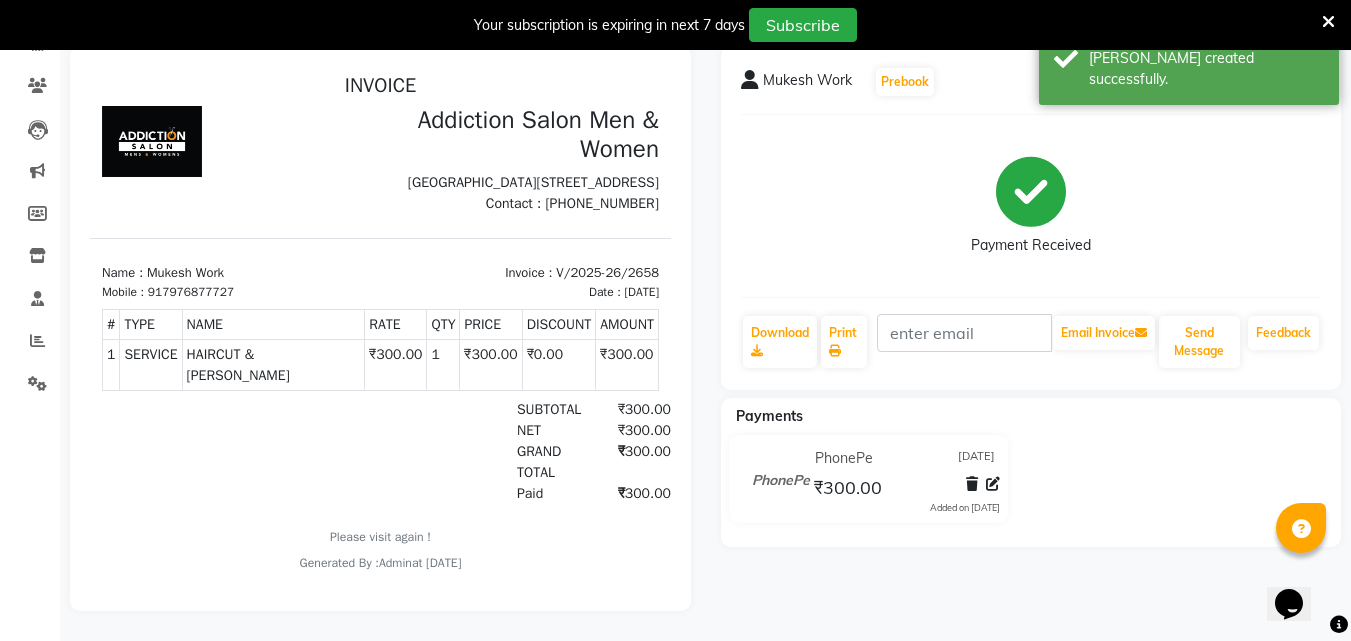 scroll, scrollTop: 0, scrollLeft: 0, axis: both 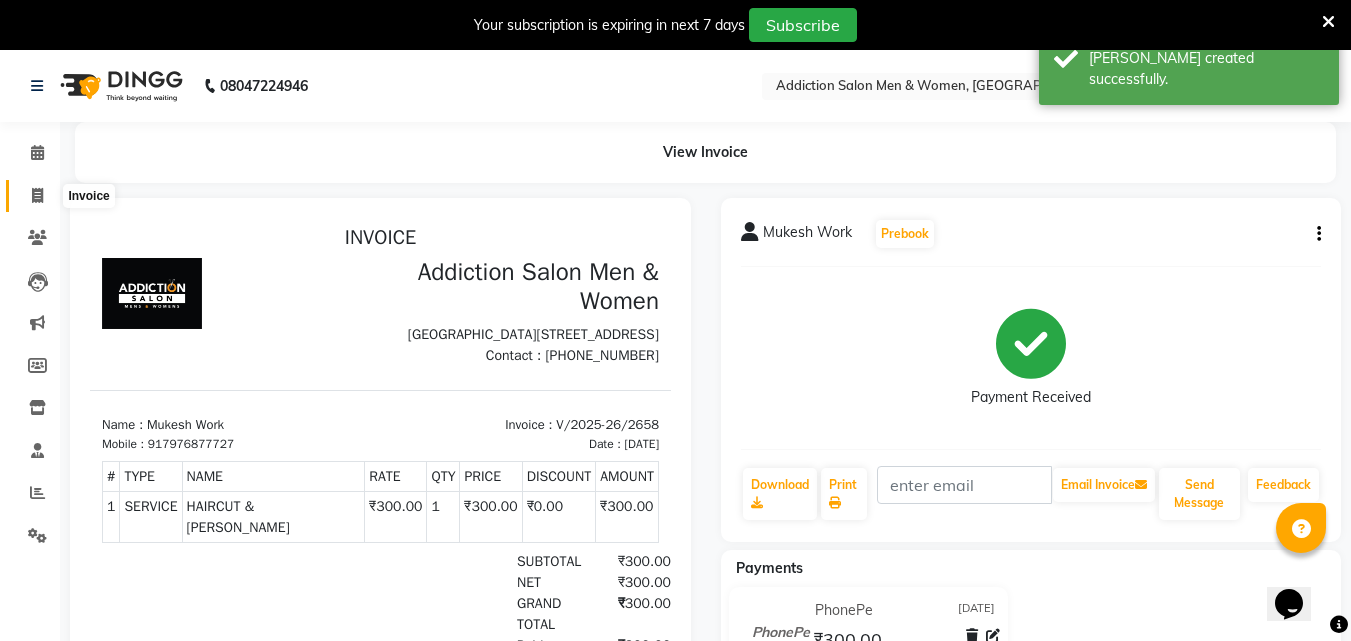 click 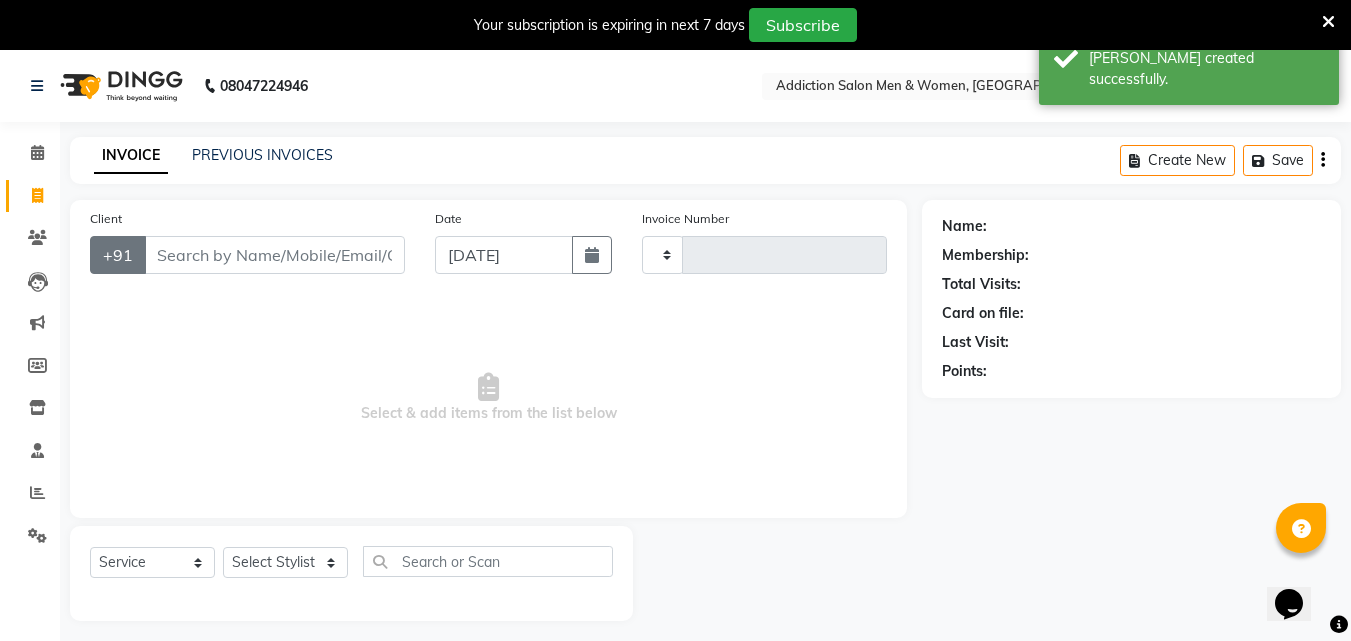 scroll, scrollTop: 50, scrollLeft: 0, axis: vertical 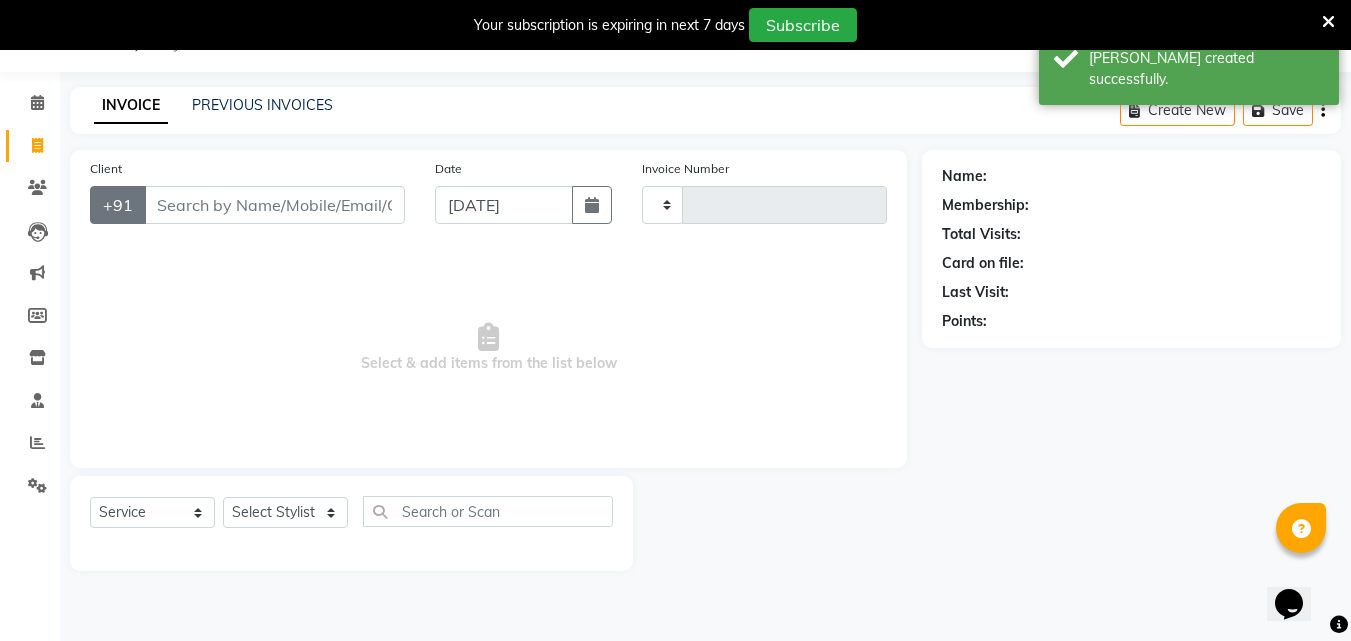 type on "2659" 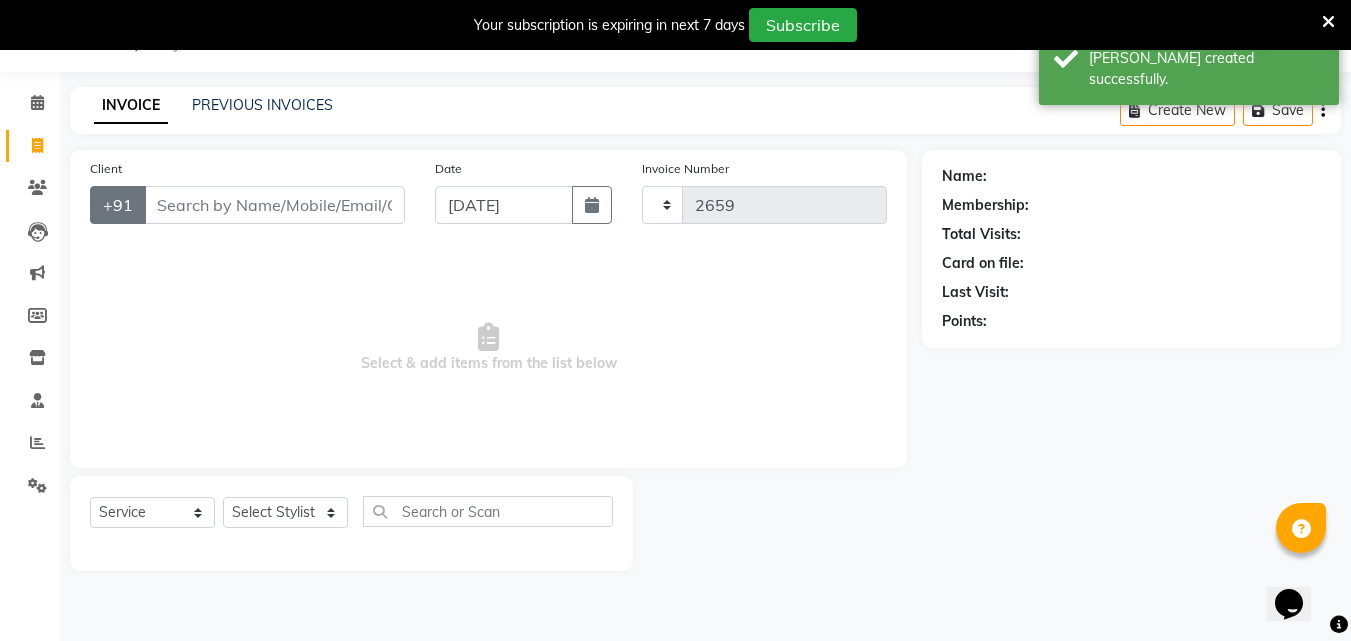 select on "6595" 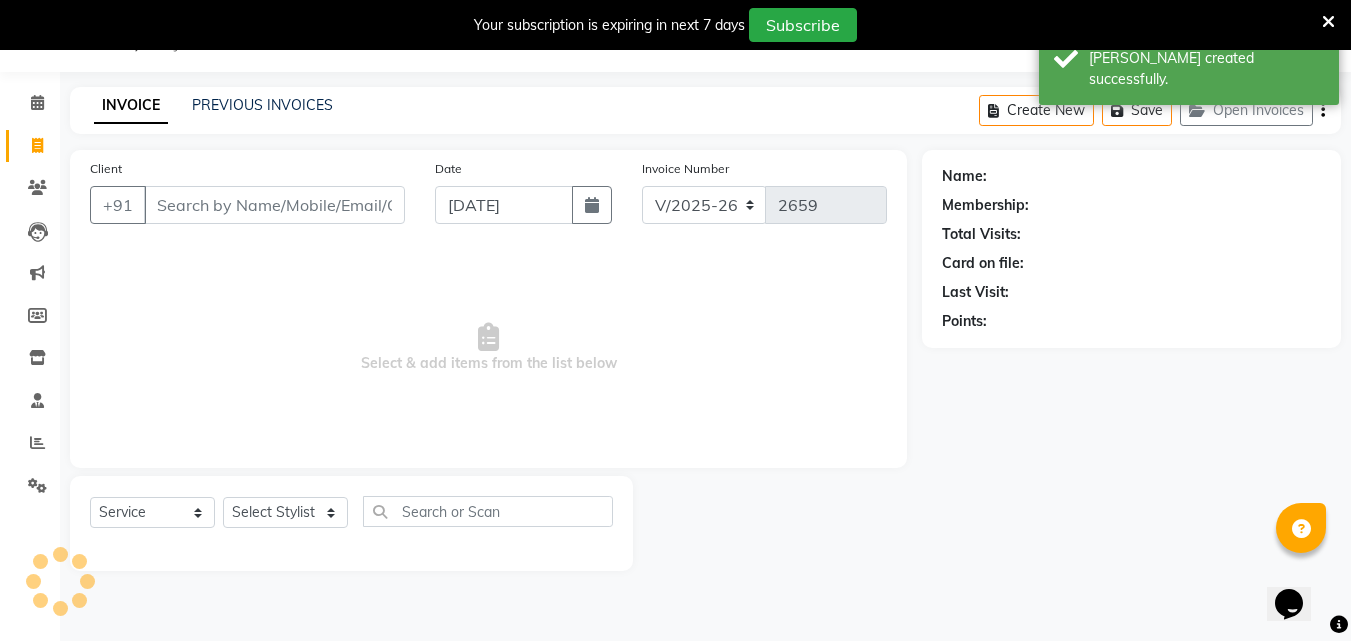 click on "Client" at bounding box center (274, 205) 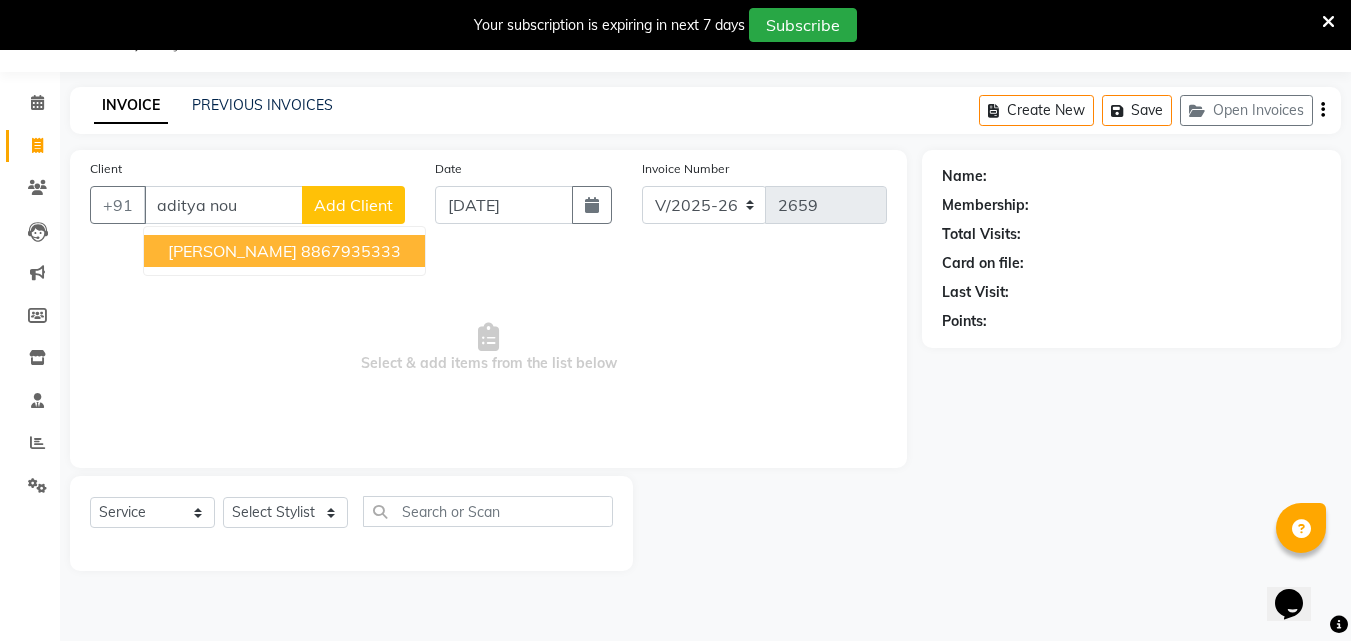 click on "[PERSON_NAME]" at bounding box center [232, 251] 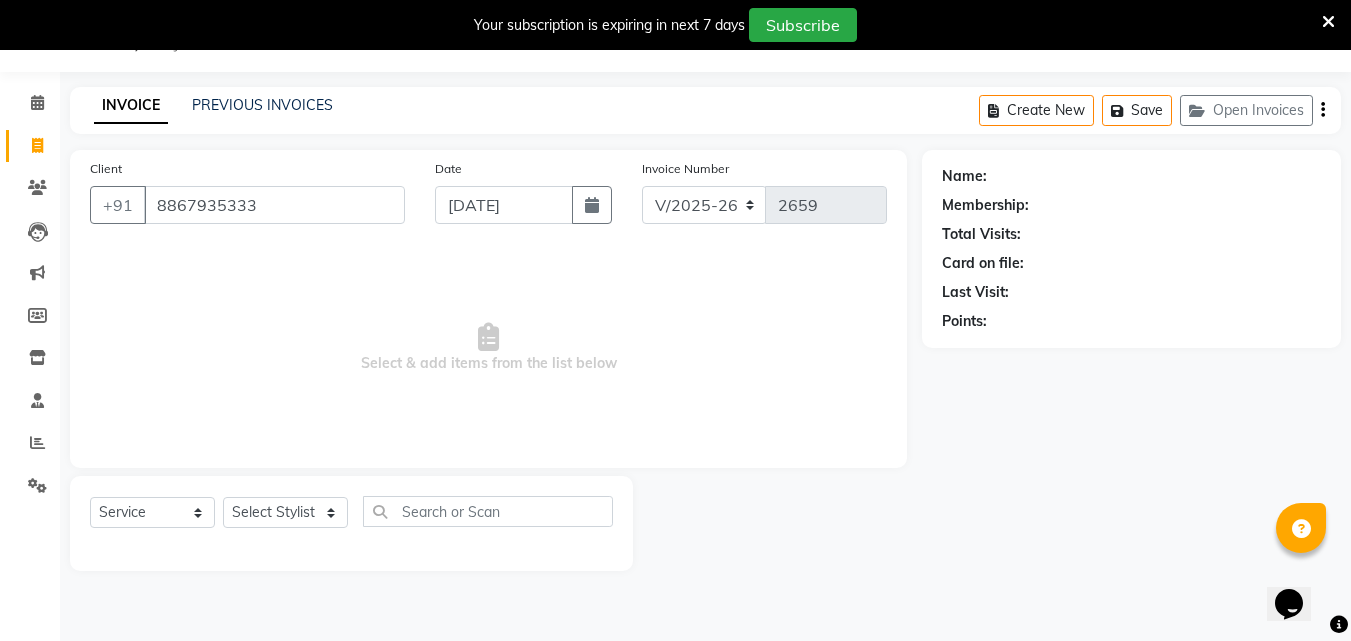type on "8867935333" 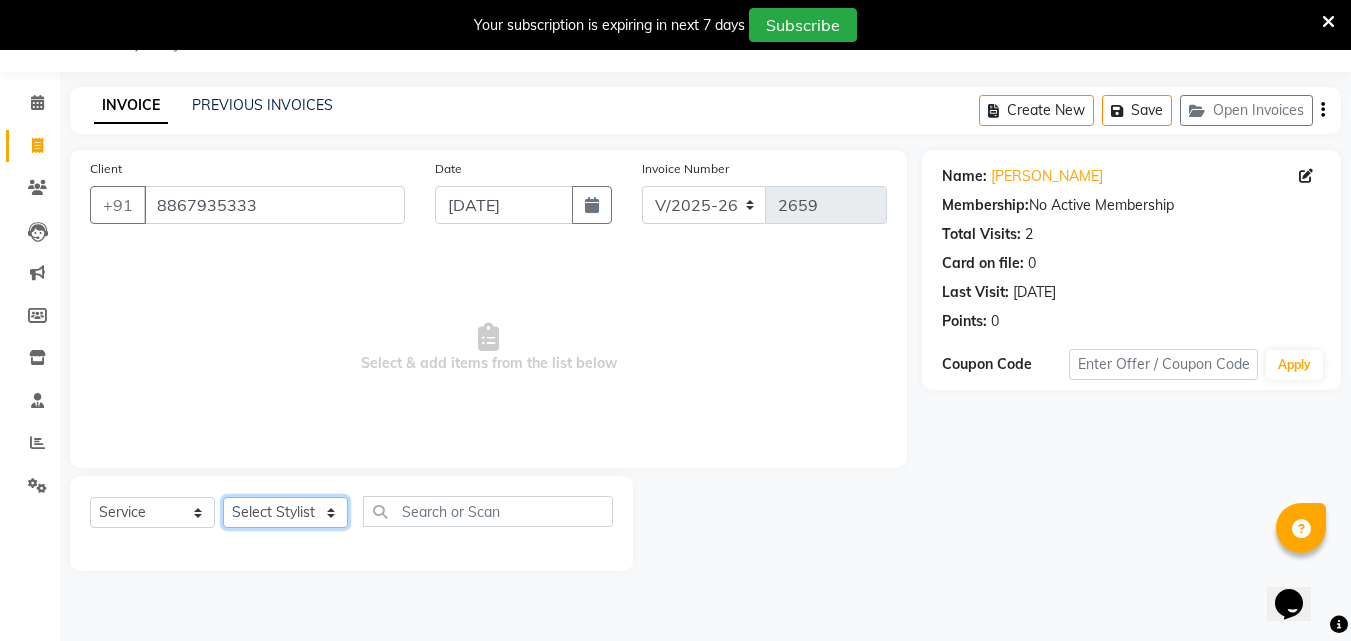 click on "Select Stylist Addiction Salon ANJALI BANSIKA [PERSON_NAME] [PERSON_NAME] [PERSON_NAME]" 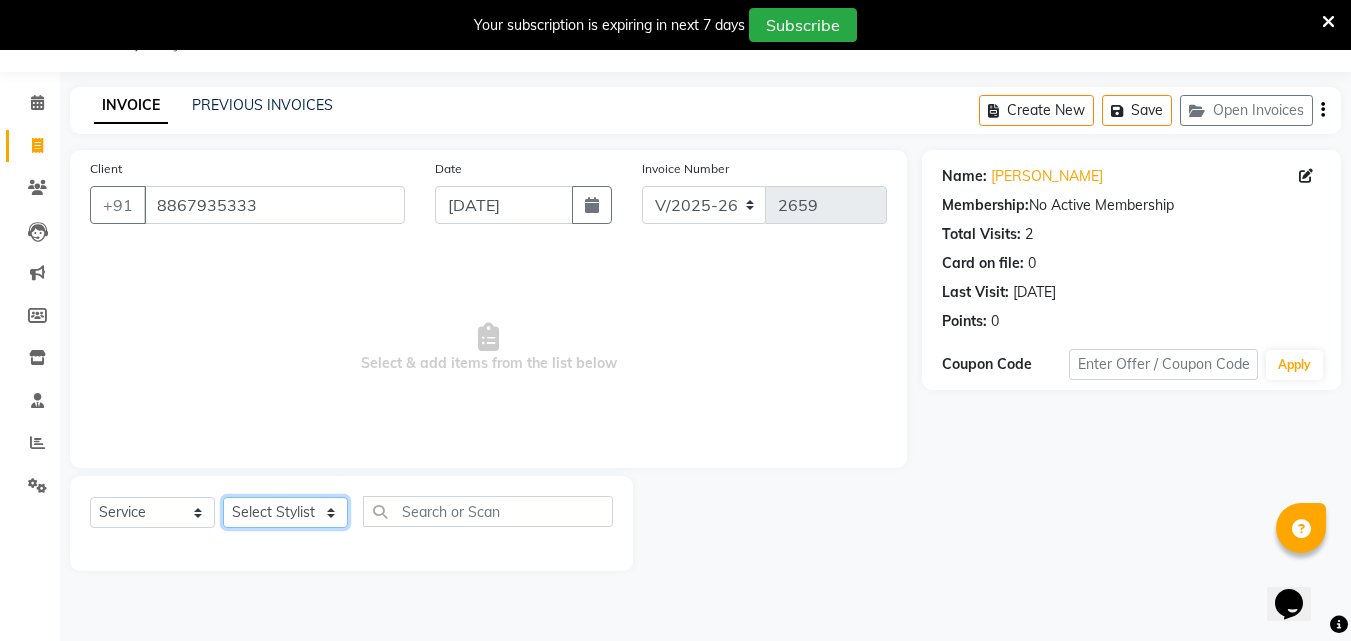 select on "67107" 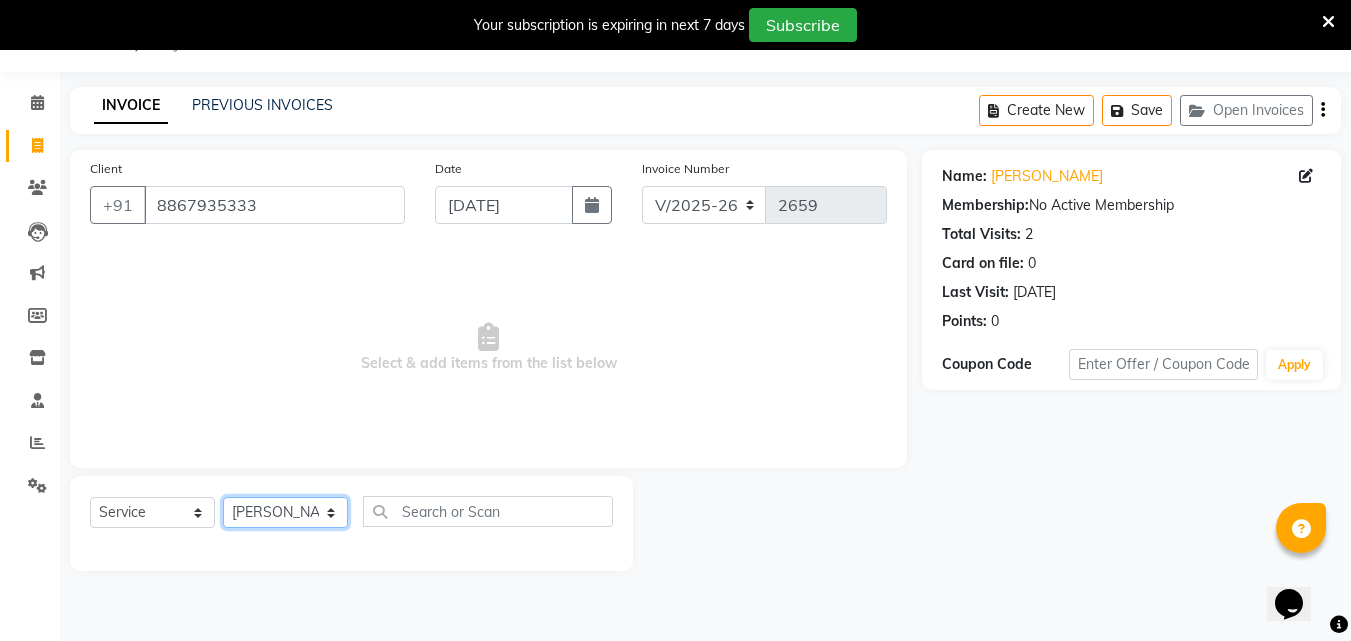 click on "Select Stylist Addiction Salon ANJALI BANSIKA [PERSON_NAME] [PERSON_NAME] [PERSON_NAME]" 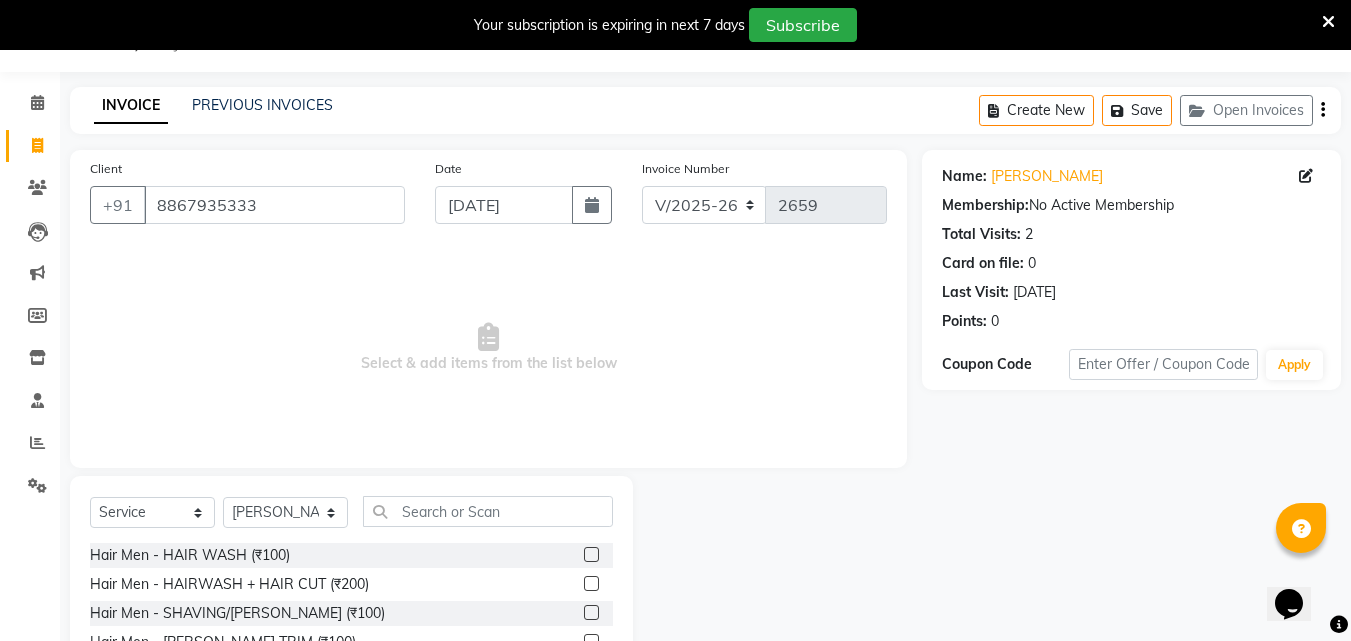 click 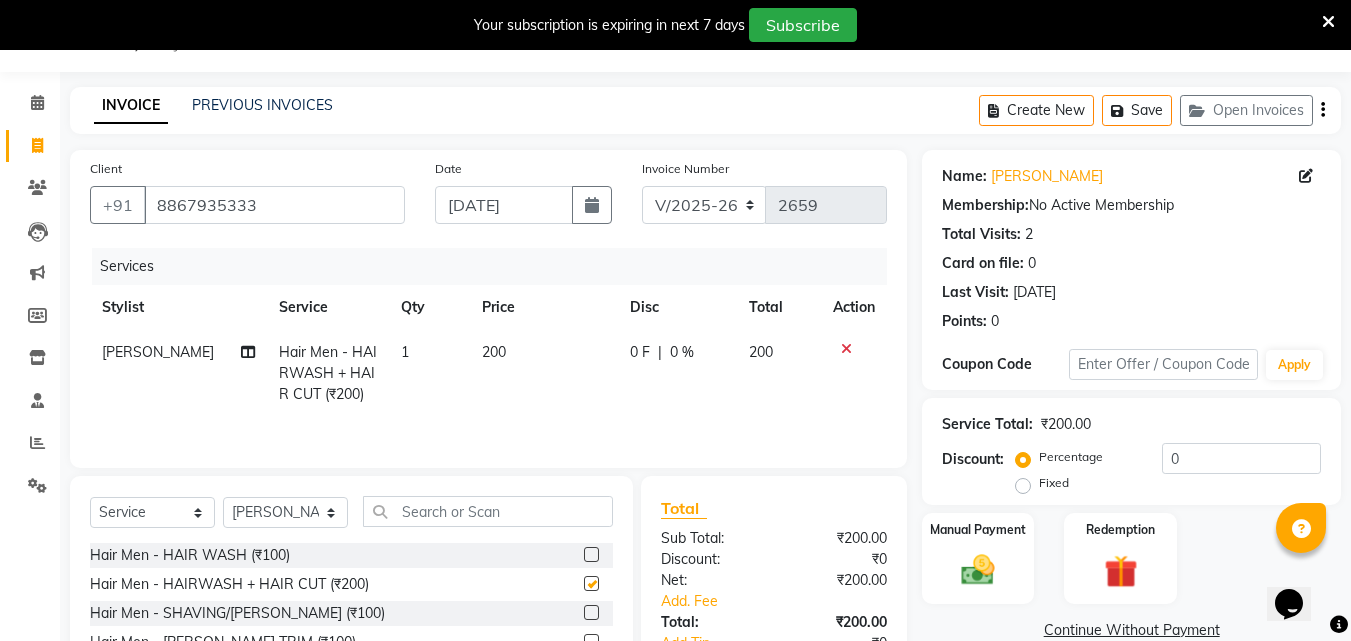 checkbox on "false" 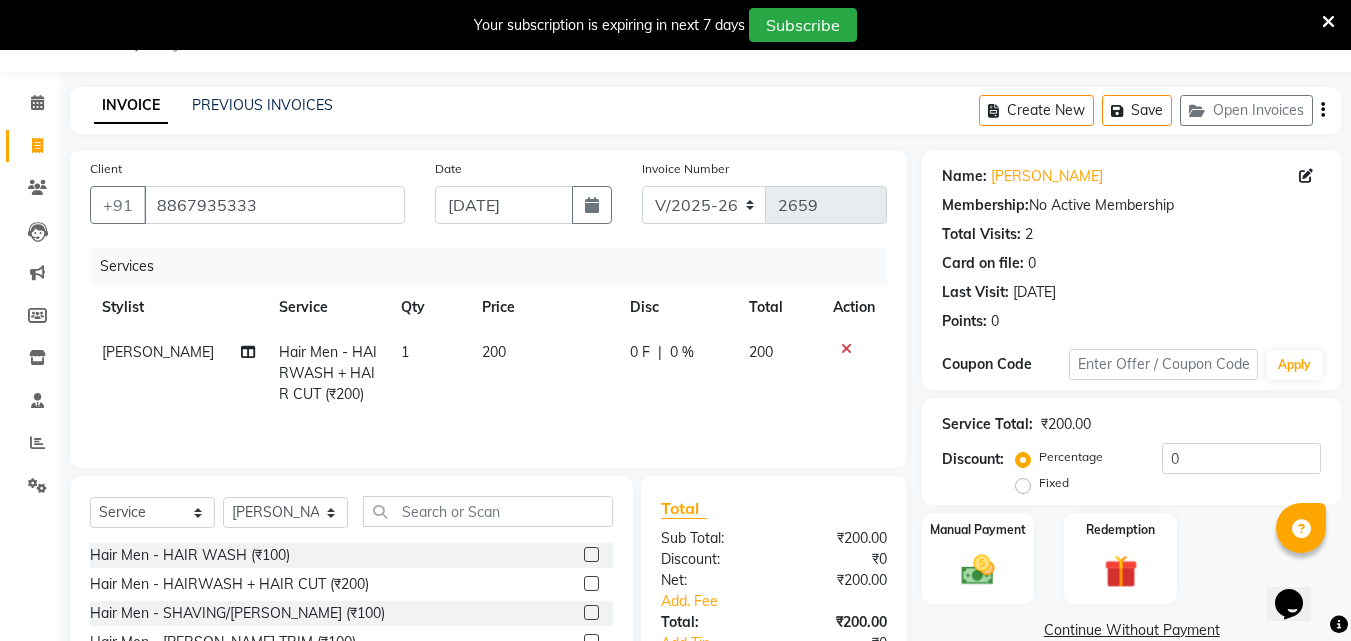 scroll, scrollTop: 210, scrollLeft: 0, axis: vertical 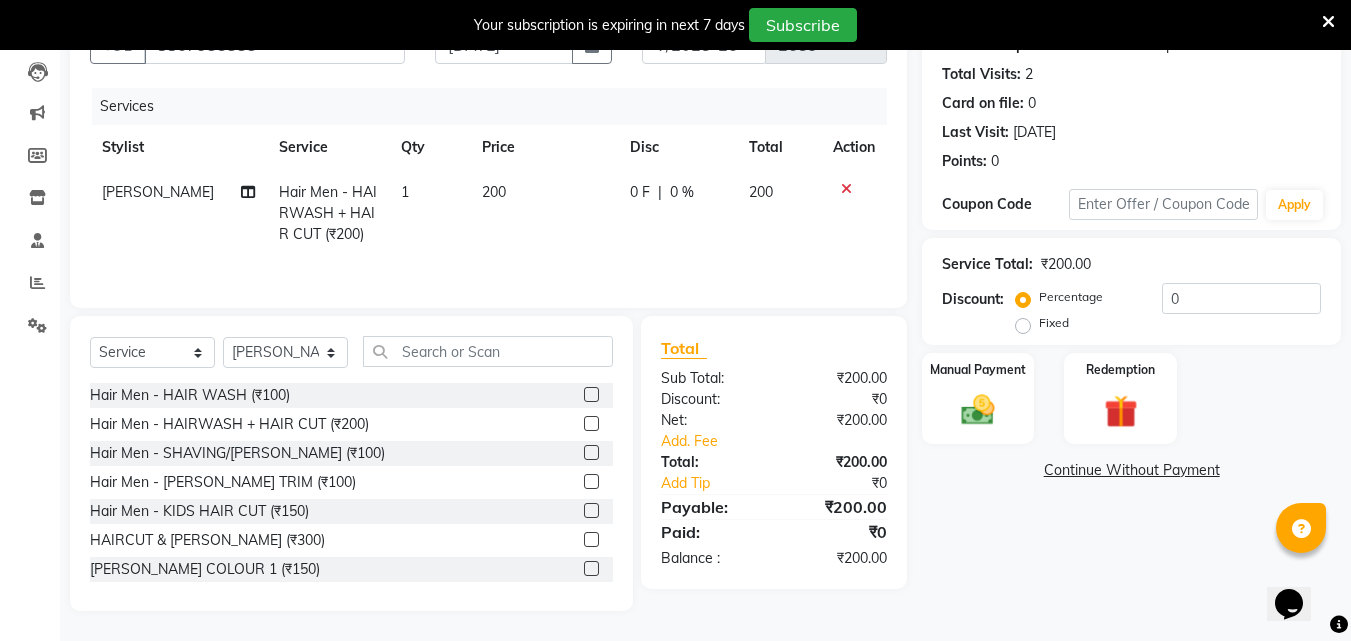 drag, startPoint x: 1007, startPoint y: 425, endPoint x: 1067, endPoint y: 444, distance: 62.936478 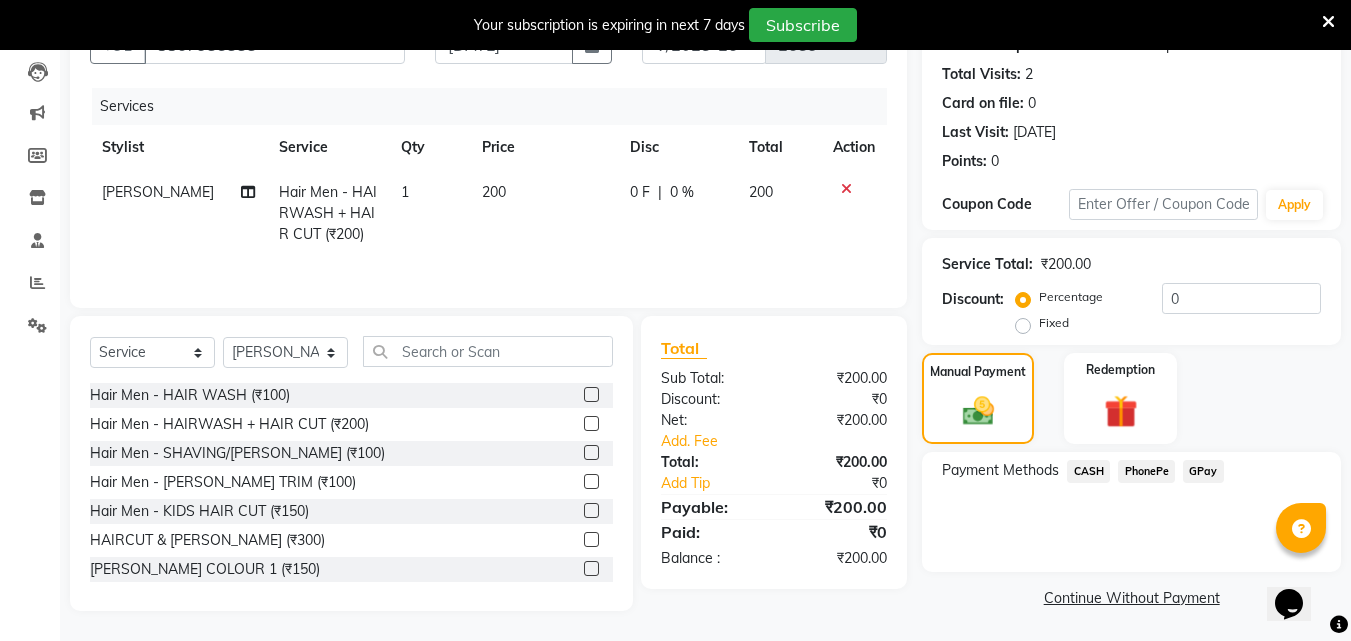 click on "PhonePe" 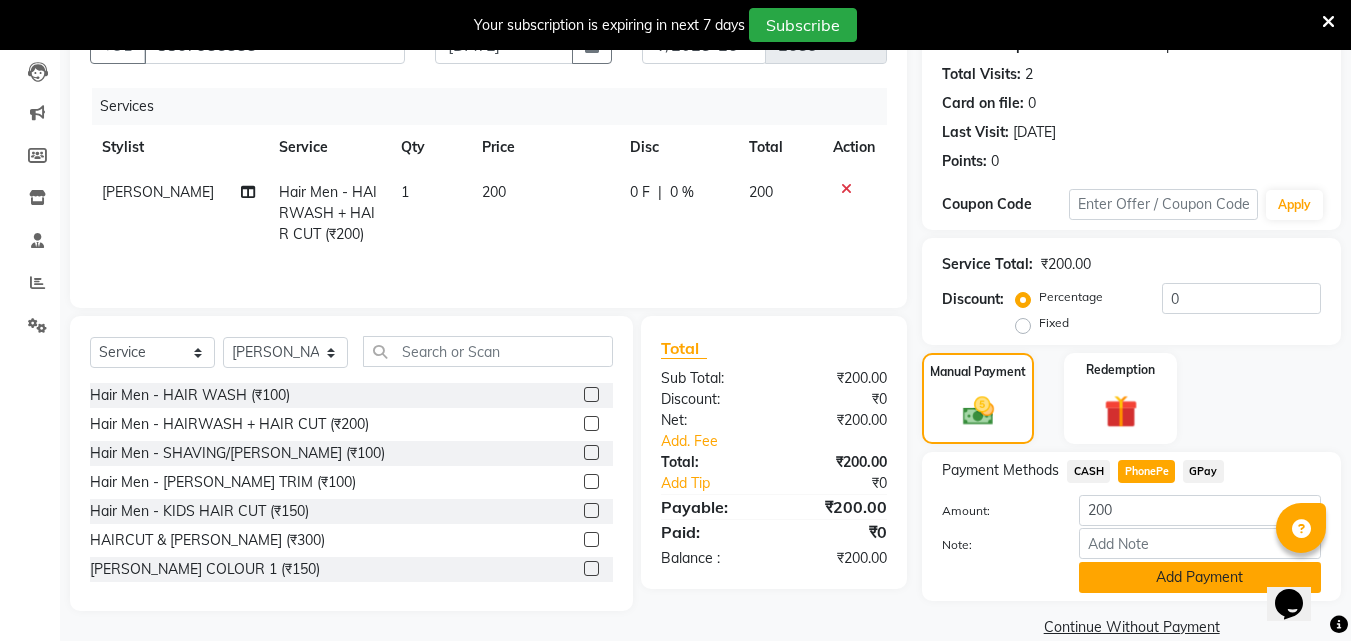 click on "Add Payment" 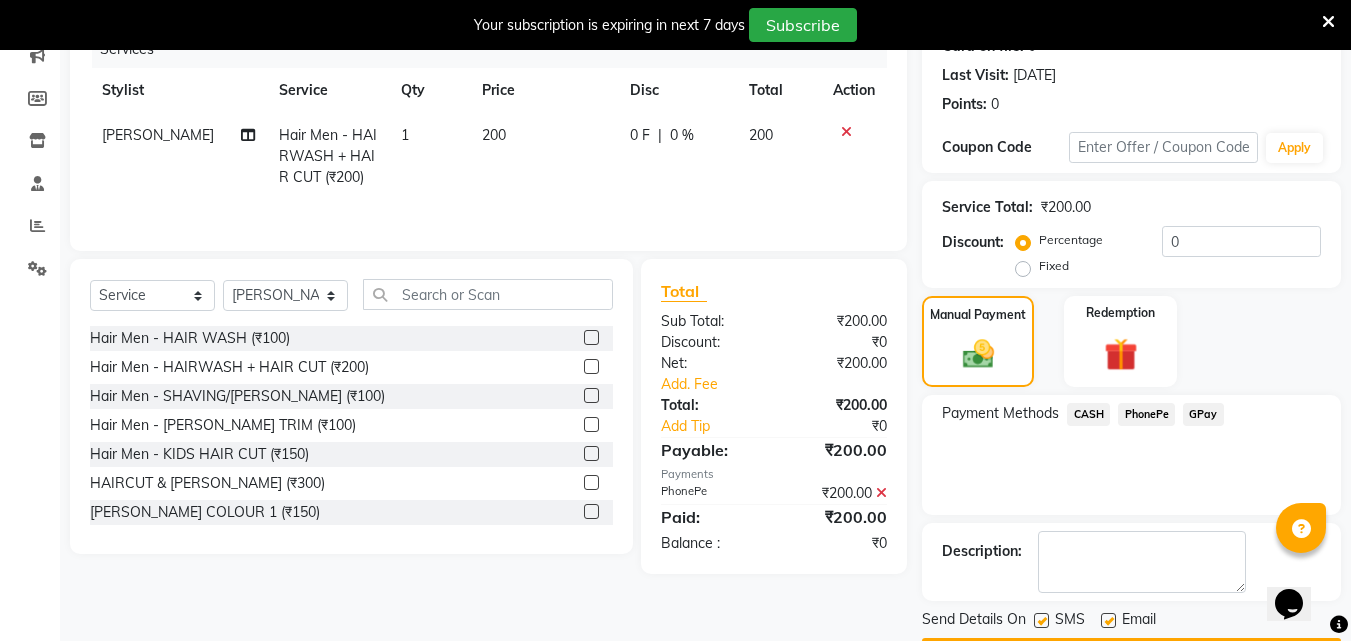 scroll, scrollTop: 325, scrollLeft: 0, axis: vertical 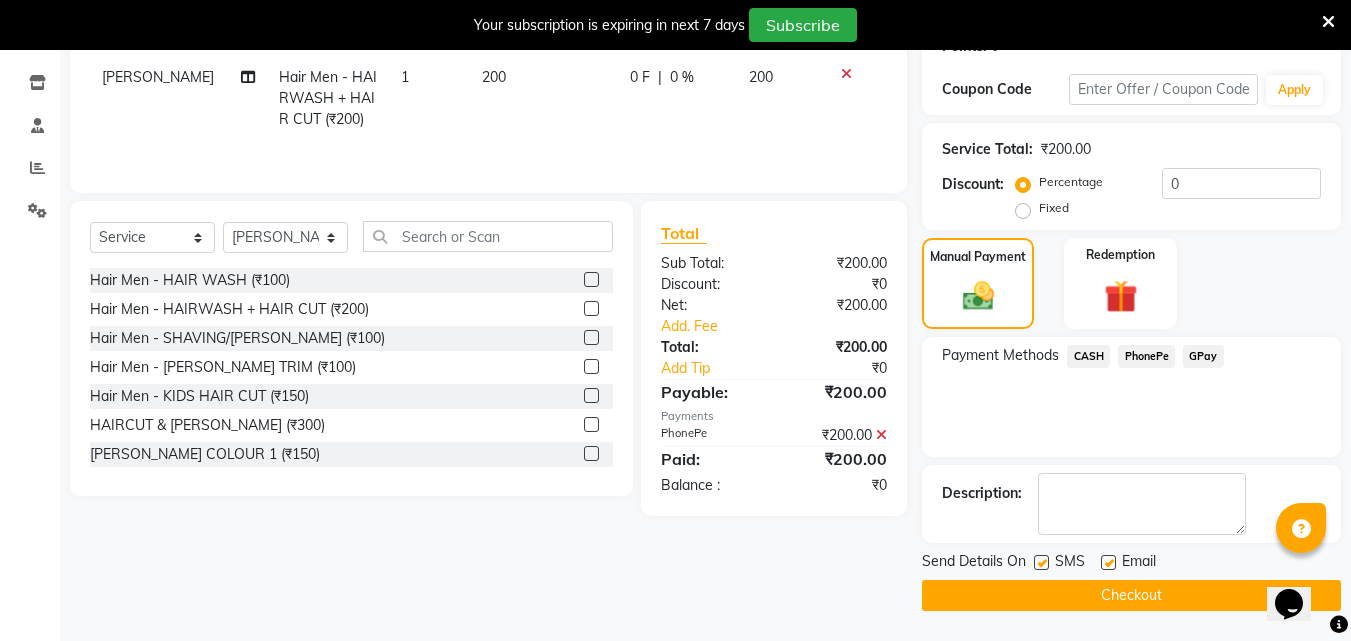 click on "Checkout" 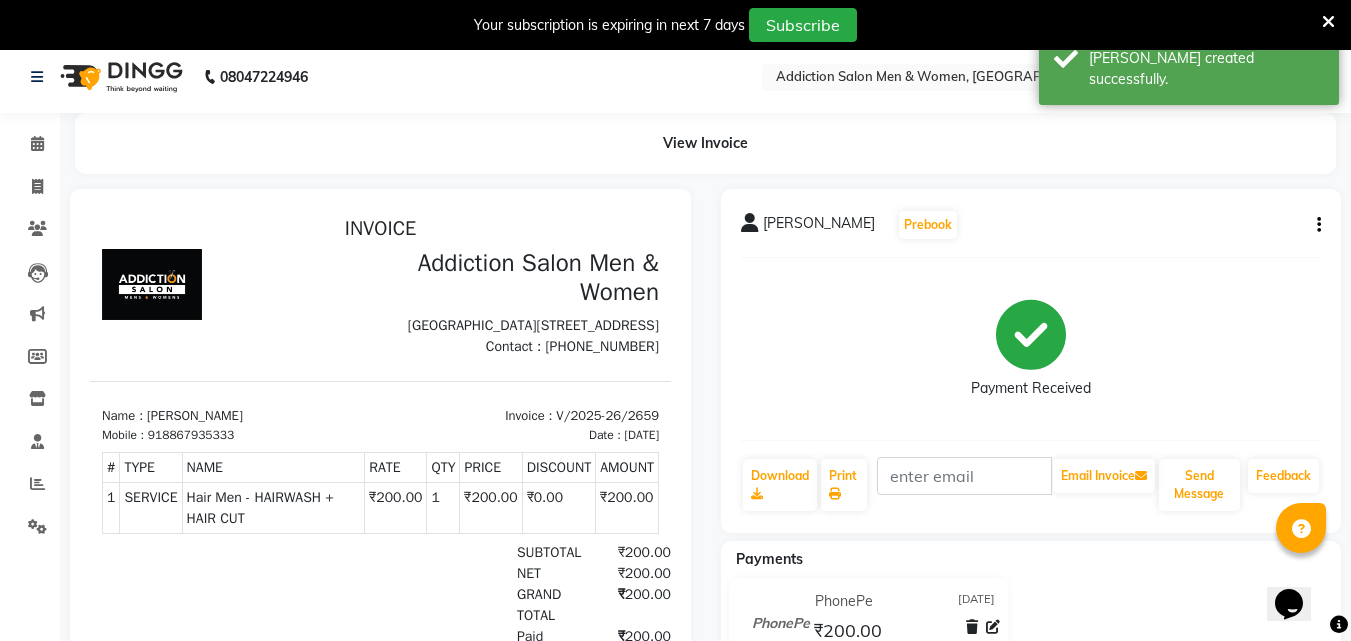 scroll, scrollTop: 0, scrollLeft: 0, axis: both 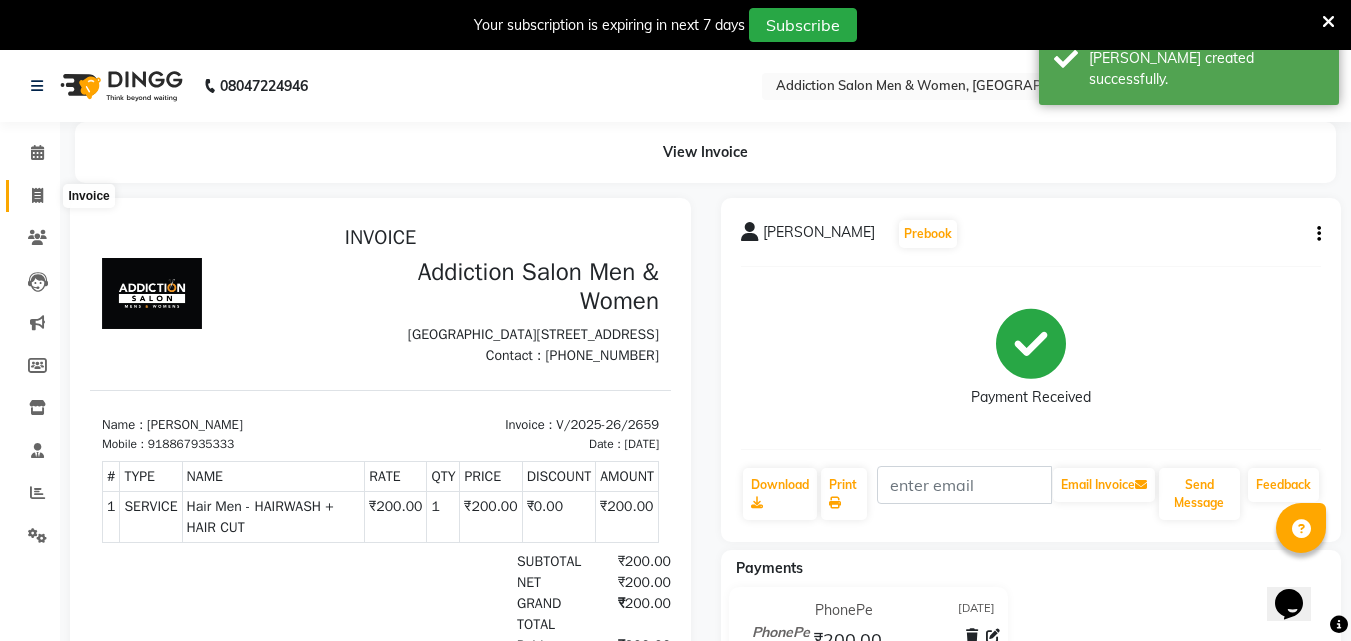 click 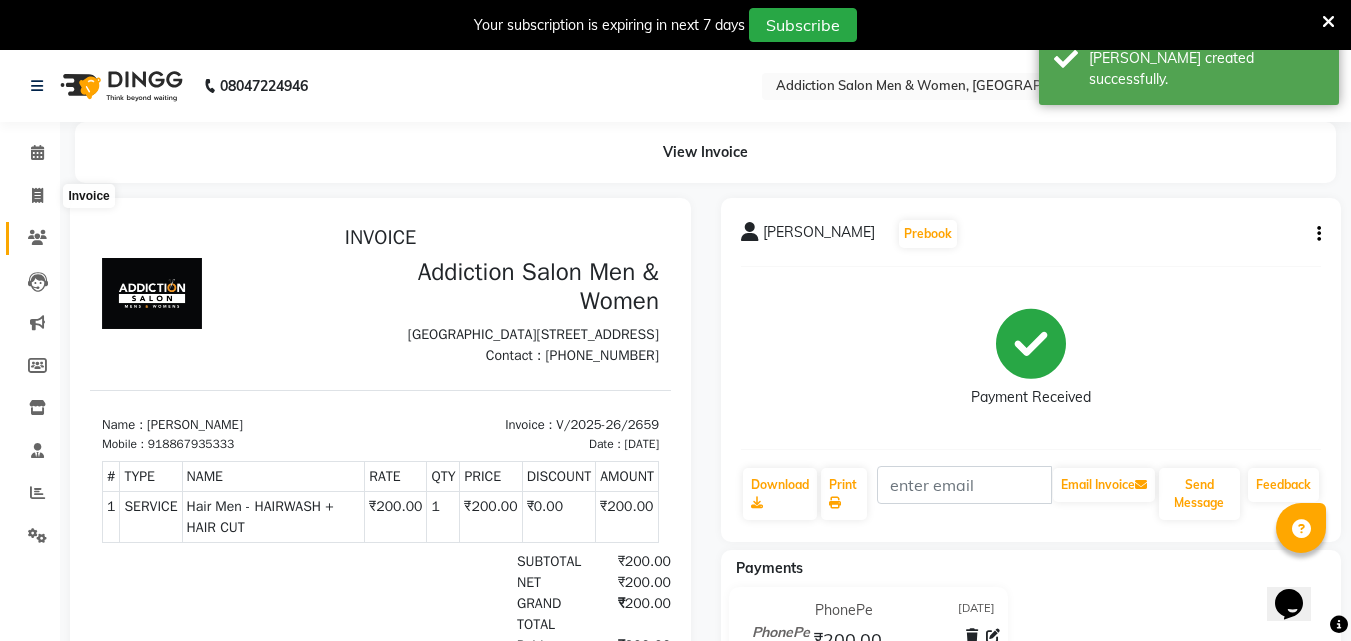 select on "6595" 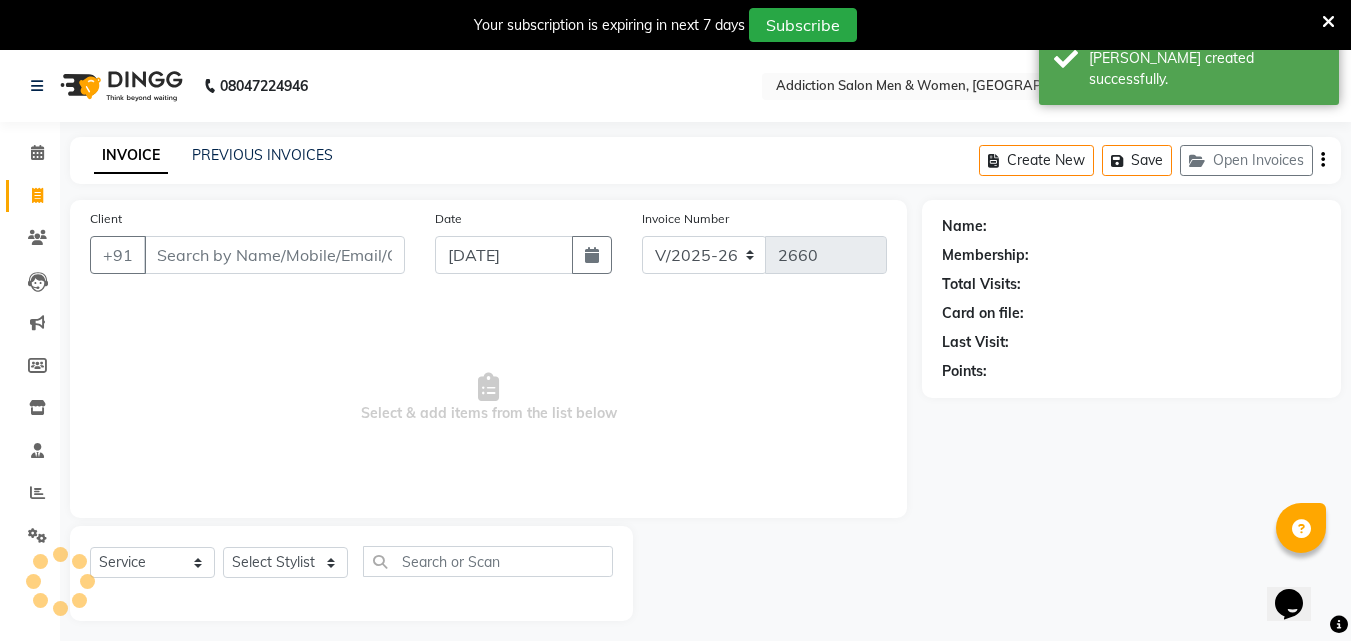 scroll, scrollTop: 50, scrollLeft: 0, axis: vertical 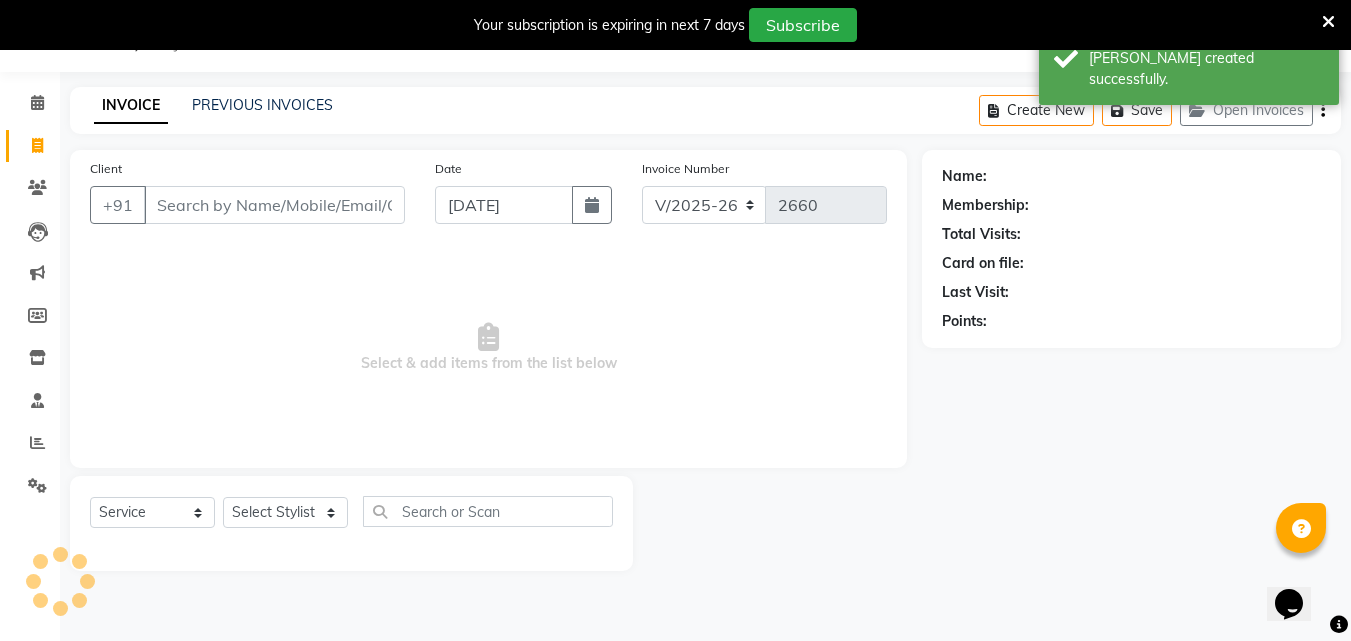 click on "Client" at bounding box center (274, 205) 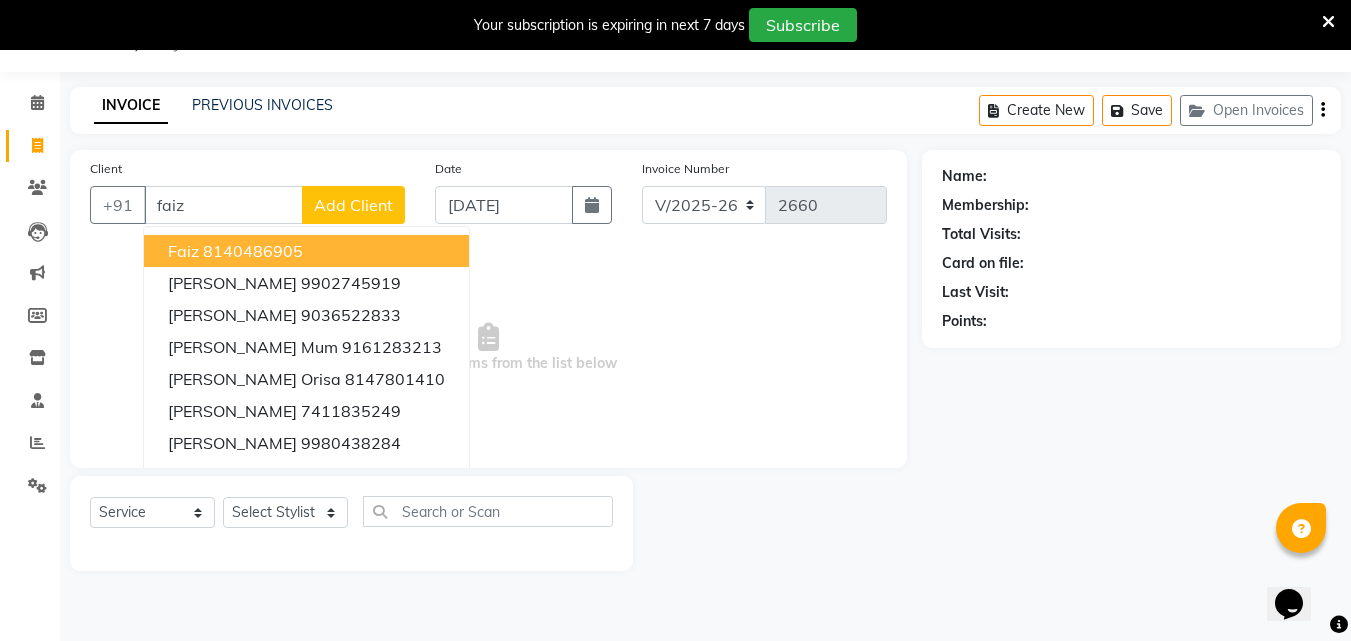 click on "faiz  8140486905" at bounding box center [306, 251] 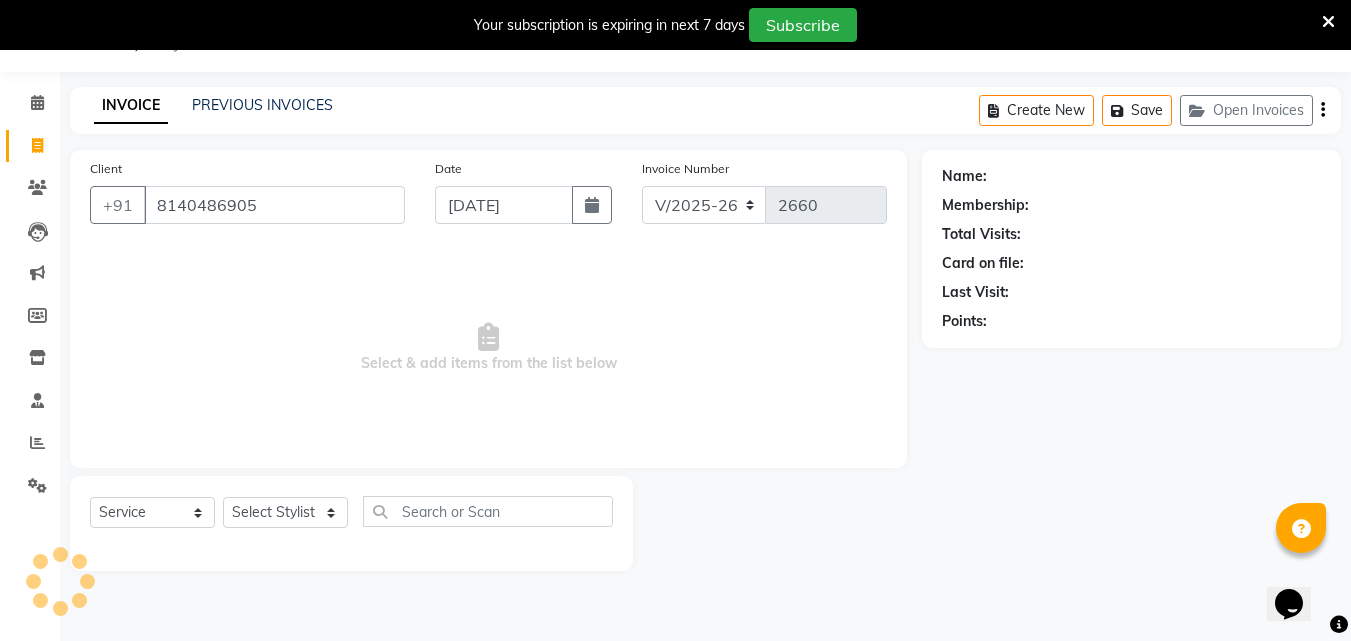 type on "8140486905" 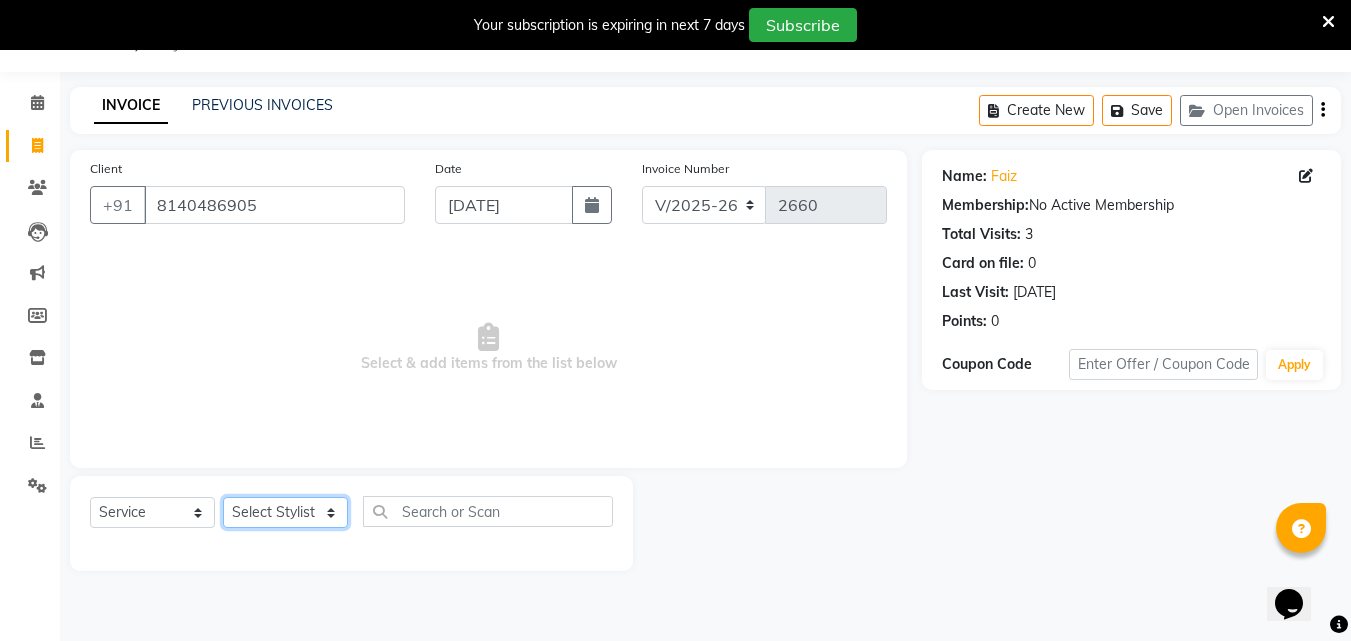click on "Select Stylist Addiction Salon ANJALI BANSIKA [PERSON_NAME] [PERSON_NAME] [PERSON_NAME]" 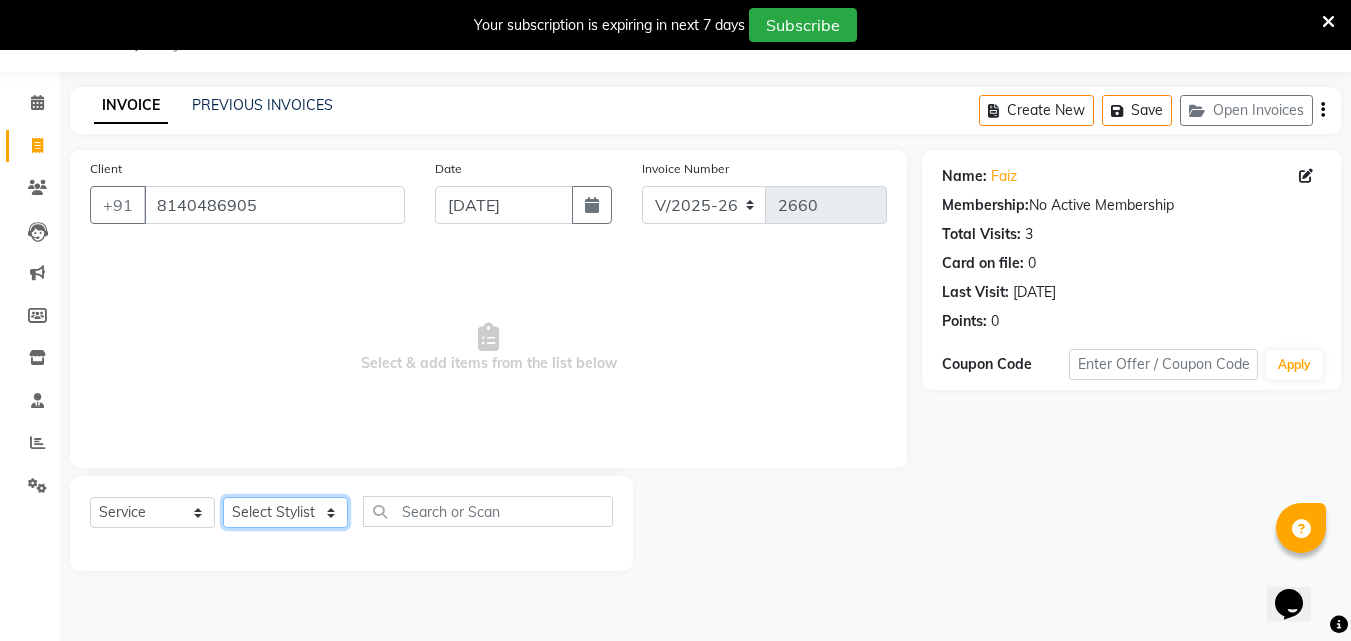 select on "61697" 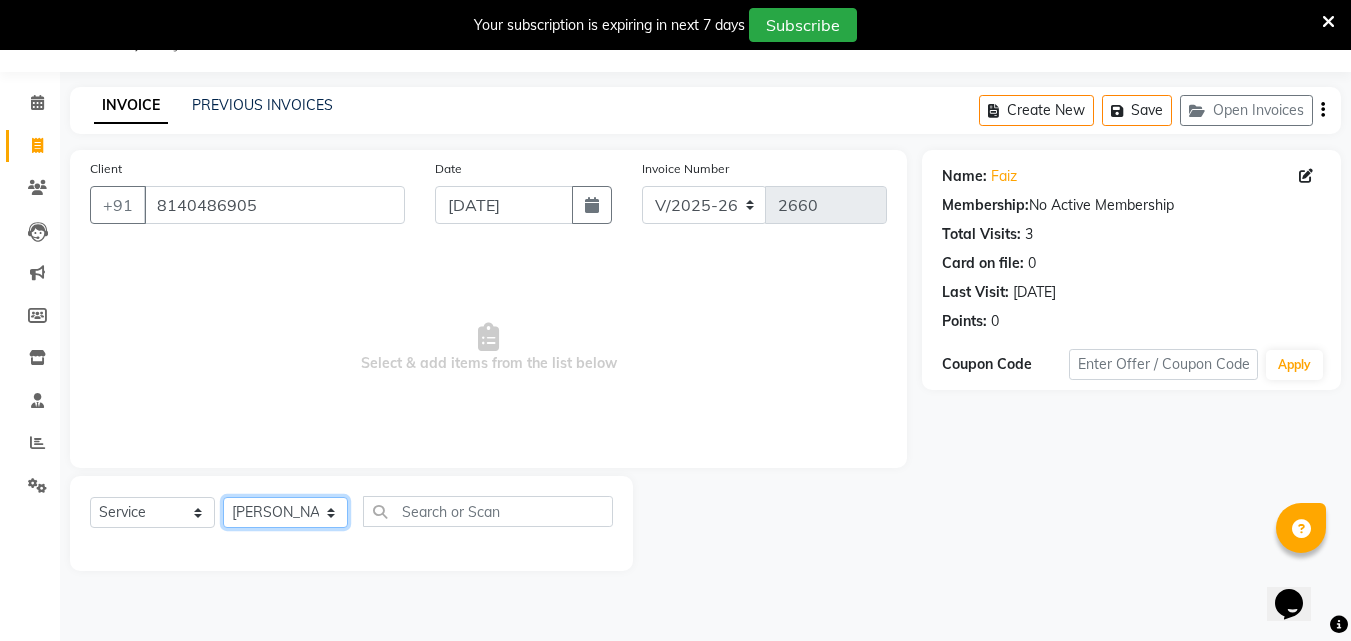 click on "Select Stylist Addiction Salon ANJALI BANSIKA [PERSON_NAME] [PERSON_NAME] [PERSON_NAME]" 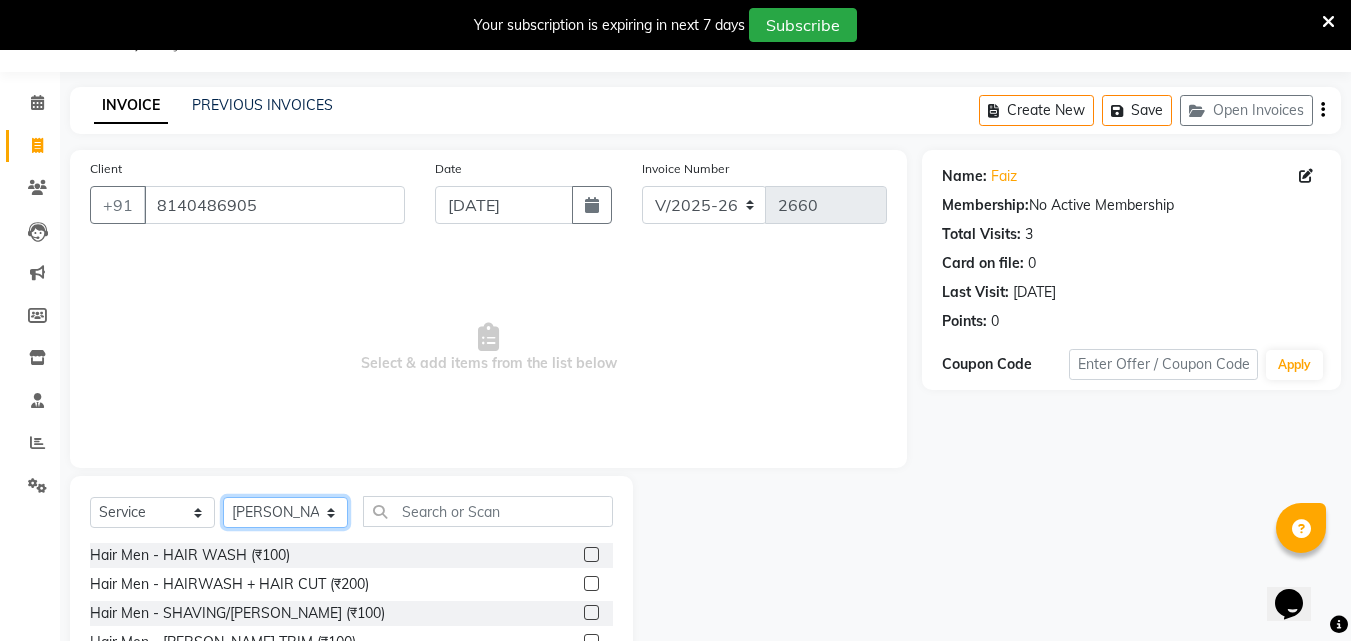 scroll, scrollTop: 210, scrollLeft: 0, axis: vertical 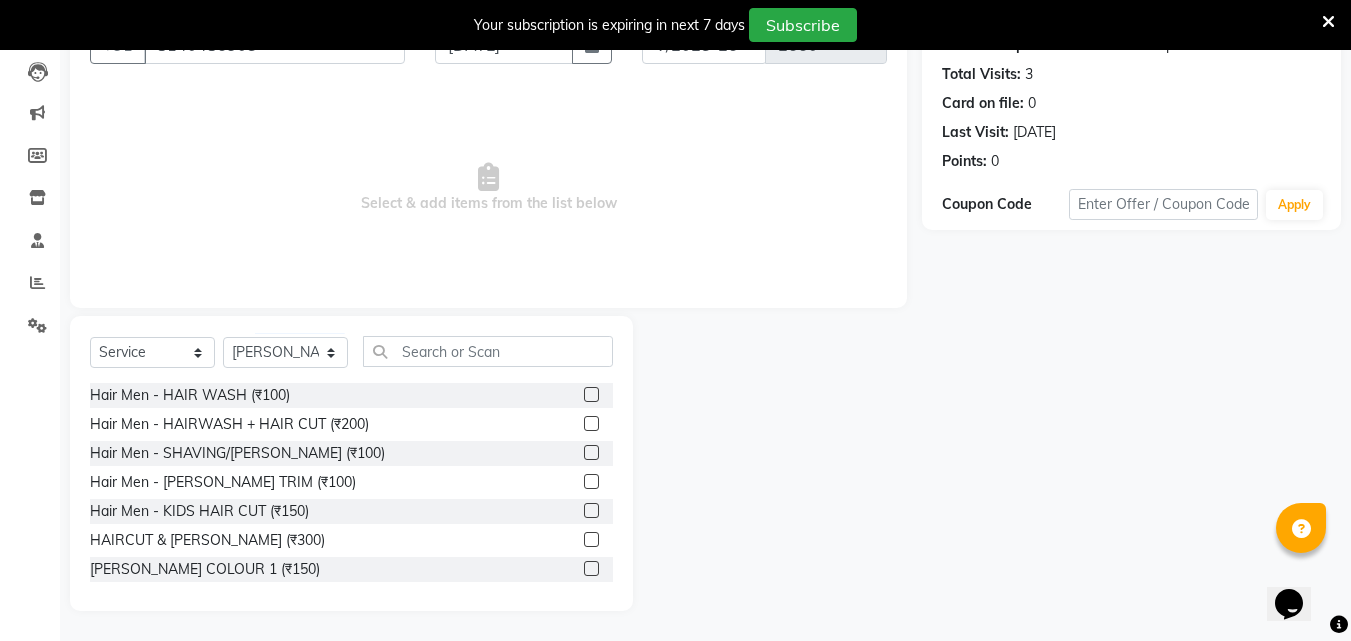click 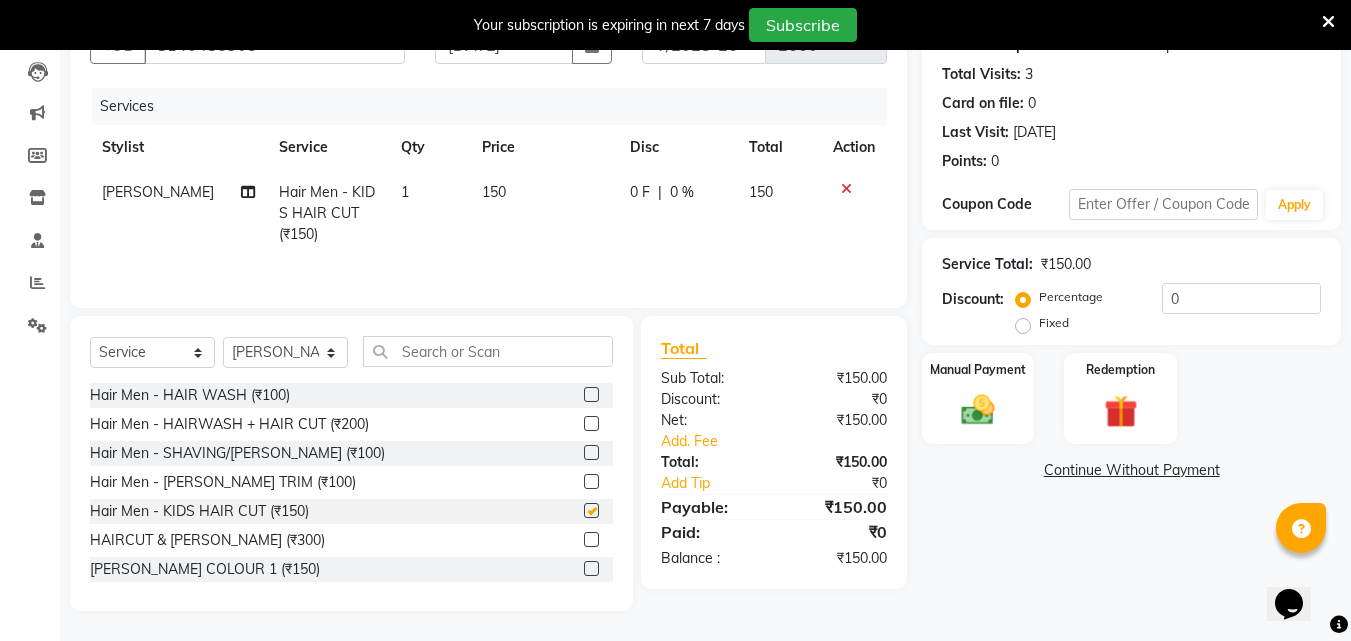 checkbox on "false" 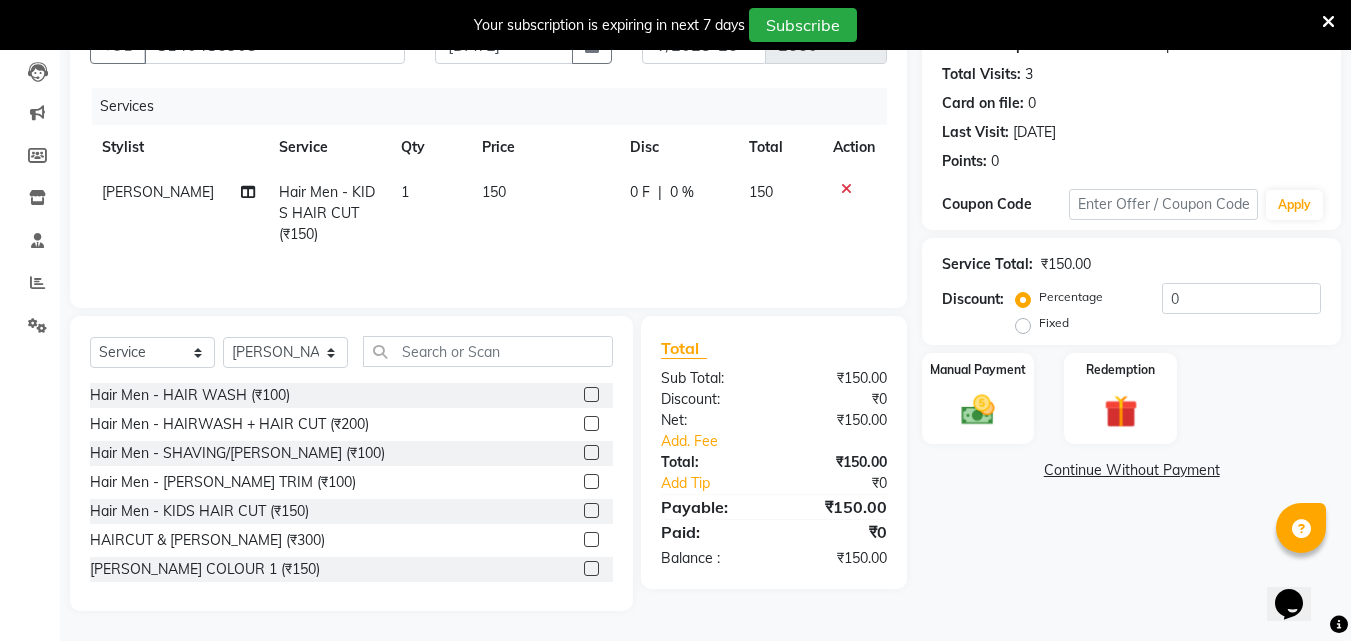 click 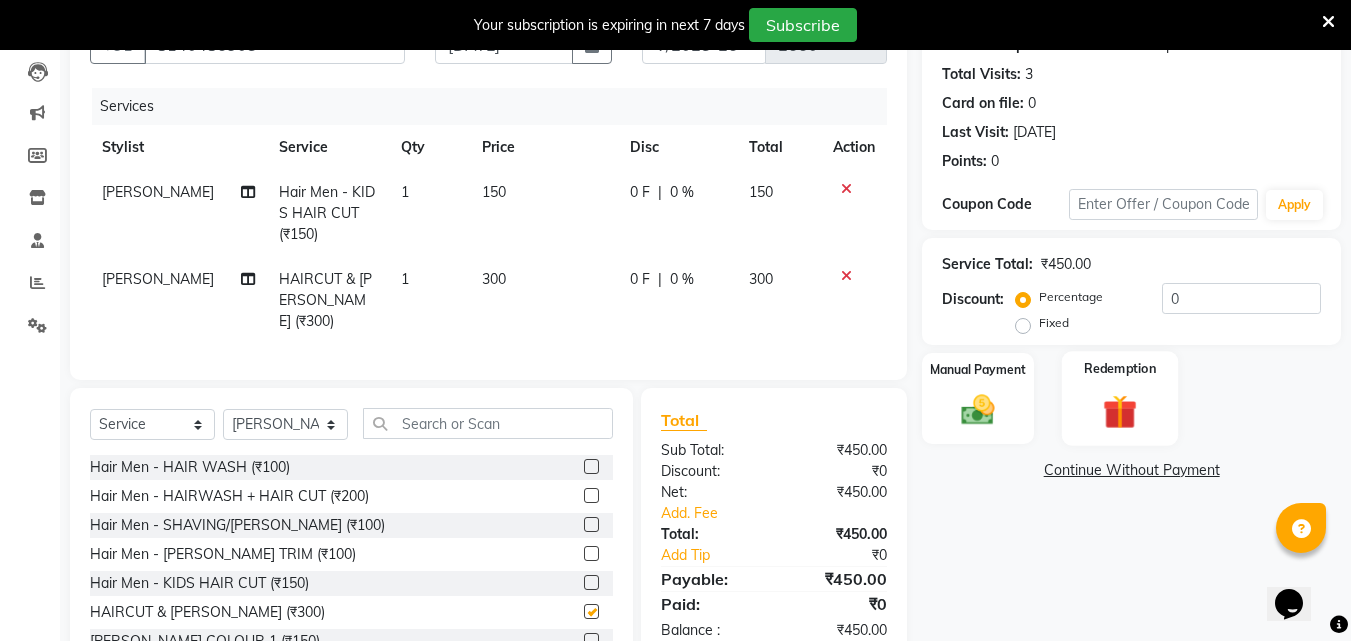 checkbox on "false" 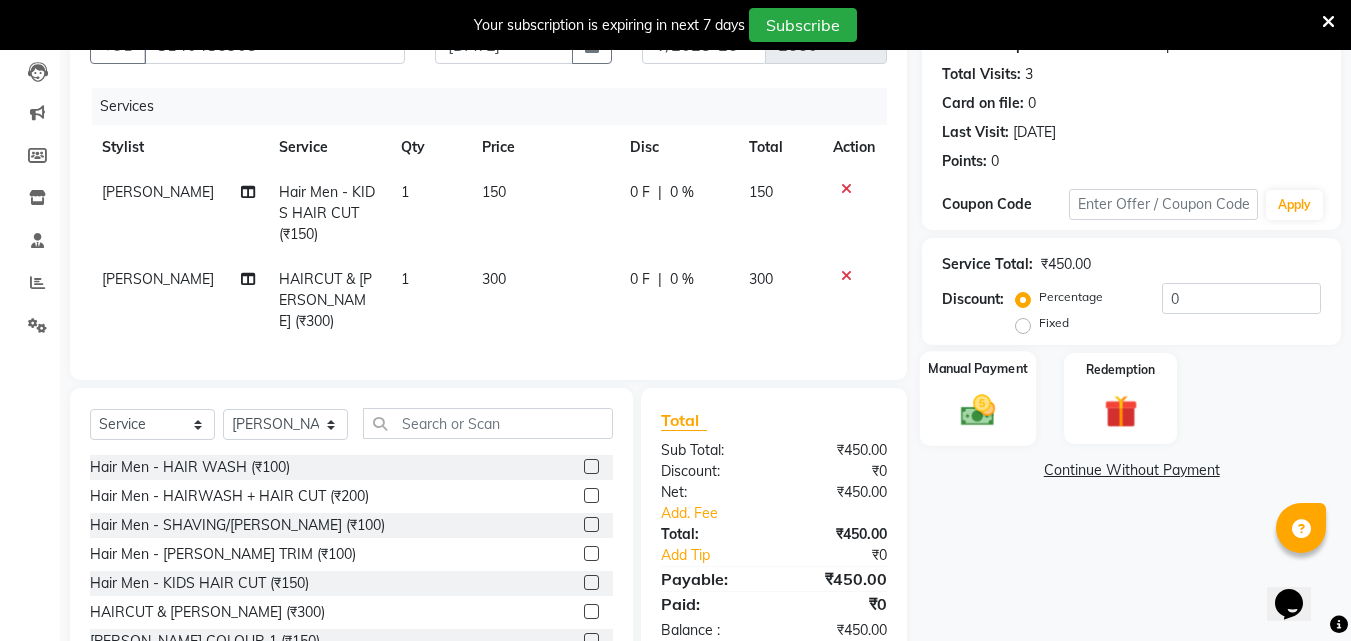 click on "Manual Payment" 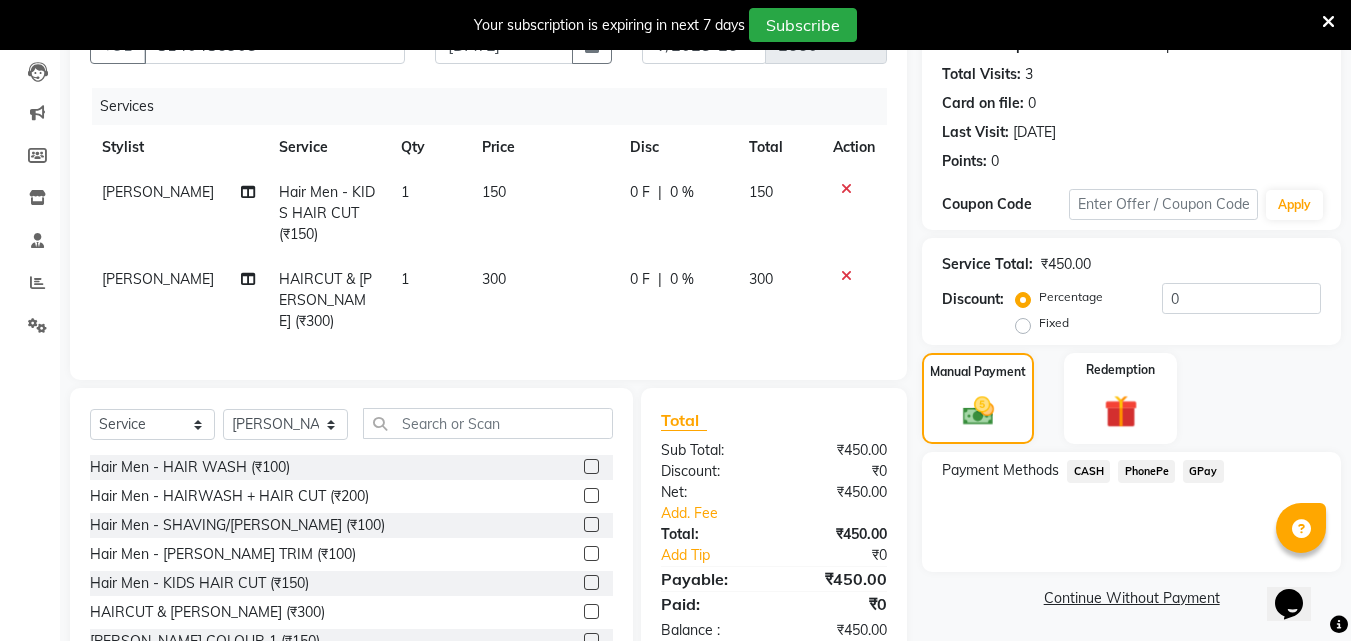 click on "PhonePe" 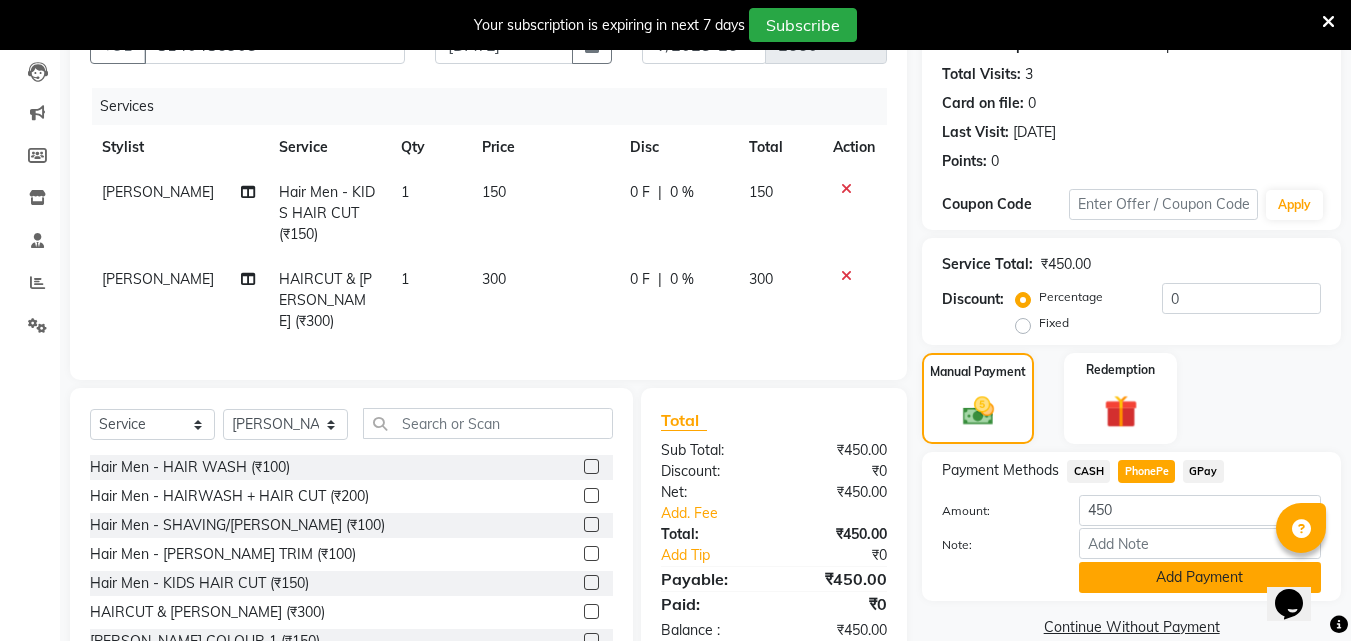 click on "Add Payment" 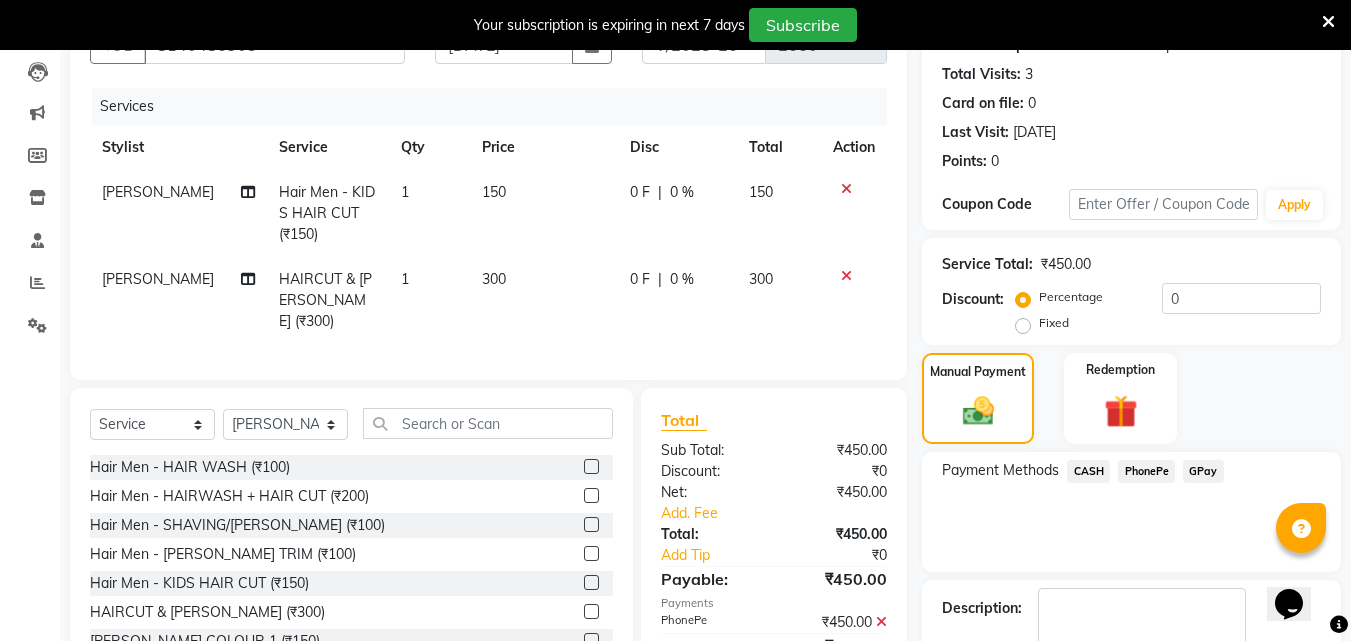 scroll, scrollTop: 325, scrollLeft: 0, axis: vertical 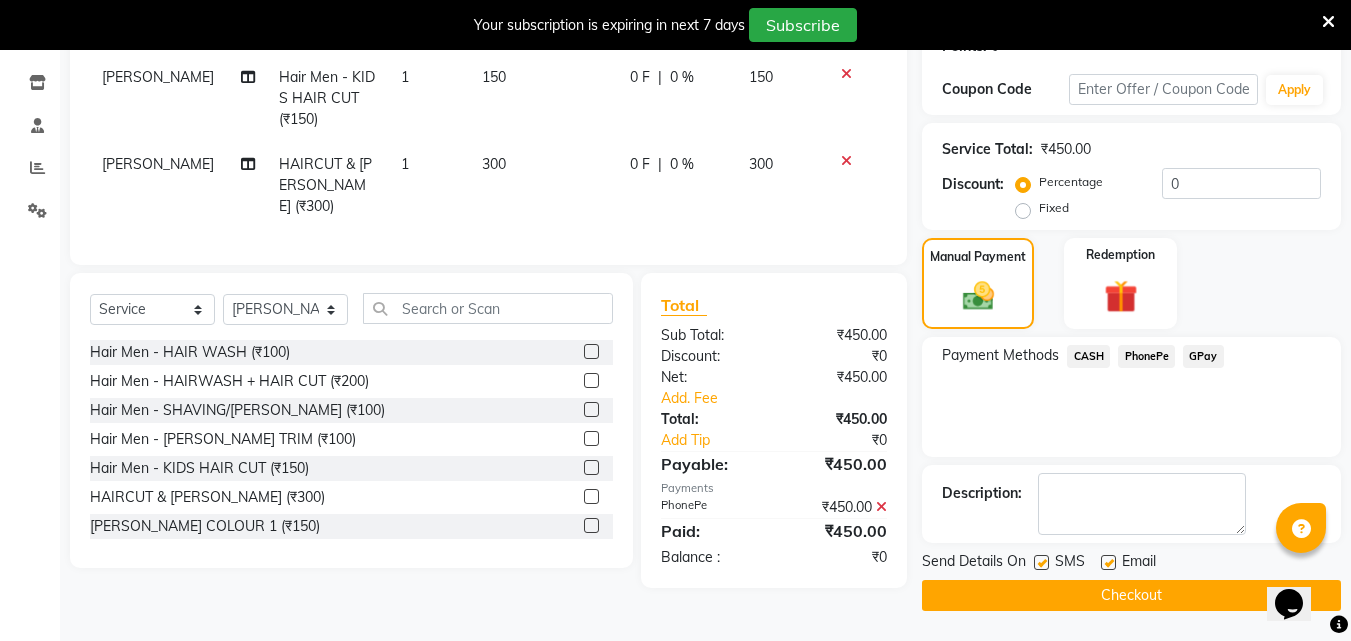click on "Checkout" 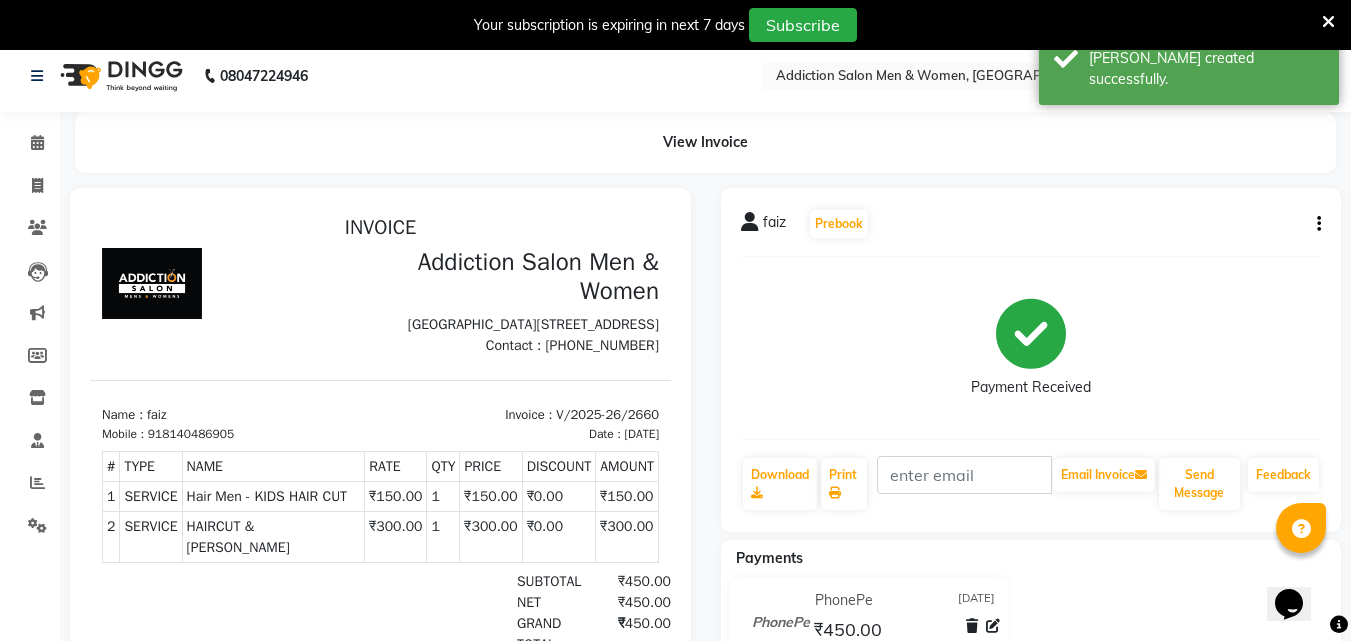 scroll, scrollTop: 0, scrollLeft: 0, axis: both 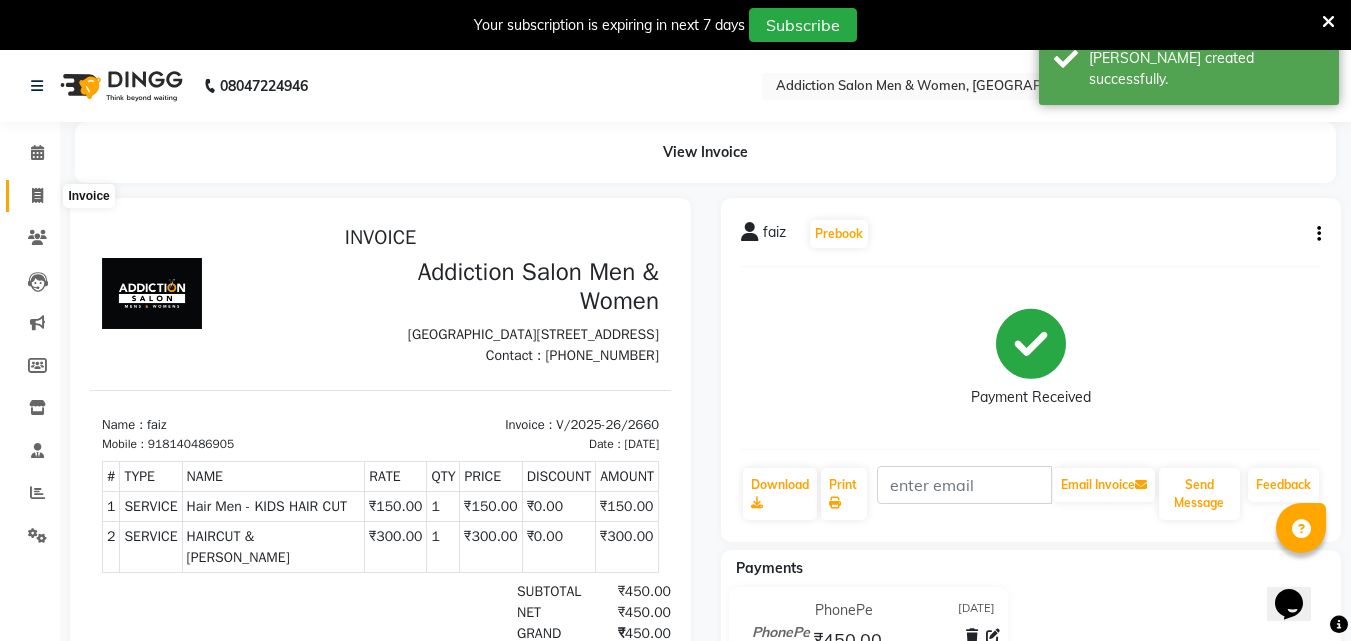 click 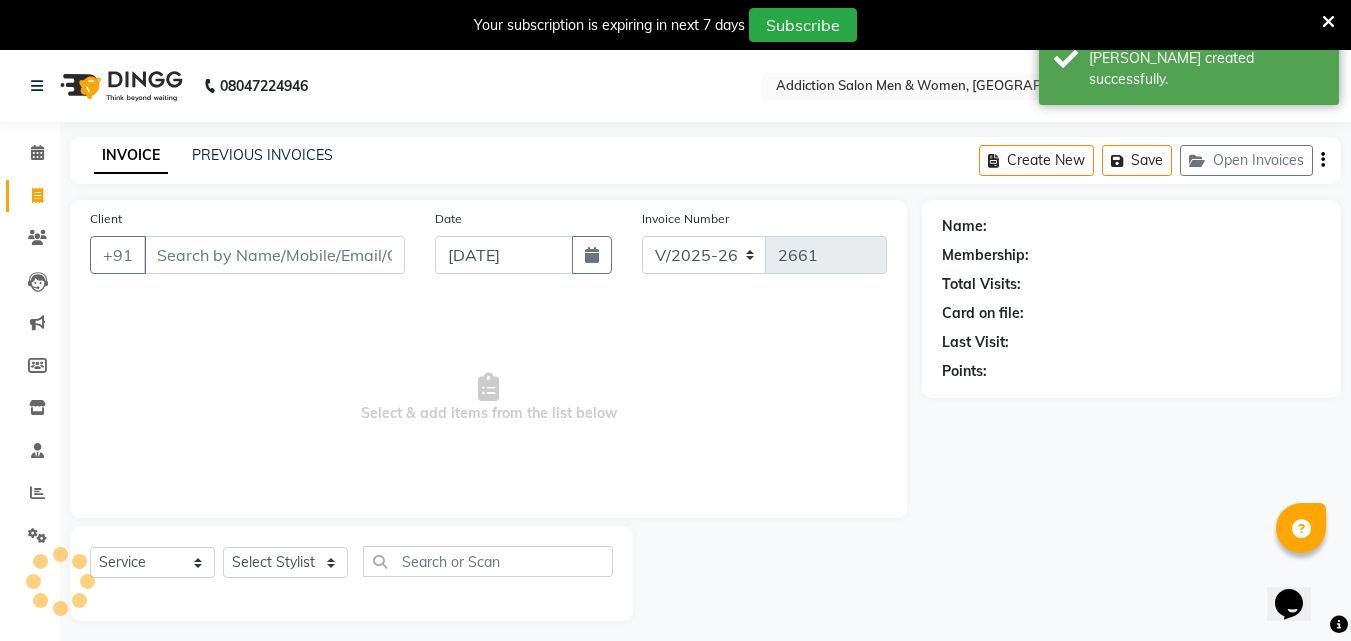 scroll, scrollTop: 50, scrollLeft: 0, axis: vertical 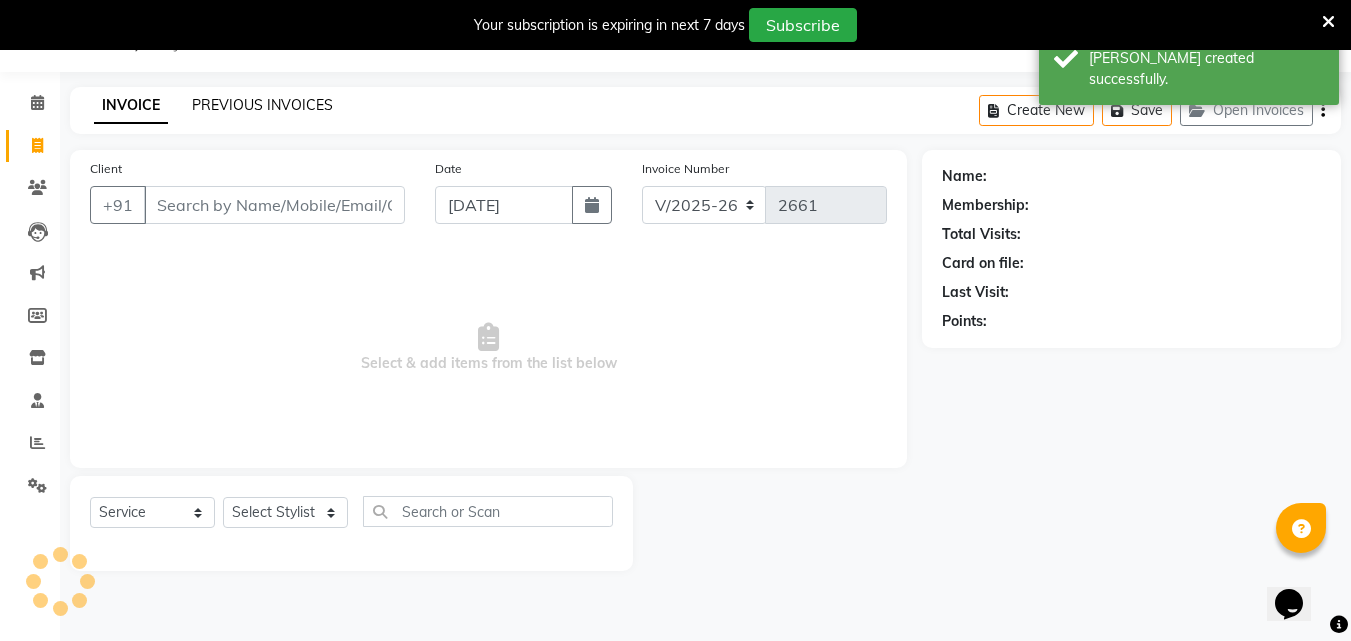 click on "PREVIOUS INVOICES" 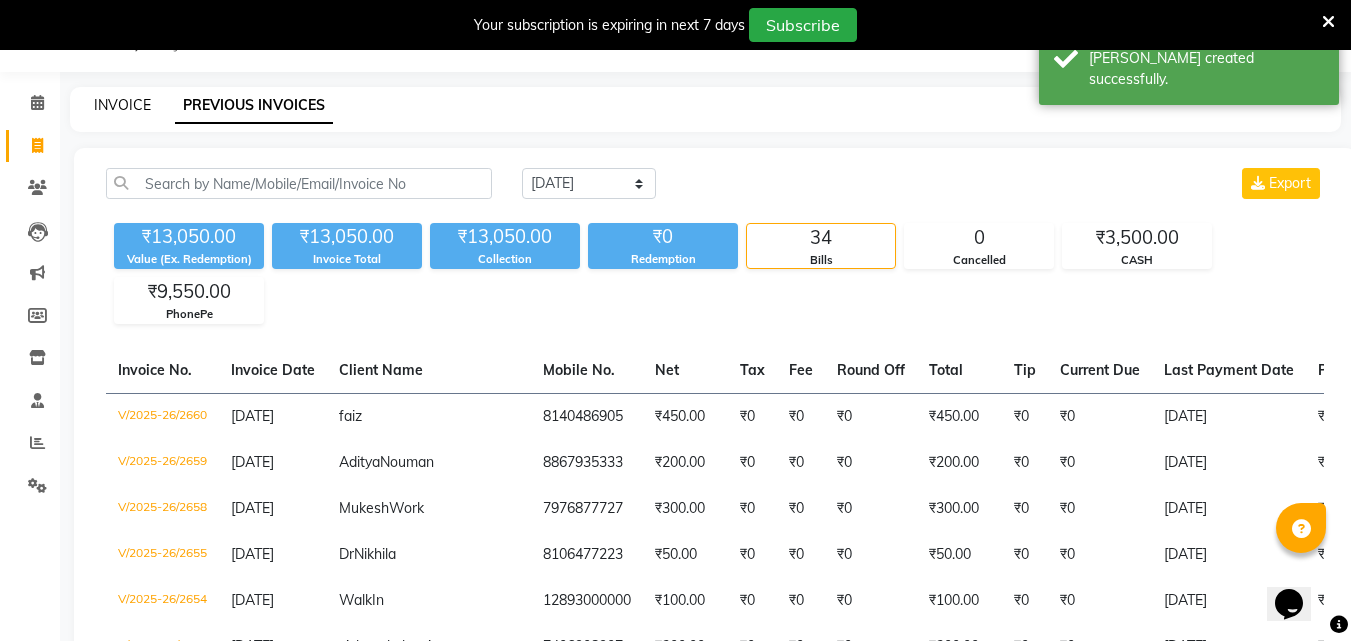click on "INVOICE" 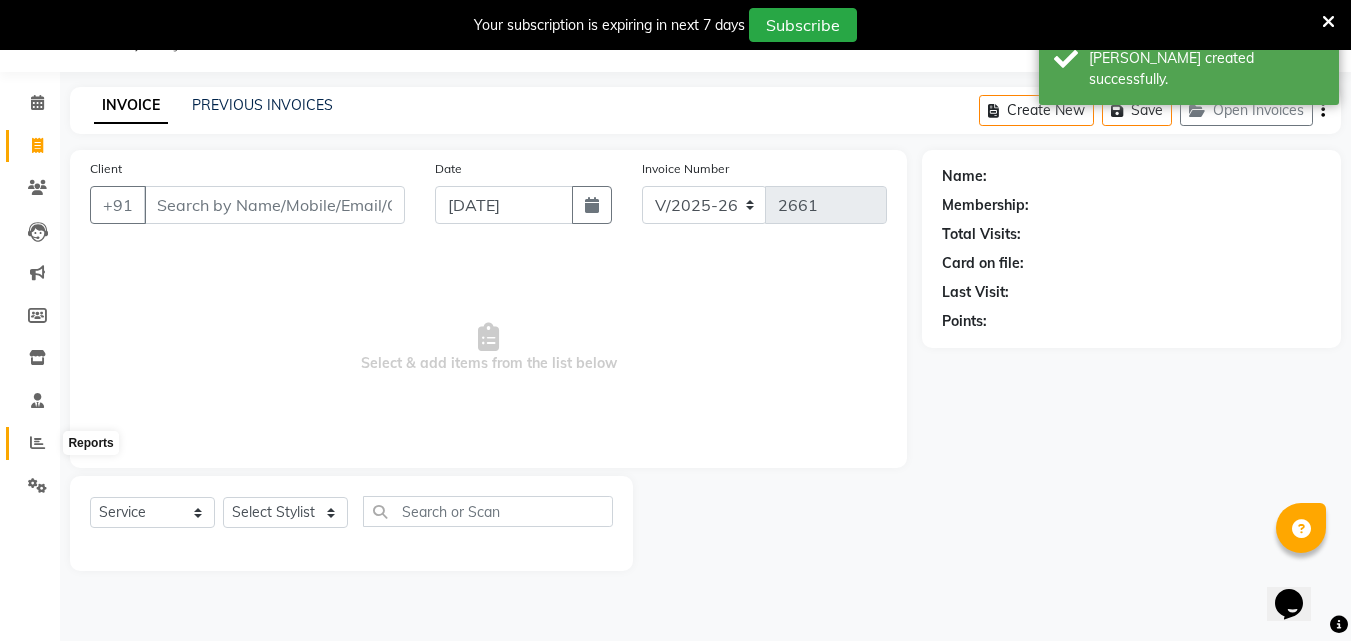click 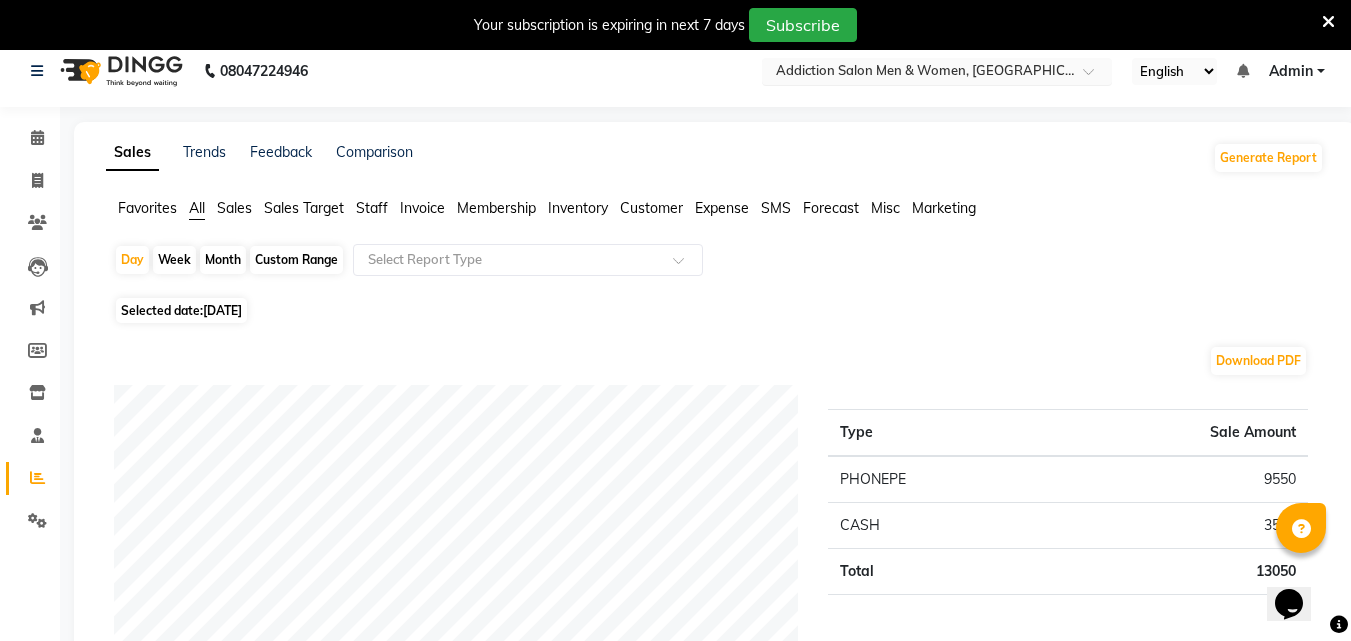 scroll, scrollTop: 0, scrollLeft: 0, axis: both 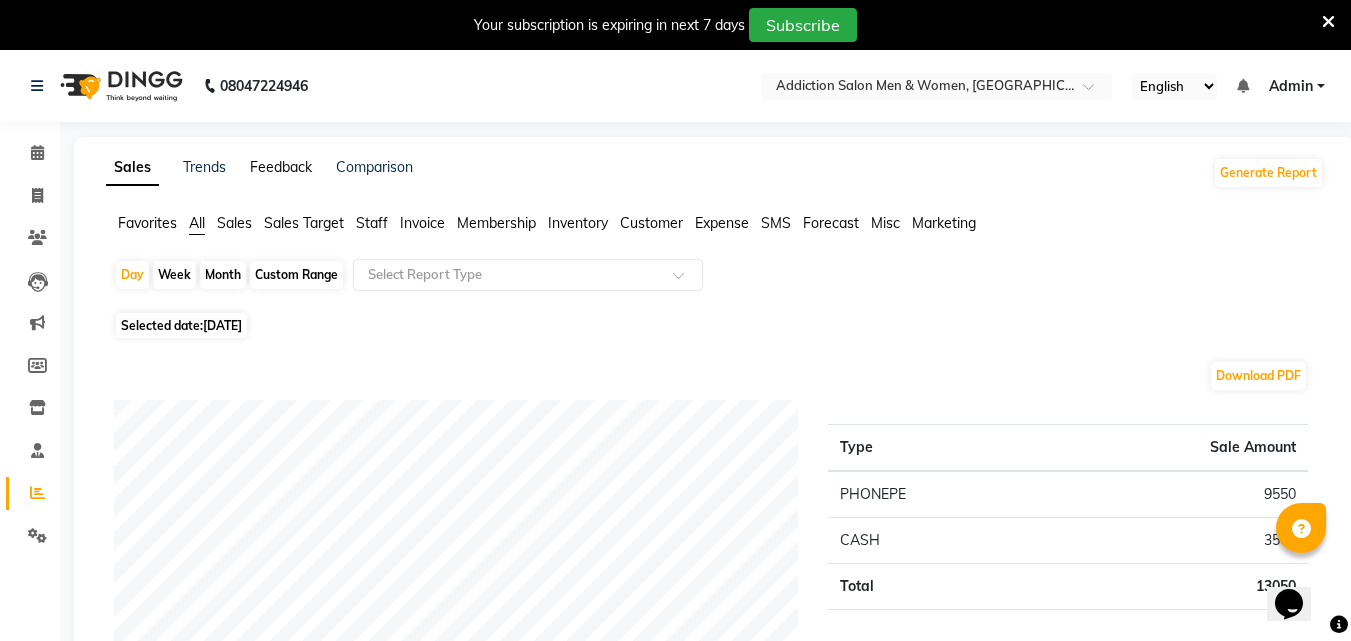 click on "Feedback" 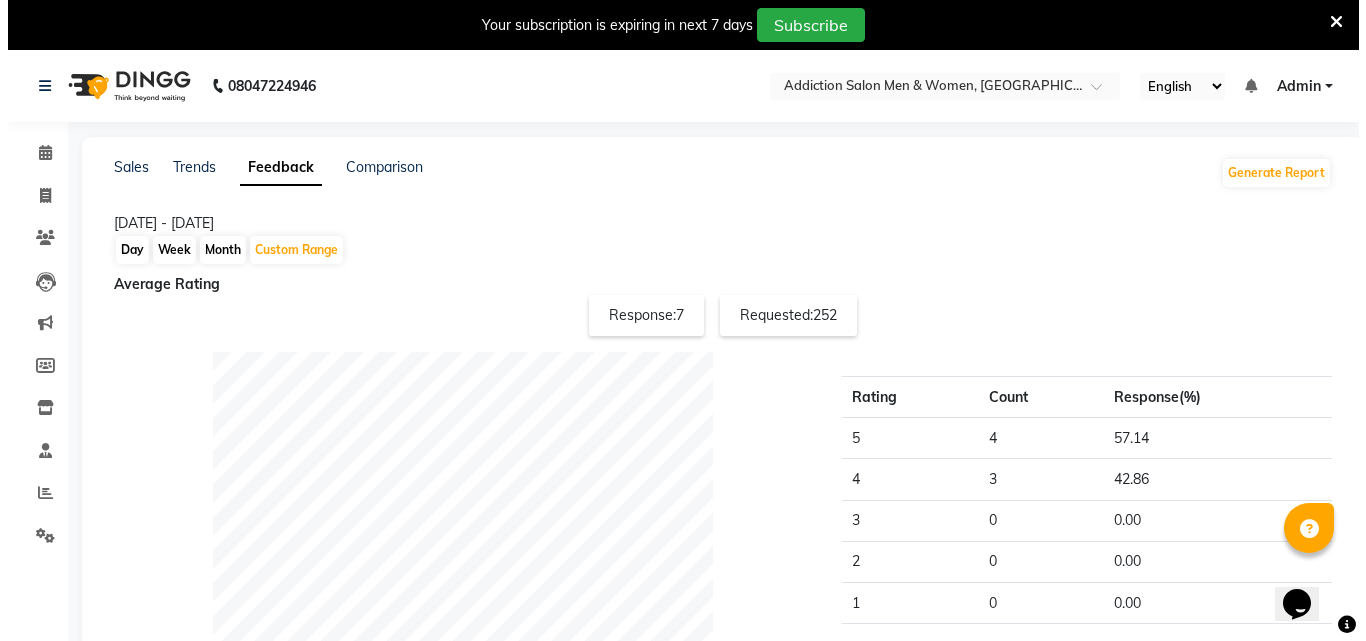 scroll, scrollTop: 294, scrollLeft: 0, axis: vertical 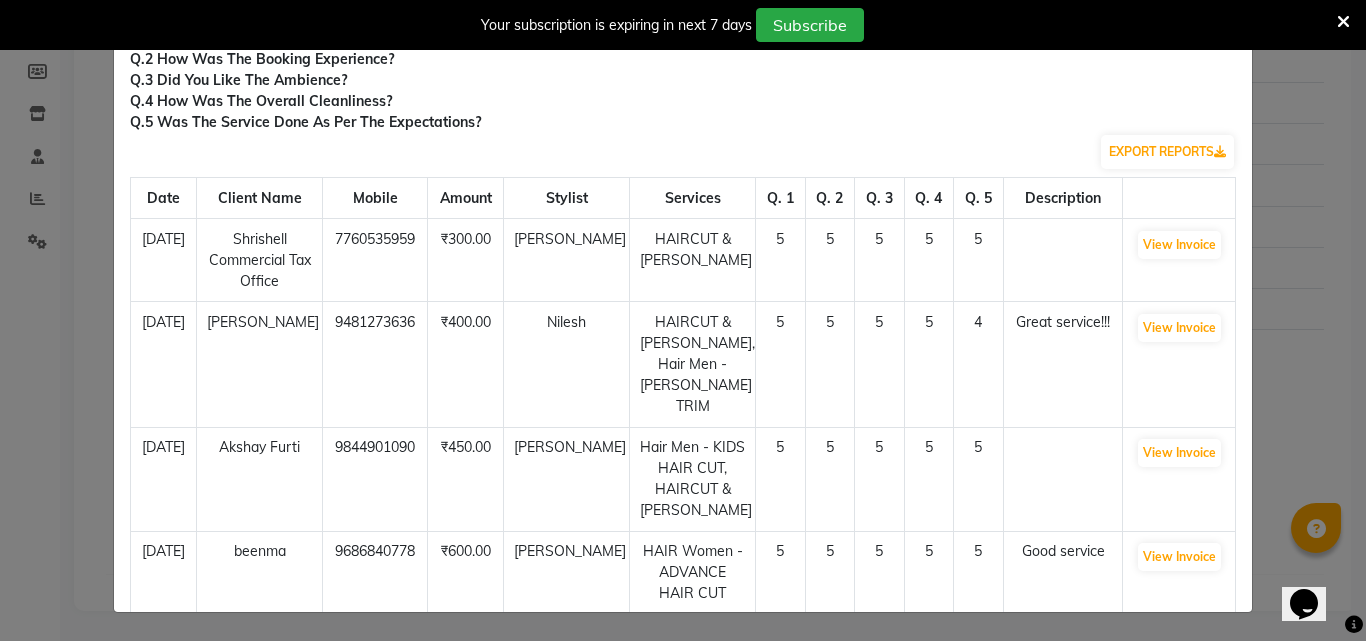 click on "Rating Details ×  Q.1 How was your overall experience [DATE]?   Q.2 How was the booking experience?   Q.3 Did you like the ambience?   Q.4 How was the overall cleanliness?   Q.5 Was the service done as per the expectations?  EXPORT REPORTS  Date Client Name Mobile Amount Stylist Services  Q. 1   Q. 2   Q. 3   Q. 4   Q. 5  Description [DATE] Shrishell Commercial Tax Office 7760535959 ₹300.00 Kamal HAIRCUT & [PERSON_NAME]  5   5   5   5   5   View Invoice  [DATE] [PERSON_NAME]  9481273636 ₹400.00 Nilesh  HAIRCUT & [PERSON_NAME], Hair Men - [PERSON_NAME] TRIM  5   5   5   5   4  Great service!!!  View Invoice  [DATE] Akshay Furti 9844901090 ₹450.00 [PERSON_NAME] Hair Men - KIDS HAIR CUT, HAIRCUT & [PERSON_NAME]  5   5   5   5   5   View Invoice  [DATE] beenma  9686840778 ₹600.00 Kamal HAIR Women - ADVANCE HAIR CUT  5   5   5   5   5  Good service   View Invoice" 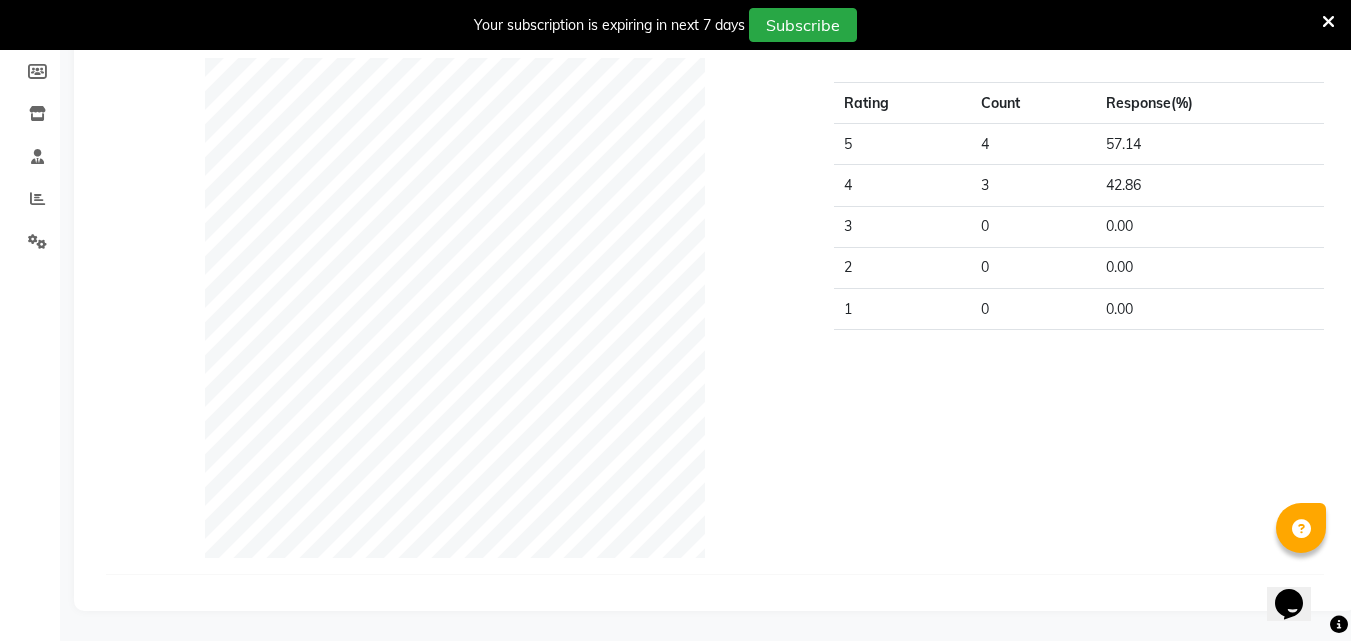 scroll, scrollTop: 0, scrollLeft: 0, axis: both 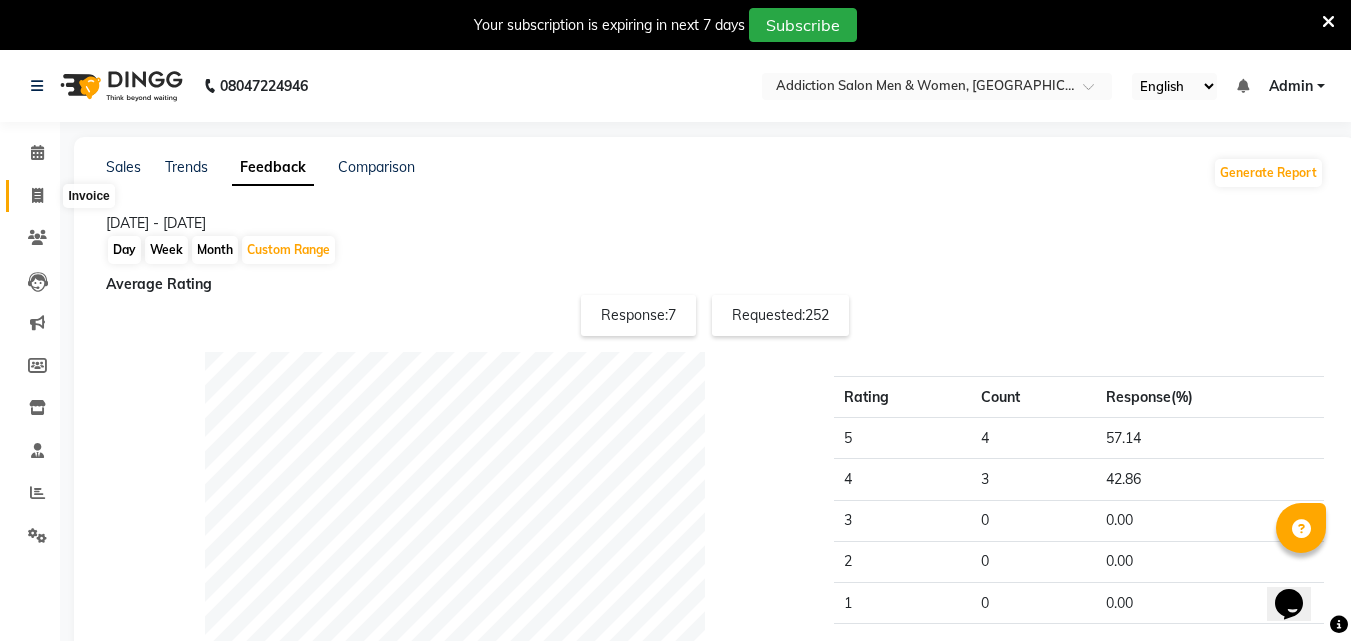 drag, startPoint x: 34, startPoint y: 200, endPoint x: 78, endPoint y: 193, distance: 44.553337 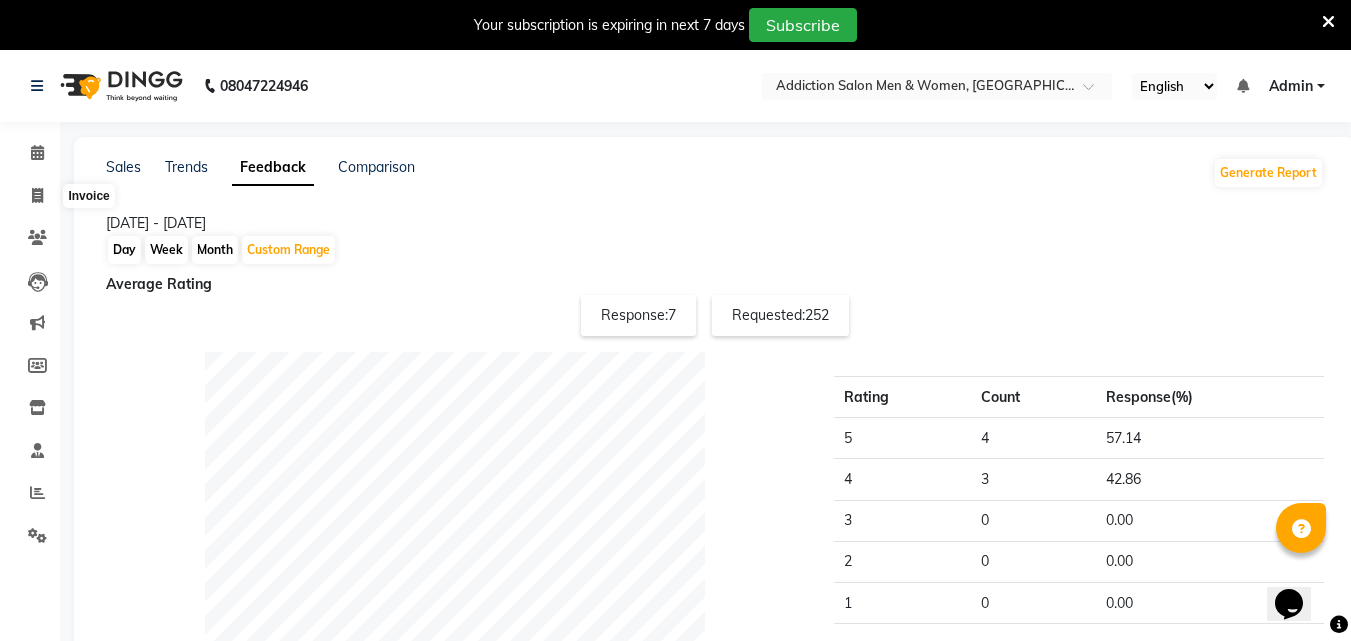 select on "service" 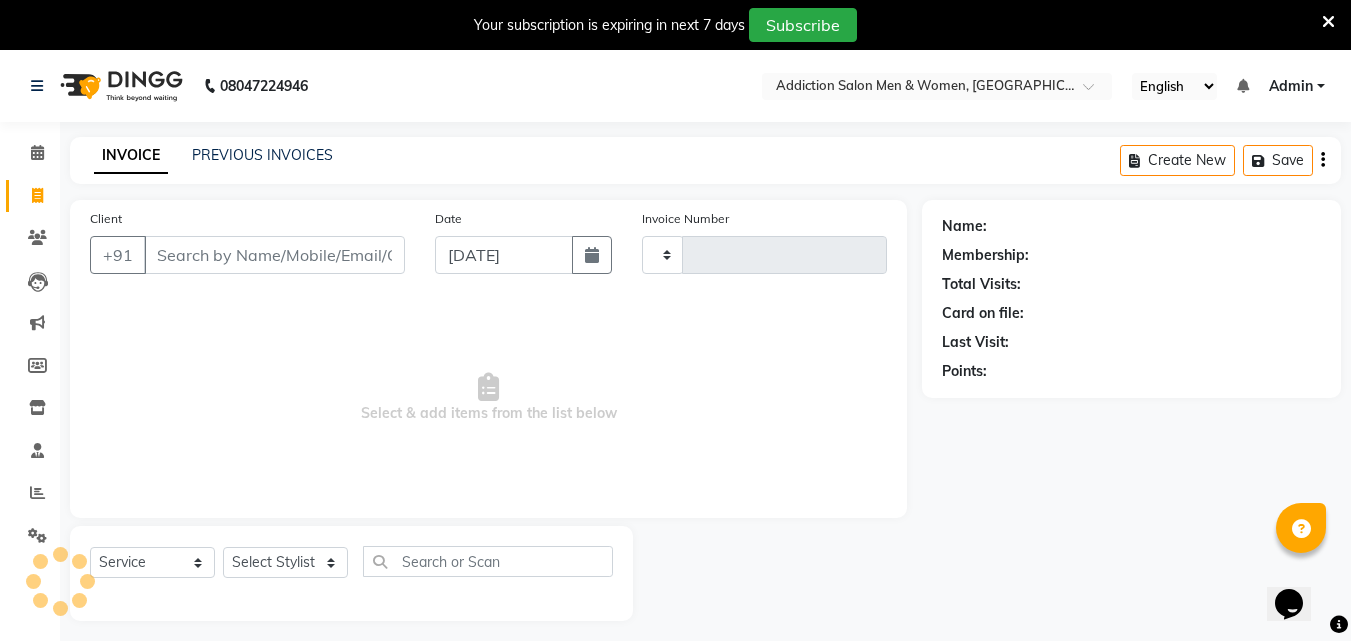 scroll, scrollTop: 50, scrollLeft: 0, axis: vertical 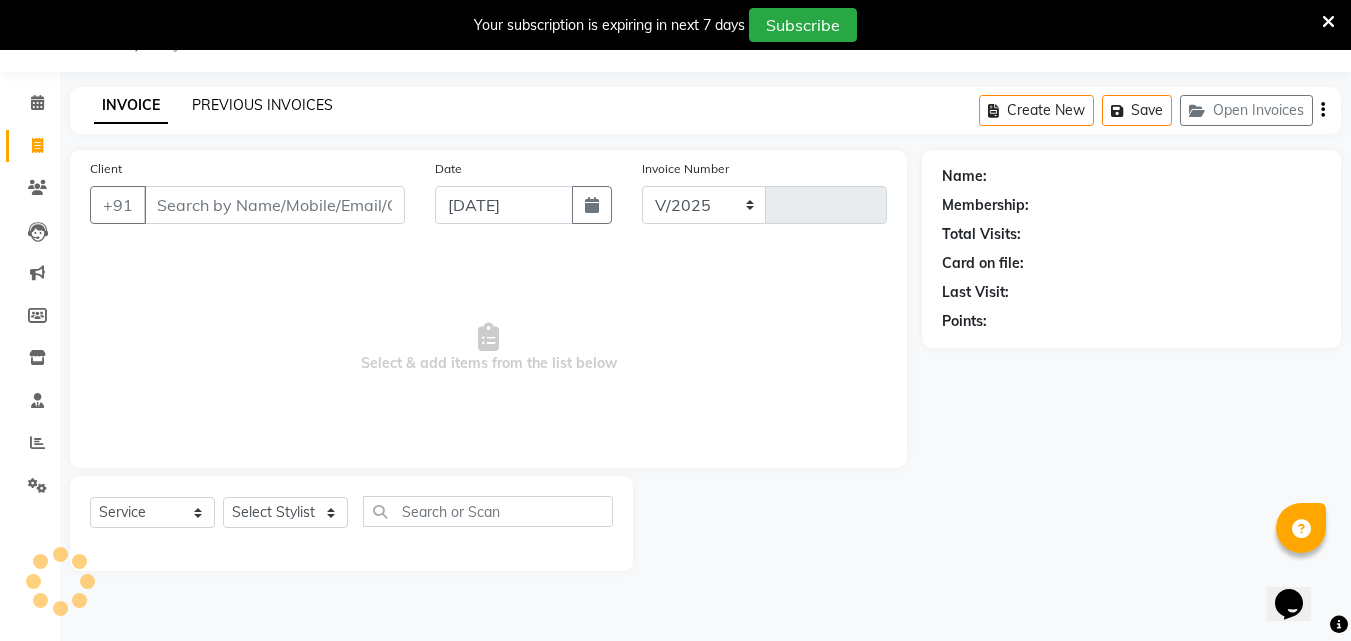 select on "6595" 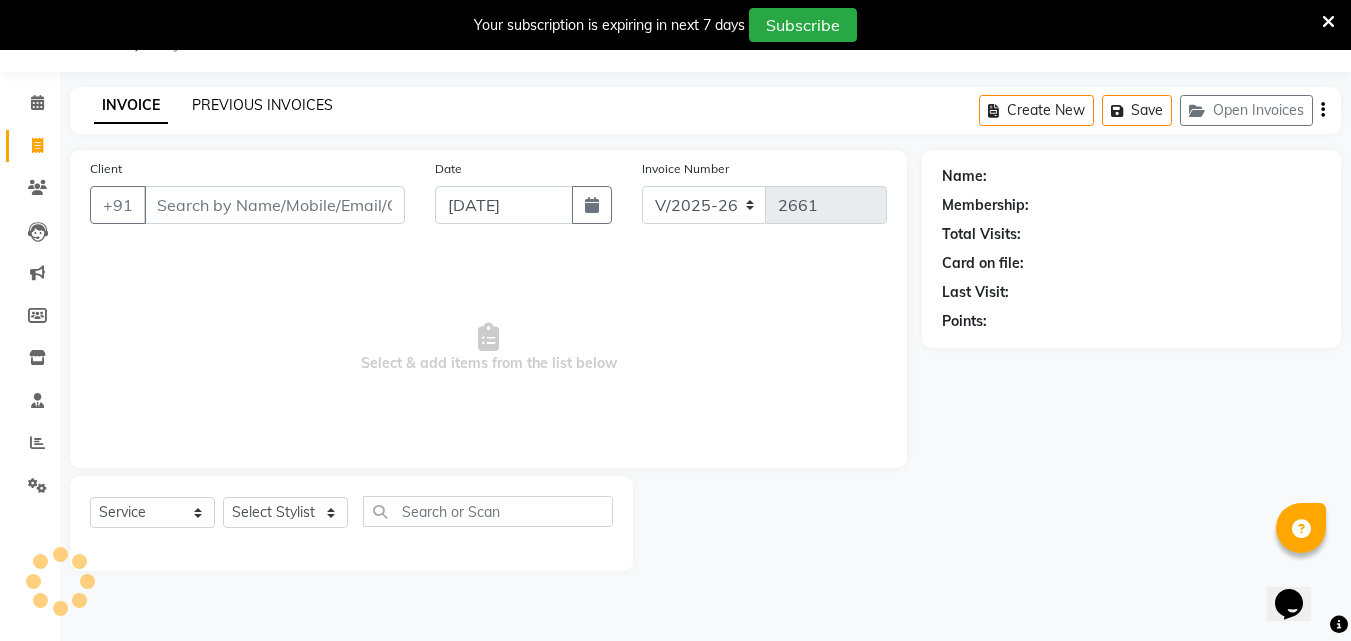 click on "PREVIOUS INVOICES" 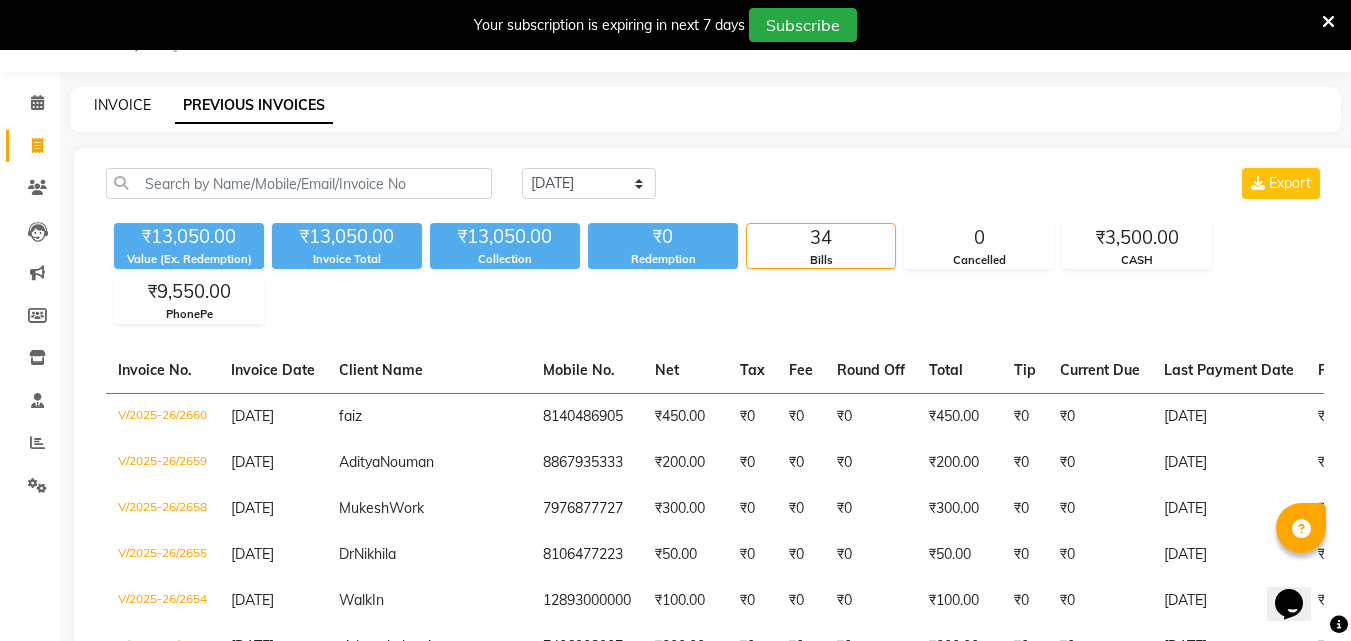 click on "INVOICE" 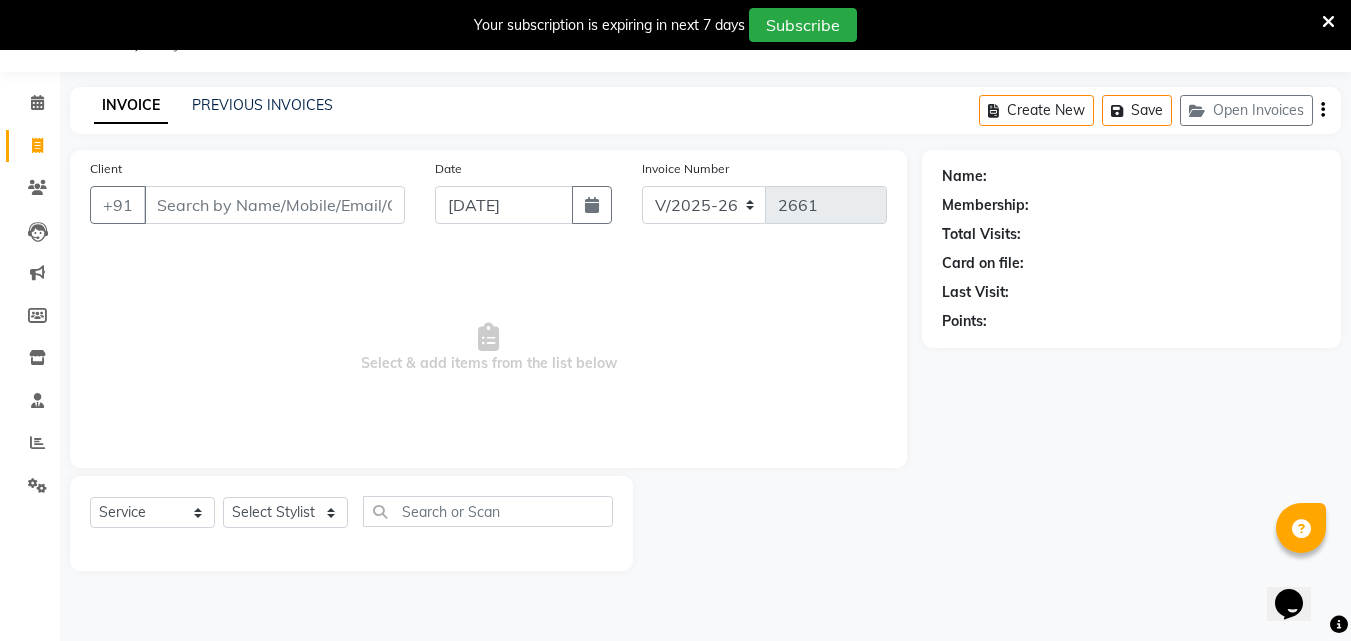 scroll, scrollTop: 0, scrollLeft: 0, axis: both 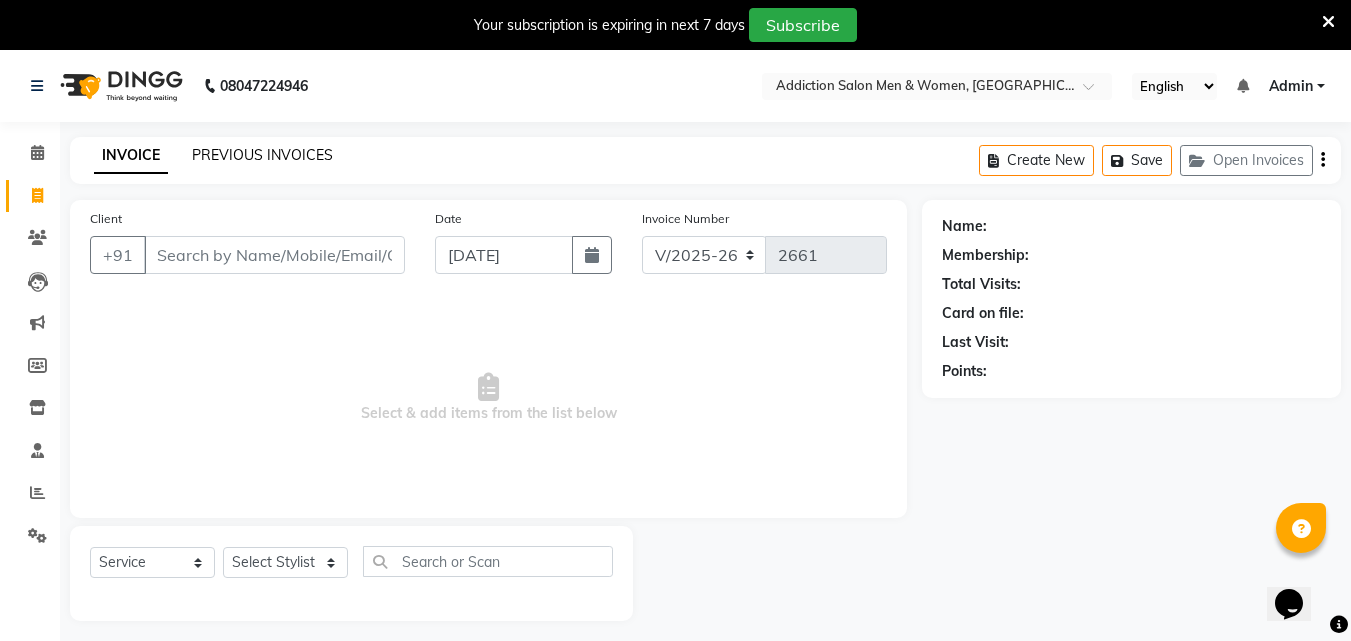 click on "PREVIOUS INVOICES" 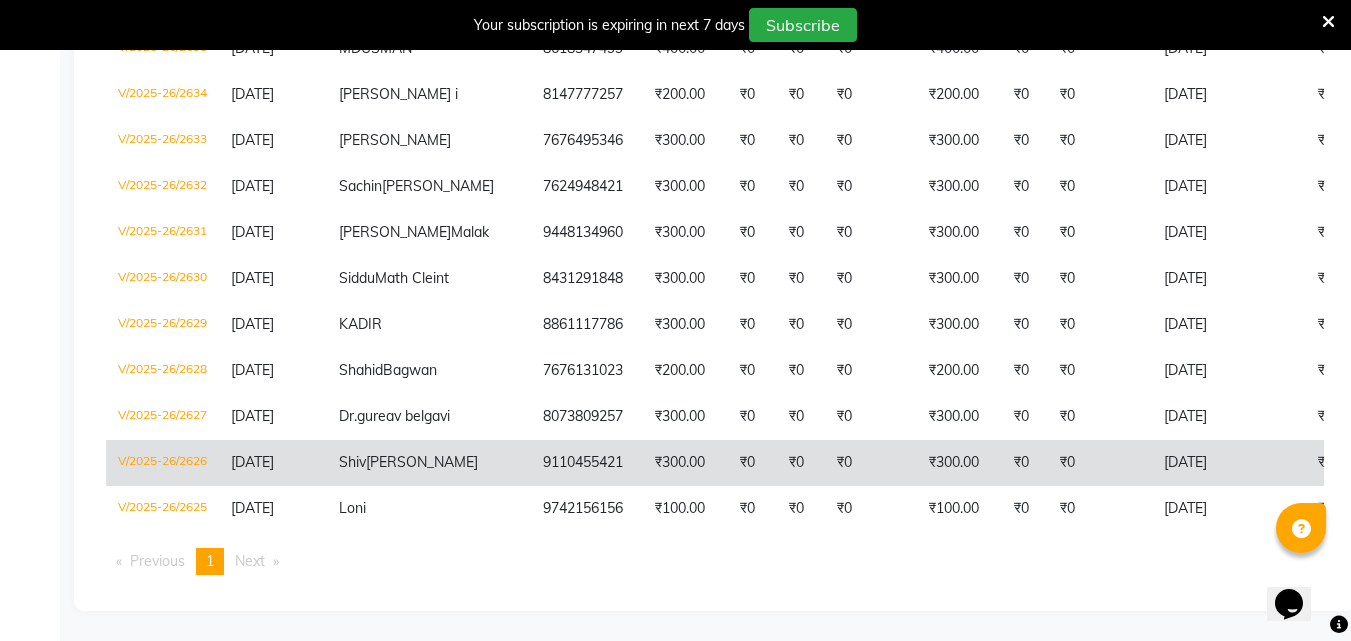 scroll, scrollTop: 1832, scrollLeft: 0, axis: vertical 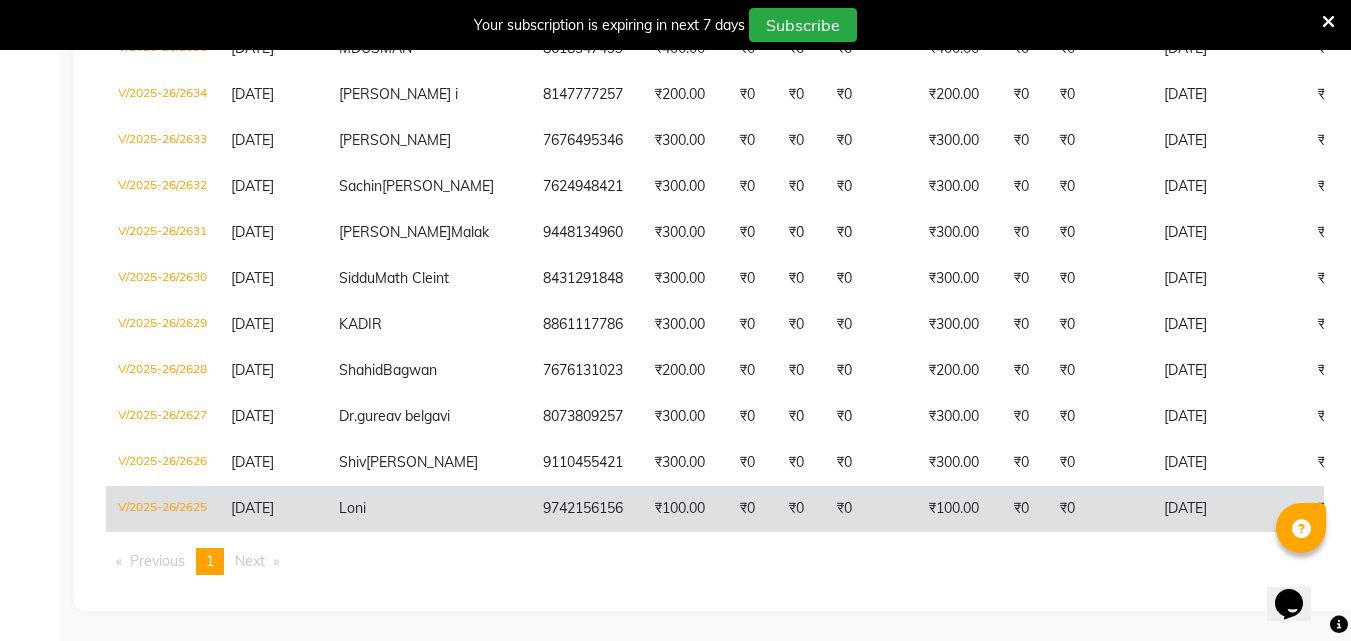 click on "₹100.00" 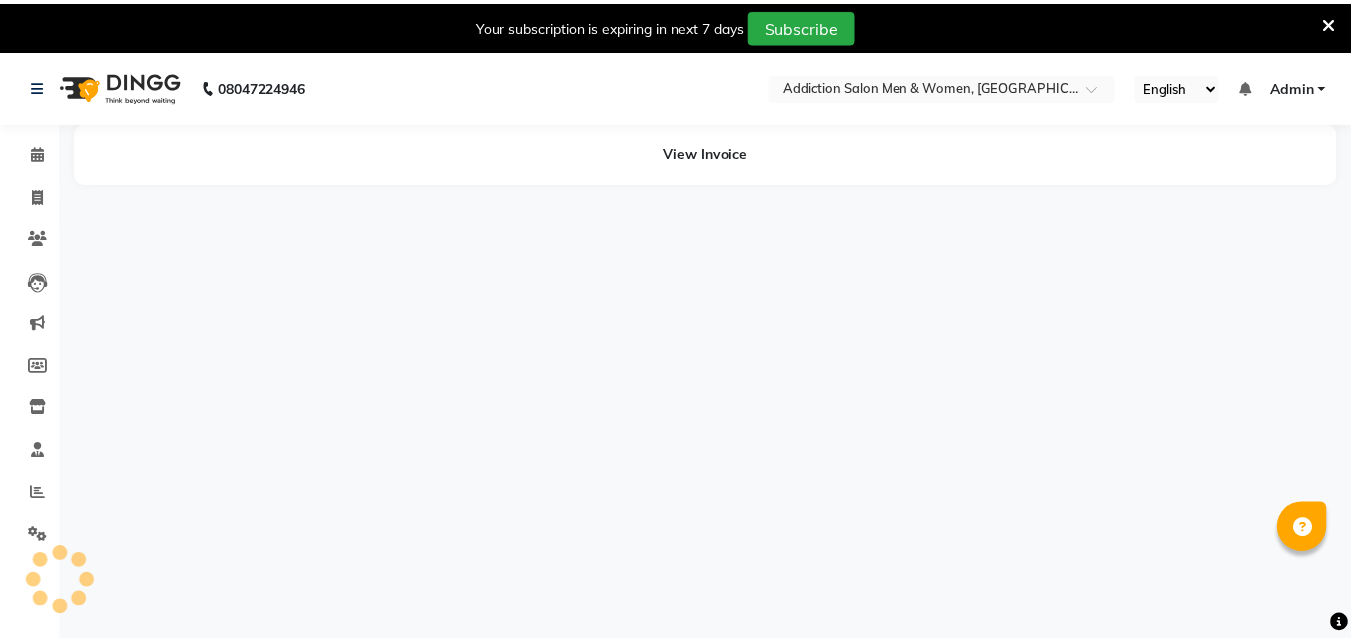 scroll, scrollTop: 0, scrollLeft: 0, axis: both 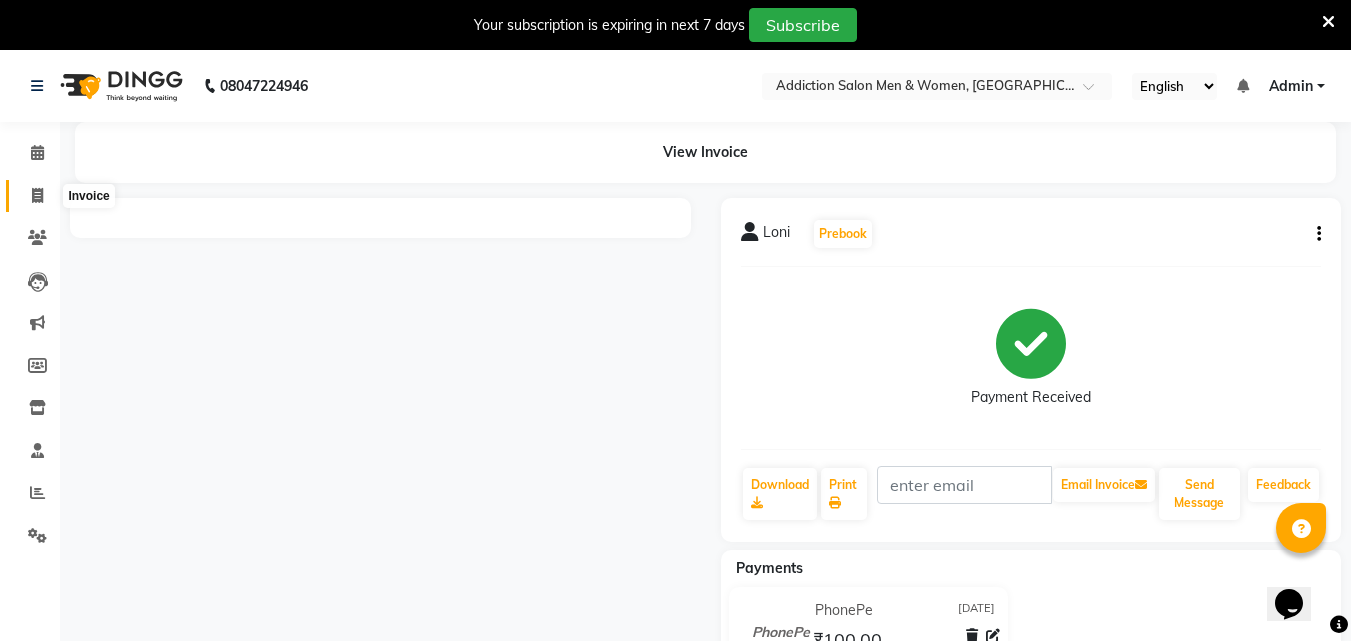 click 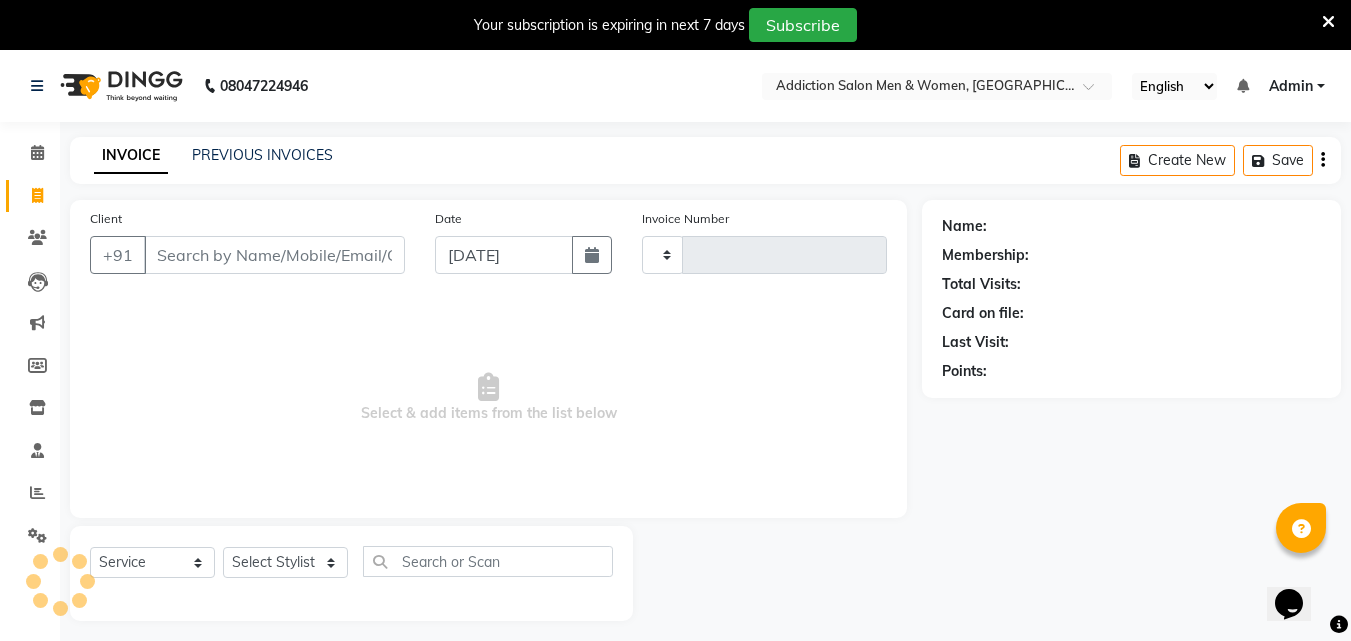 type on "2661" 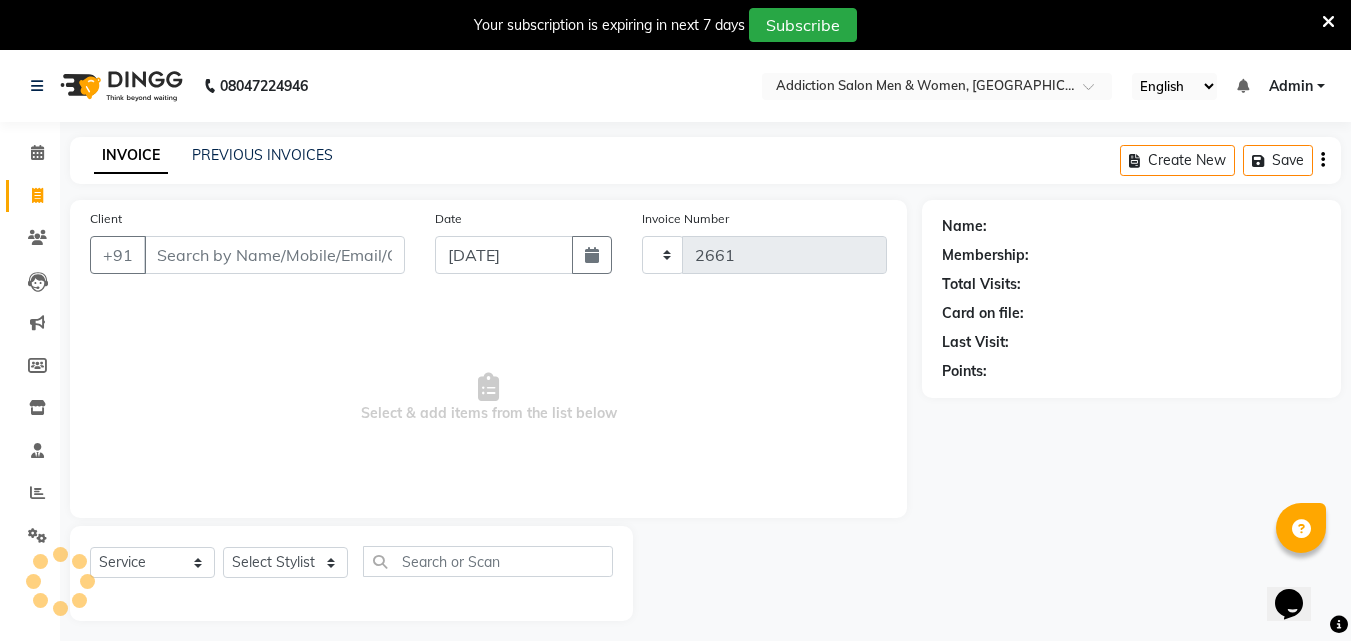 select on "6595" 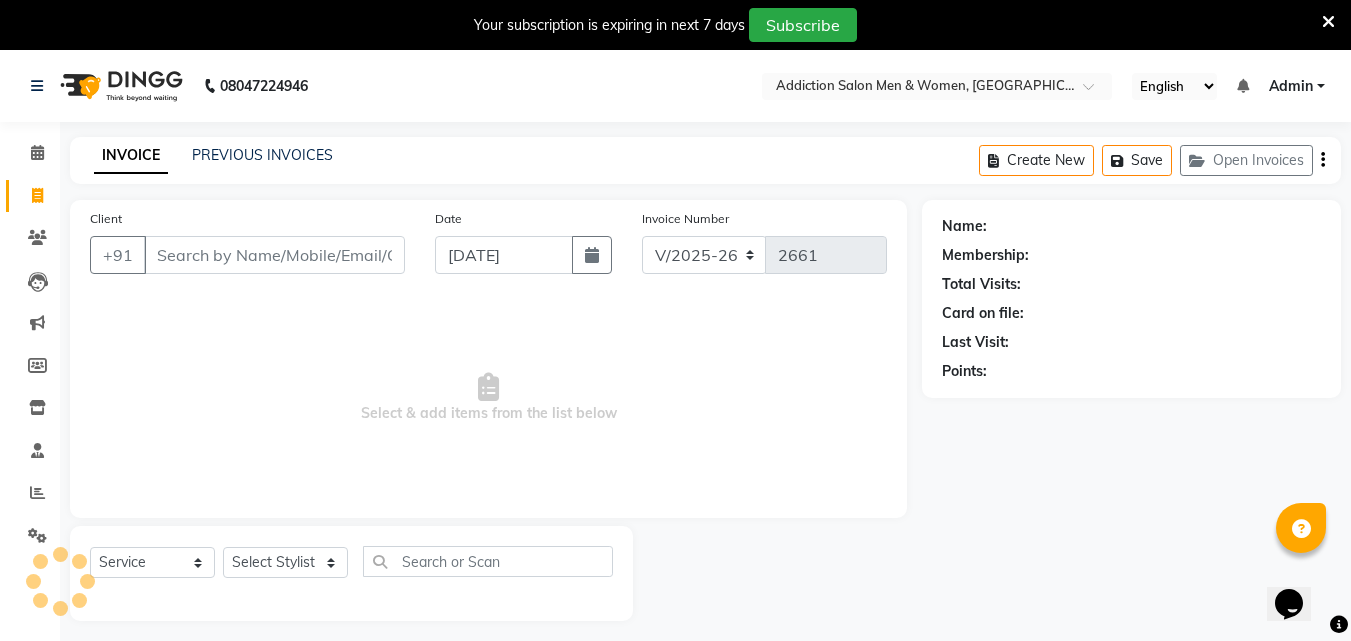 scroll, scrollTop: 50, scrollLeft: 0, axis: vertical 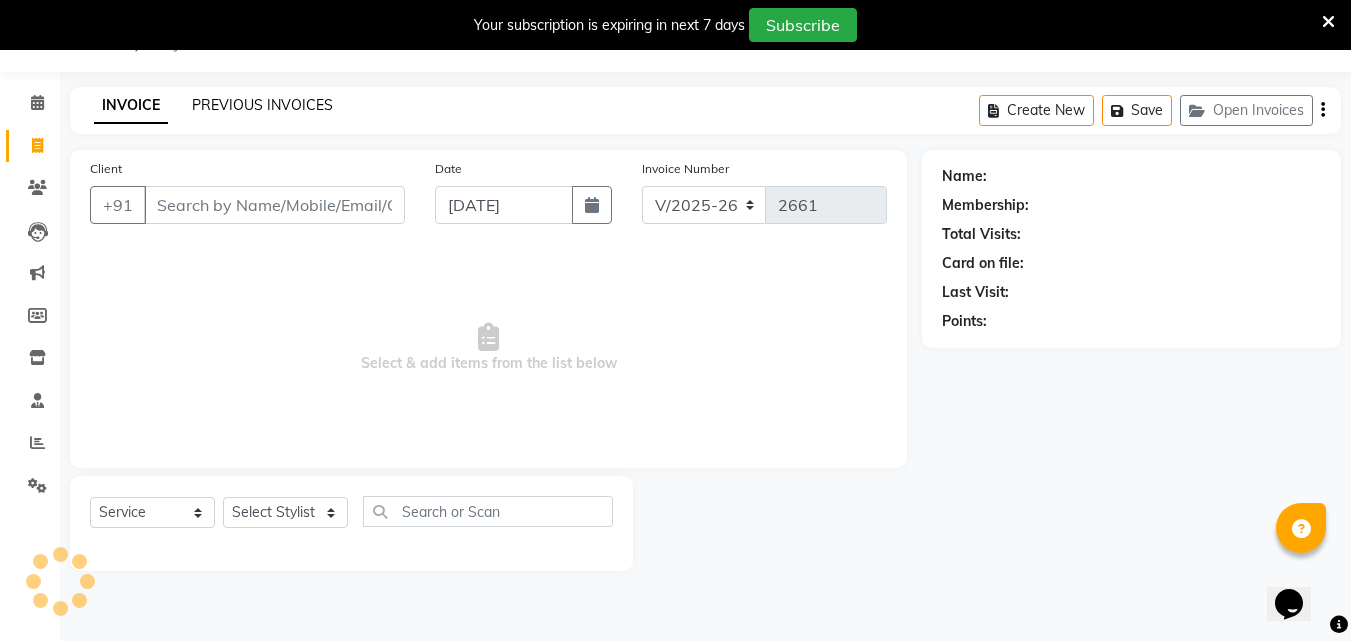 click on "PREVIOUS INVOICES" 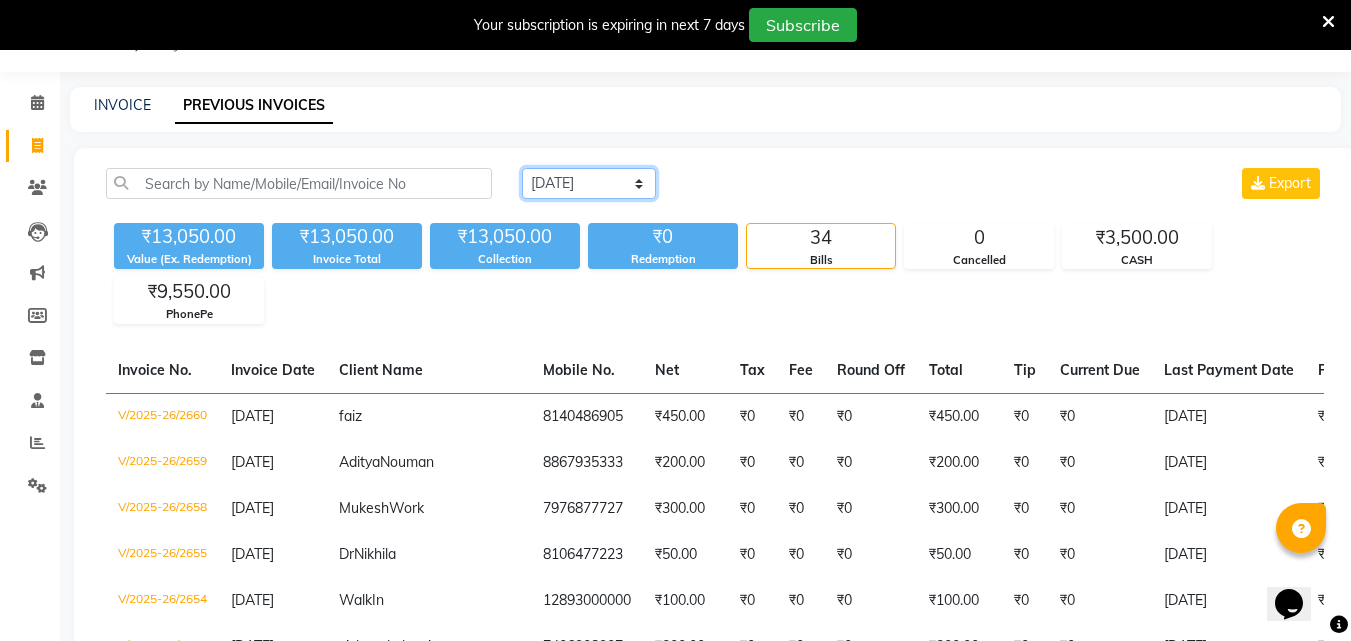 click on "Today Yesterday Custom Range" 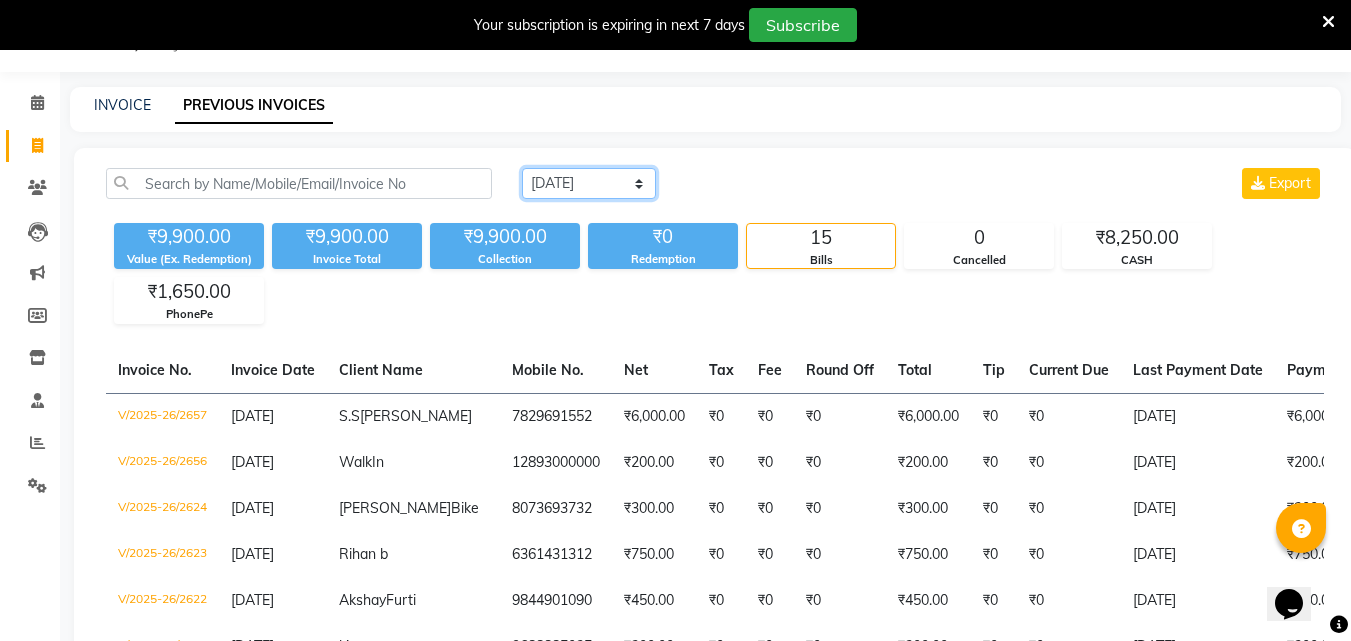 click on "Today Yesterday Custom Range" 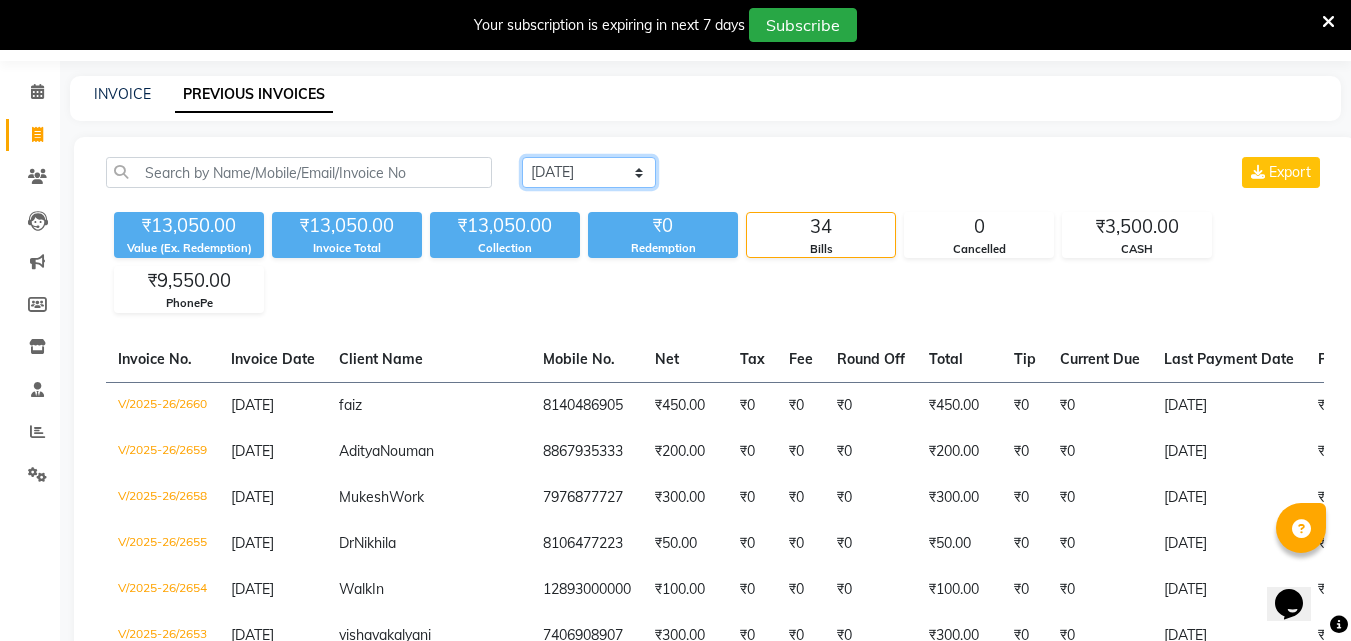 scroll, scrollTop: 0, scrollLeft: 0, axis: both 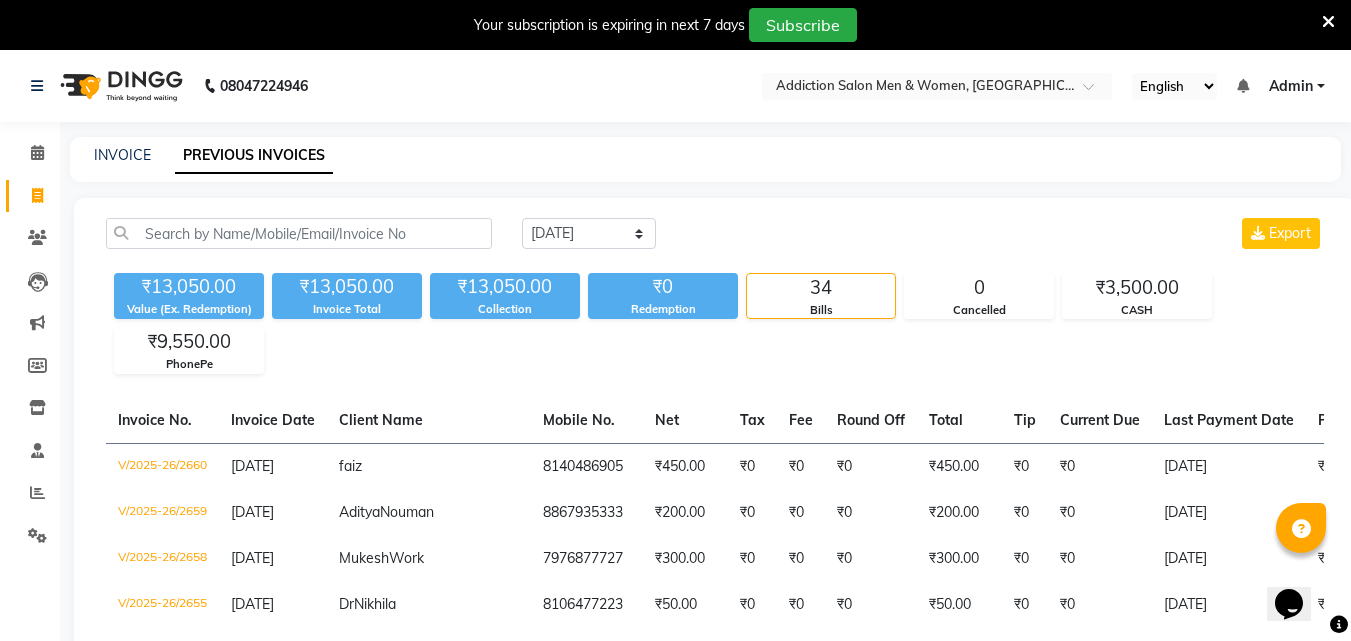 click on "INVOICE PREVIOUS INVOICES" 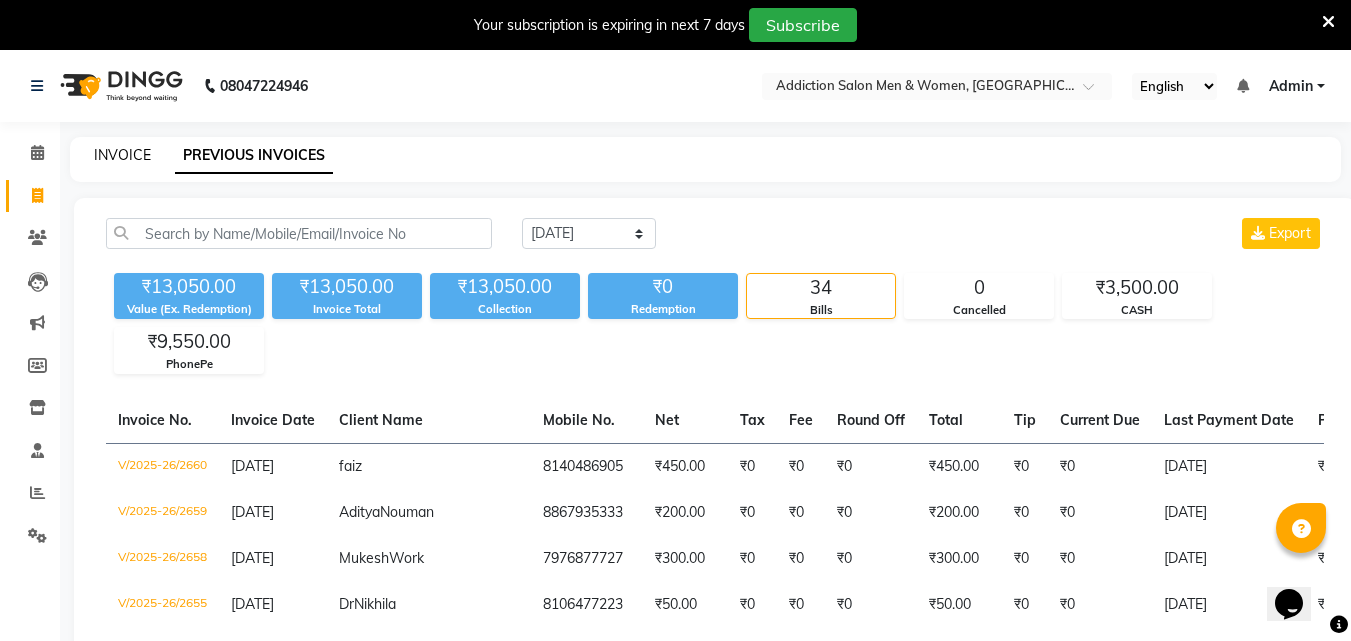 click on "INVOICE" 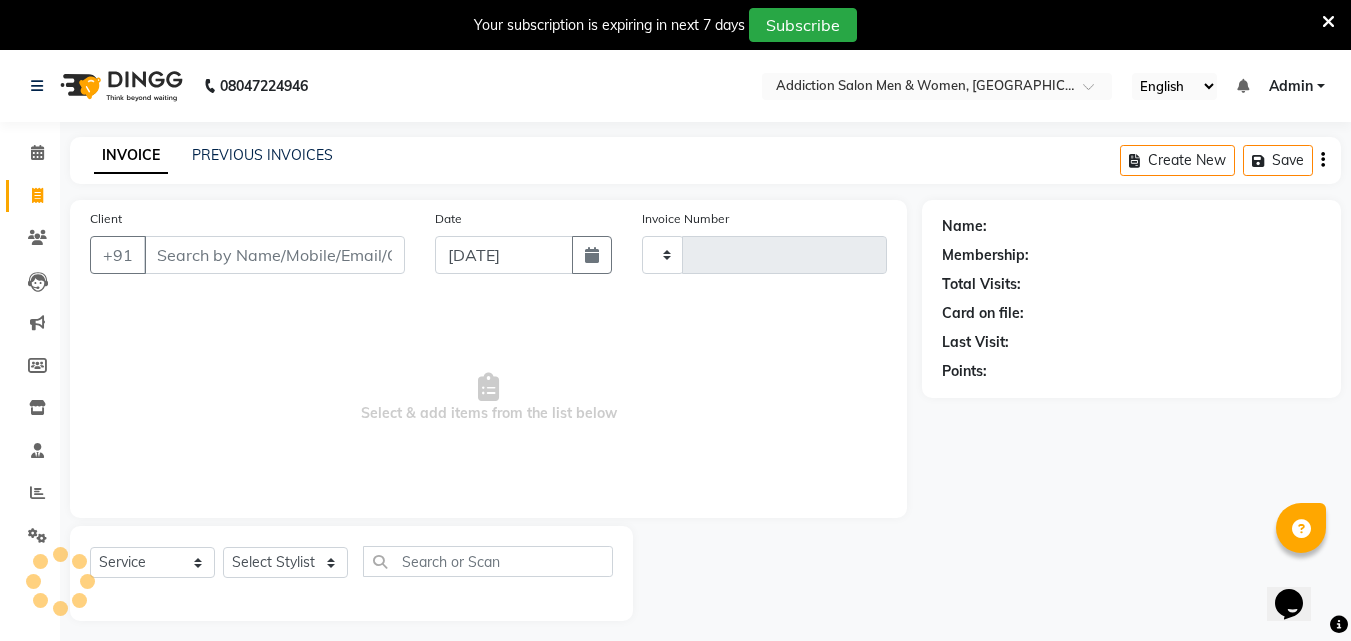 scroll, scrollTop: 50, scrollLeft: 0, axis: vertical 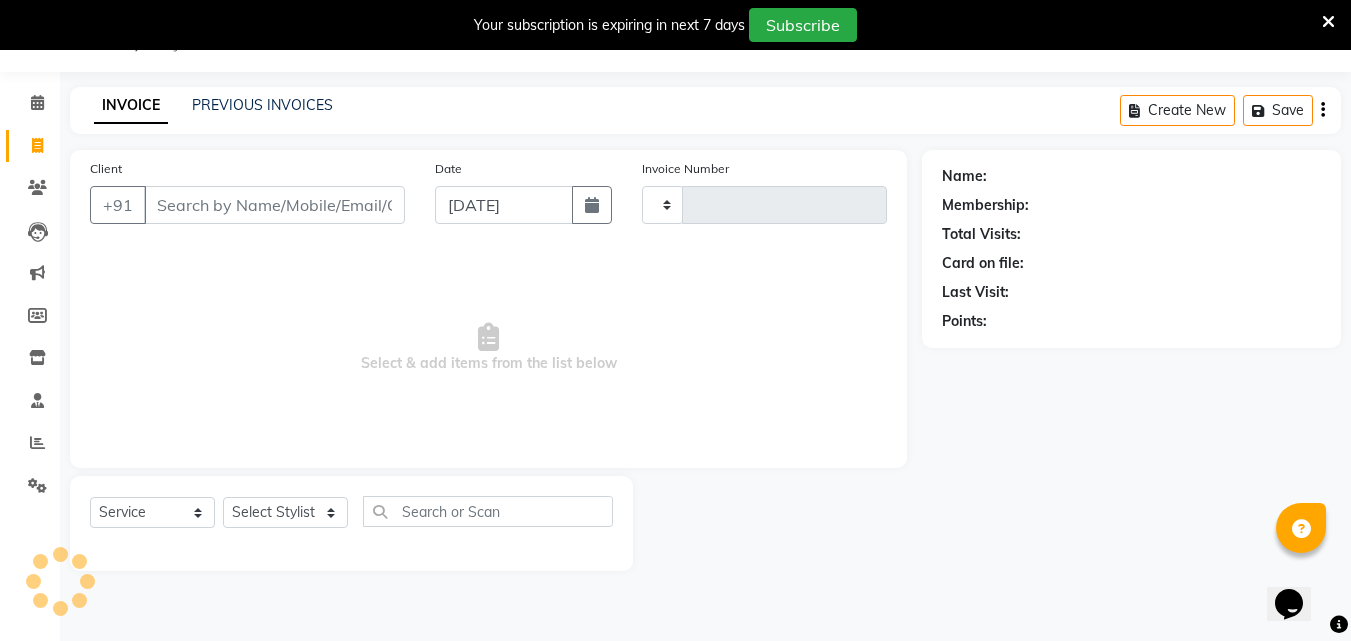 type on "2661" 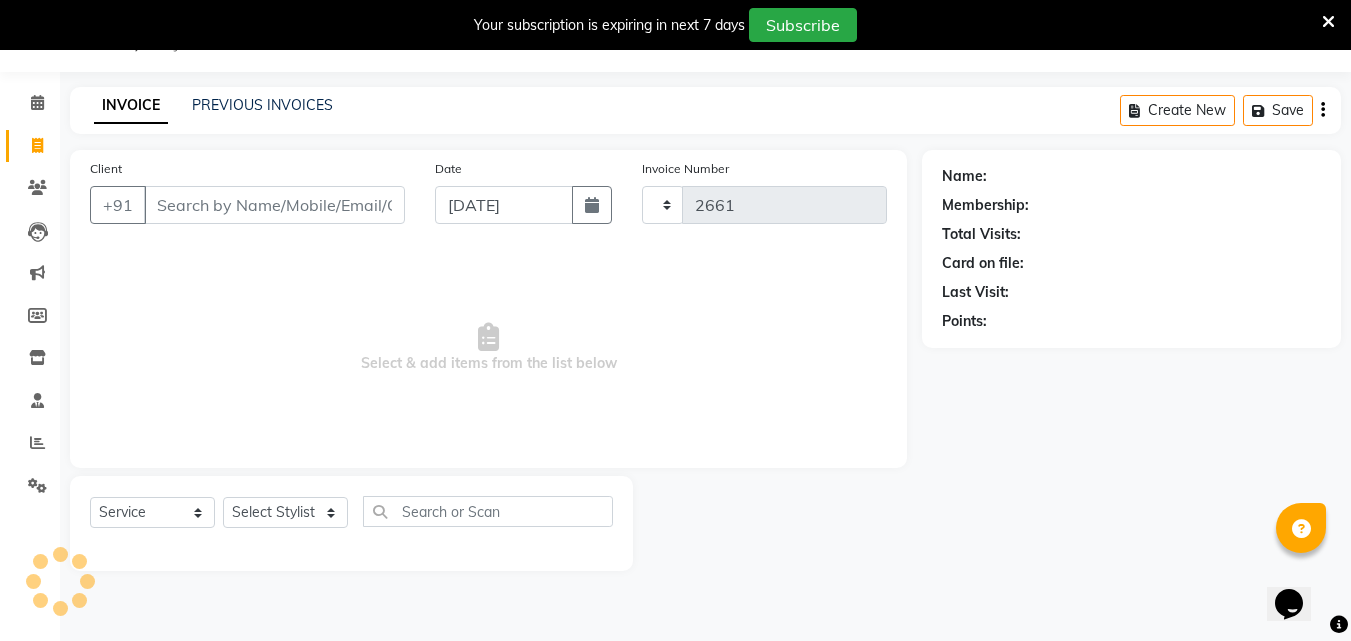 select on "6595" 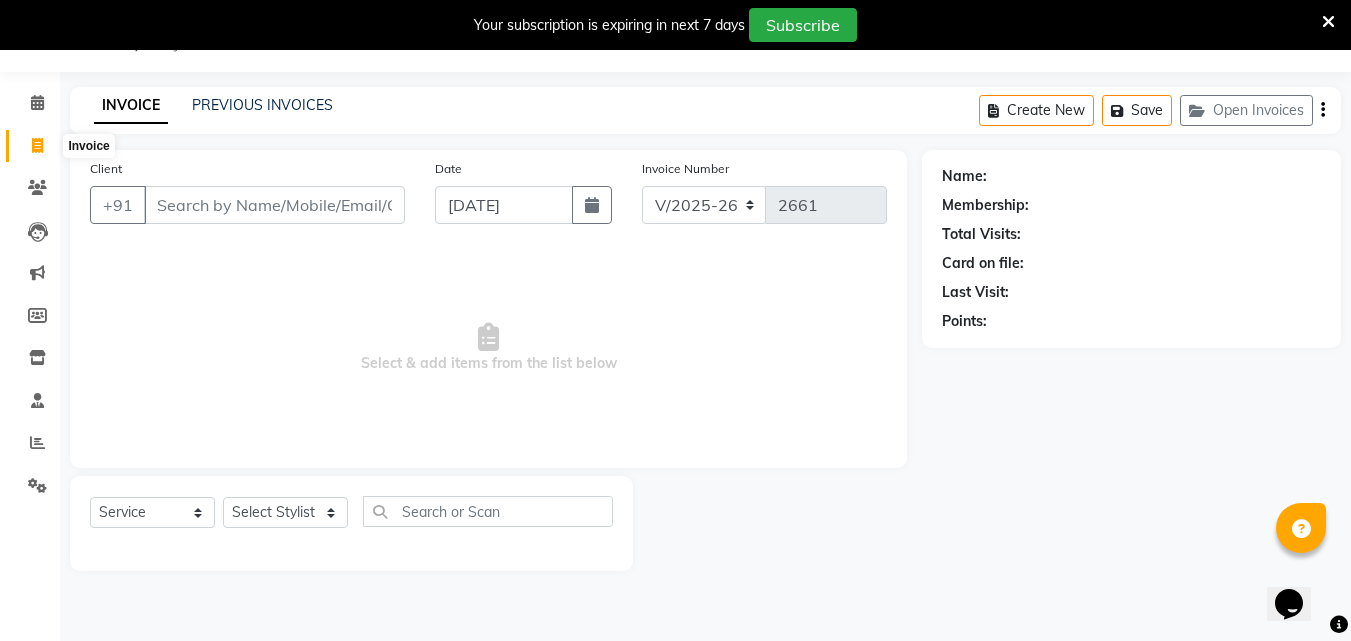 click 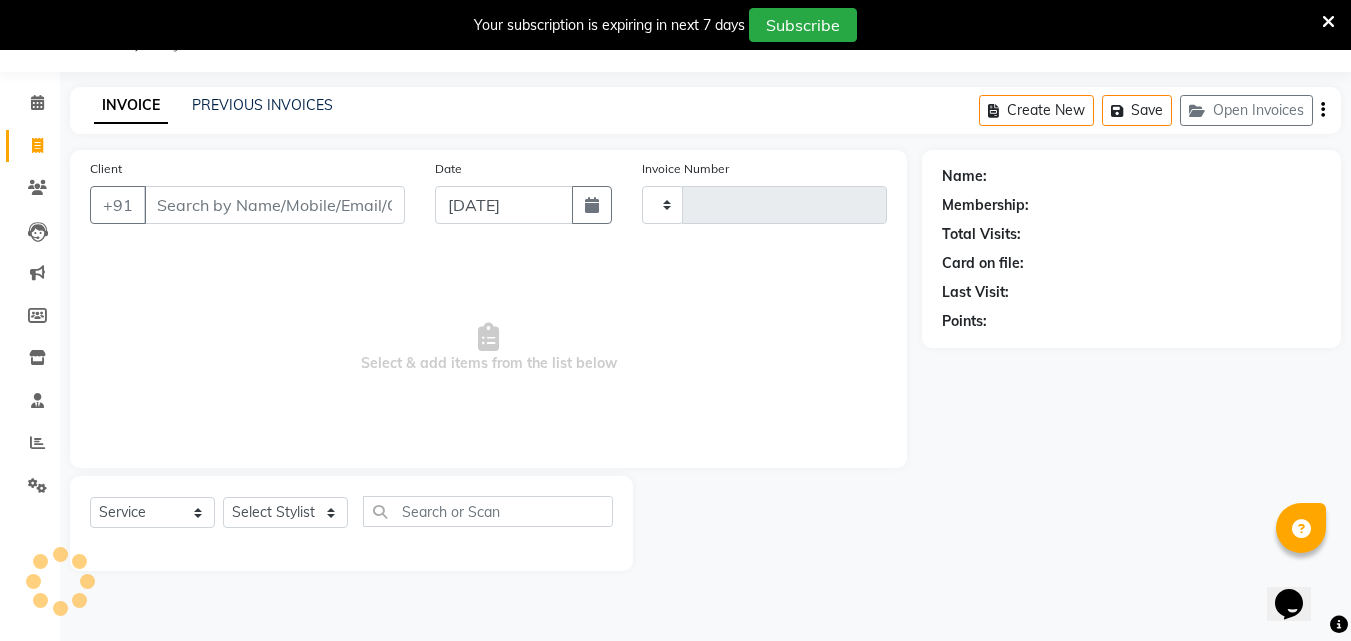 type on "2661" 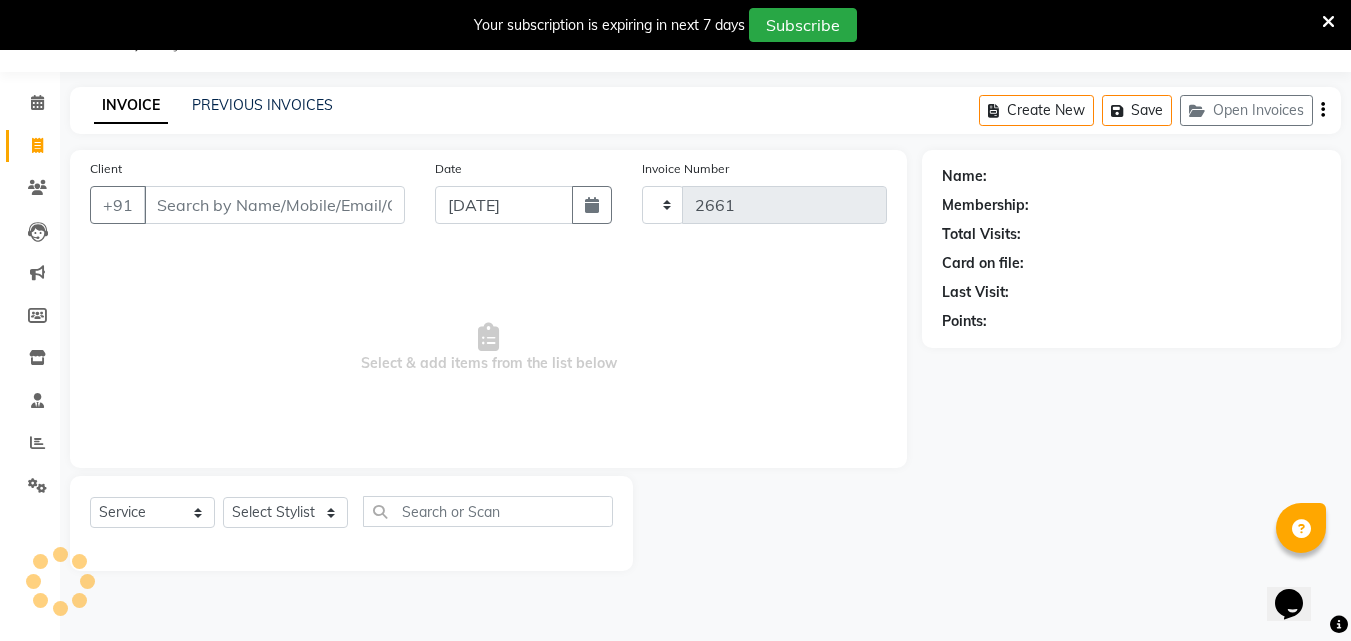 select on "6595" 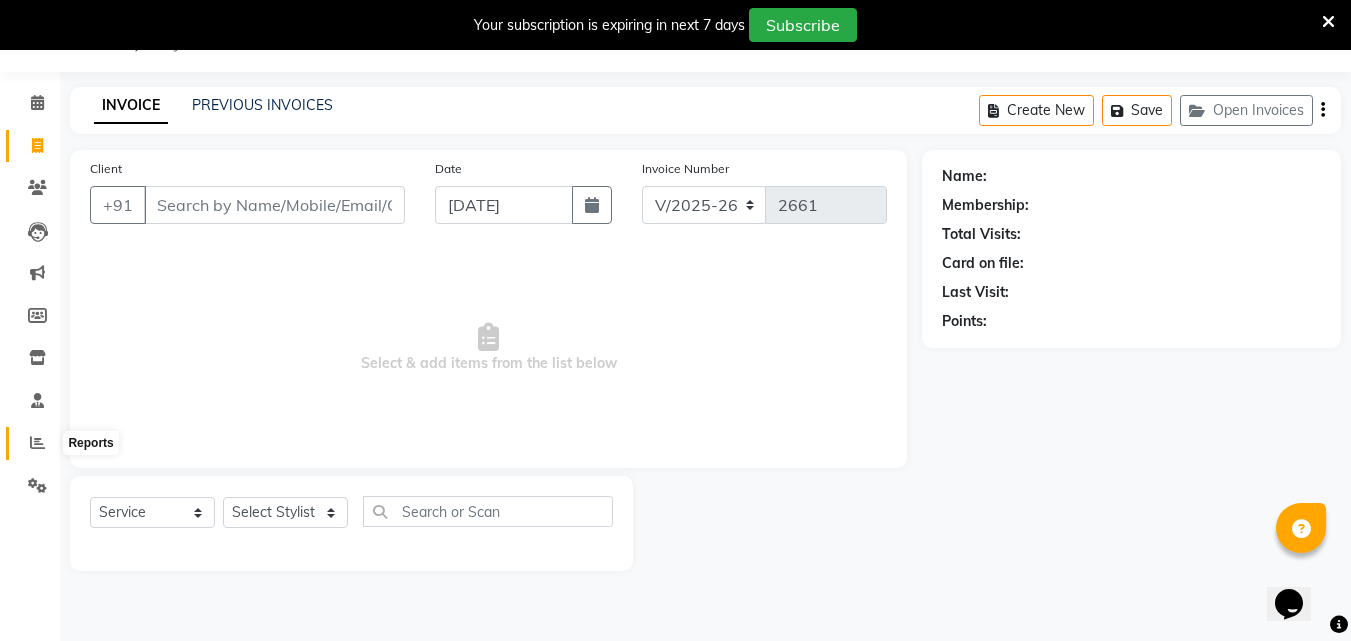 click 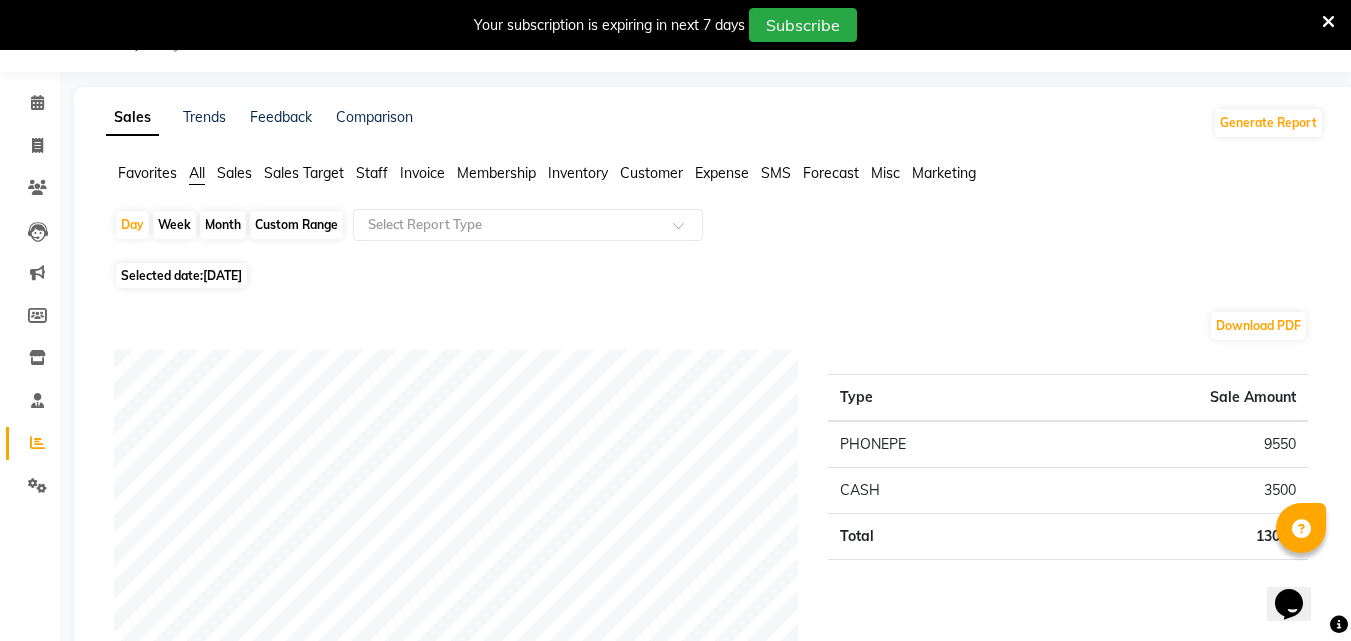 click on "Staff" 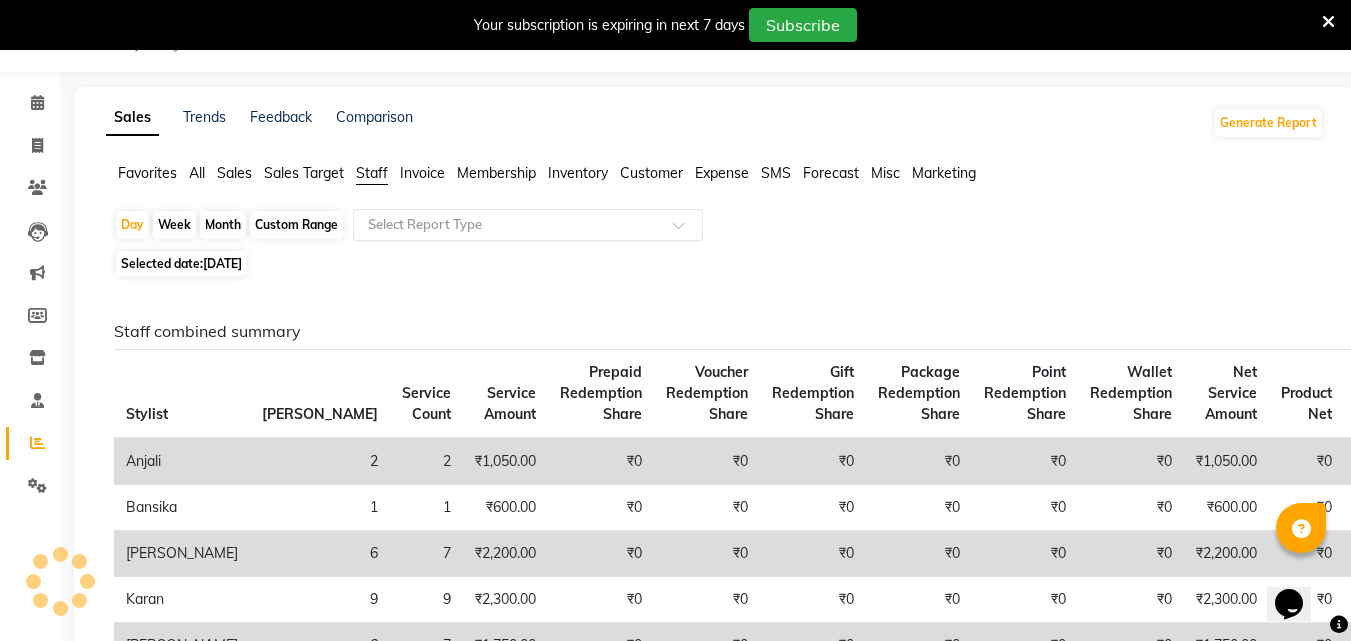 click 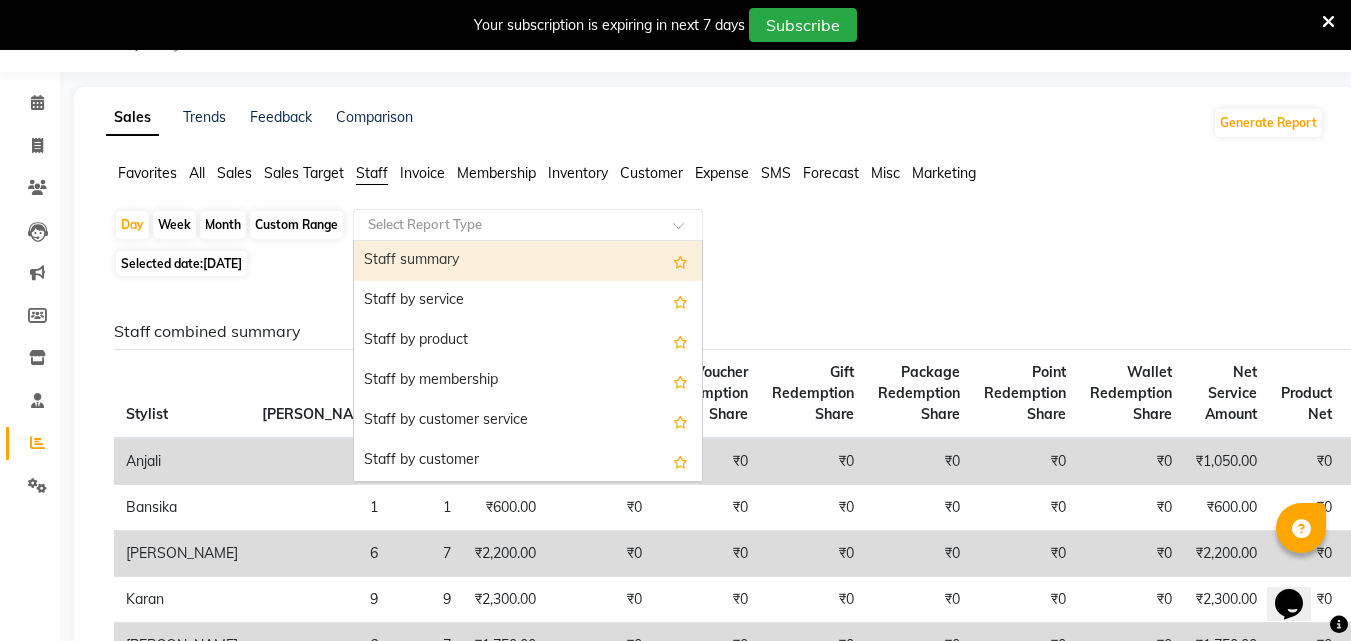 click on "Staff summary" at bounding box center [528, 261] 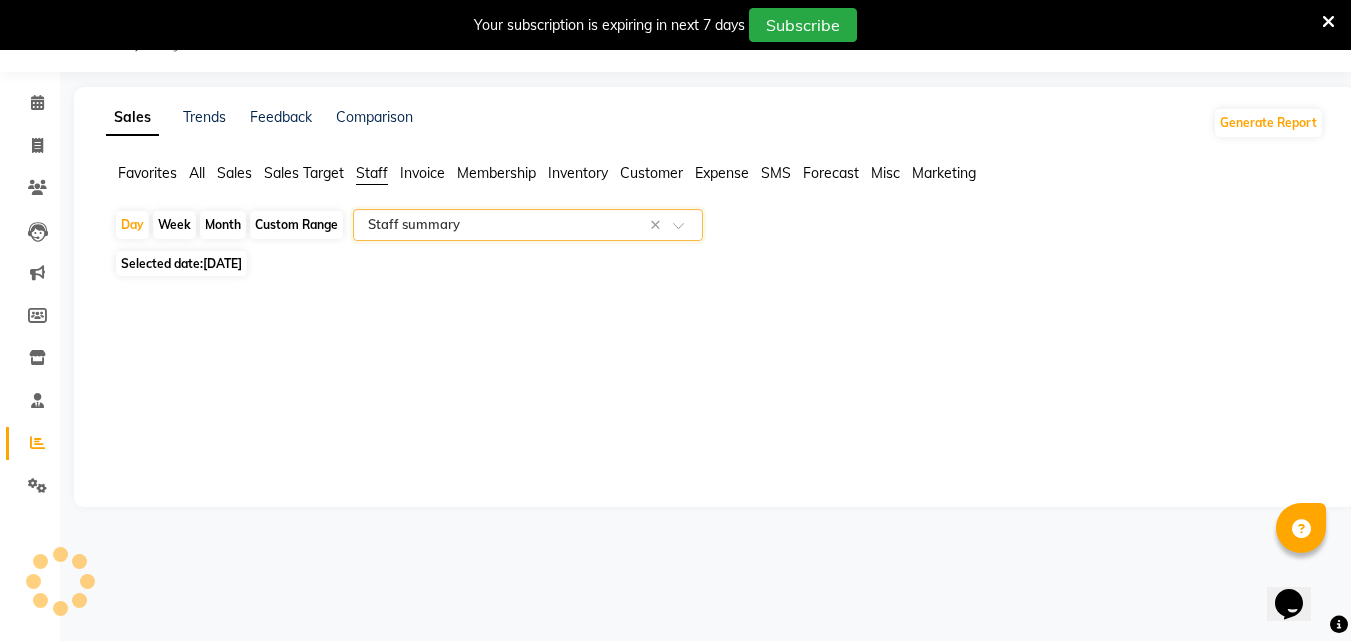 select on "filtered_report" 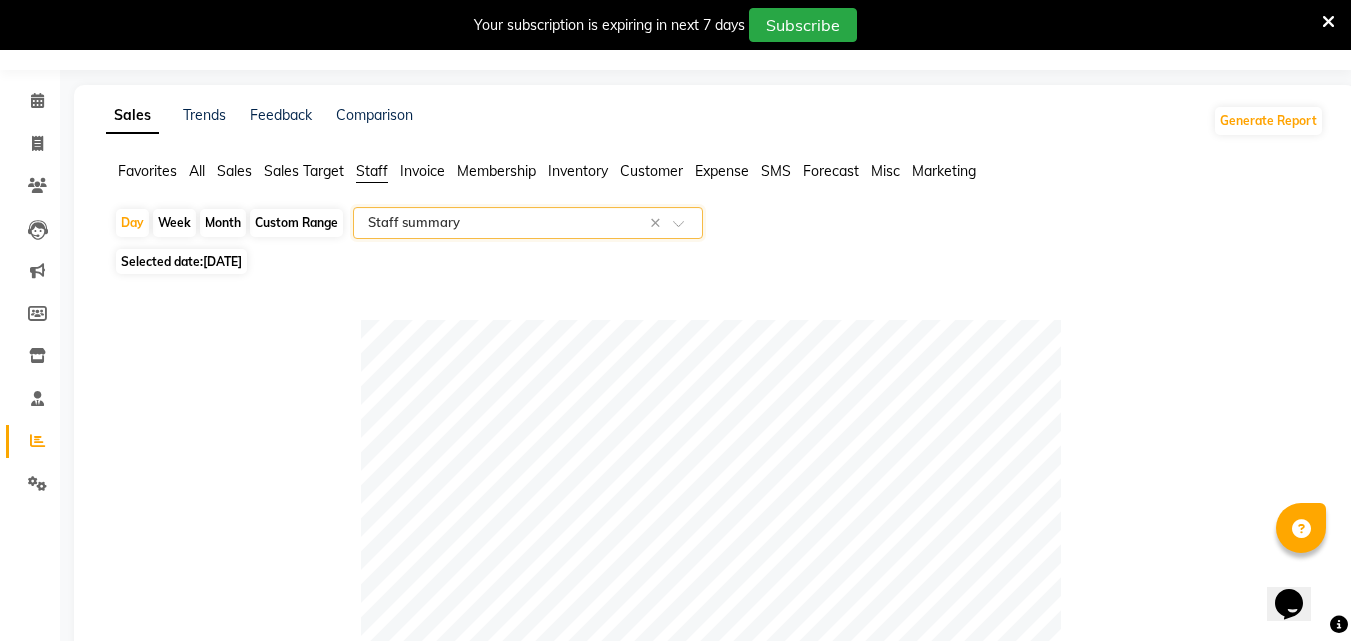 scroll, scrollTop: 50, scrollLeft: 0, axis: vertical 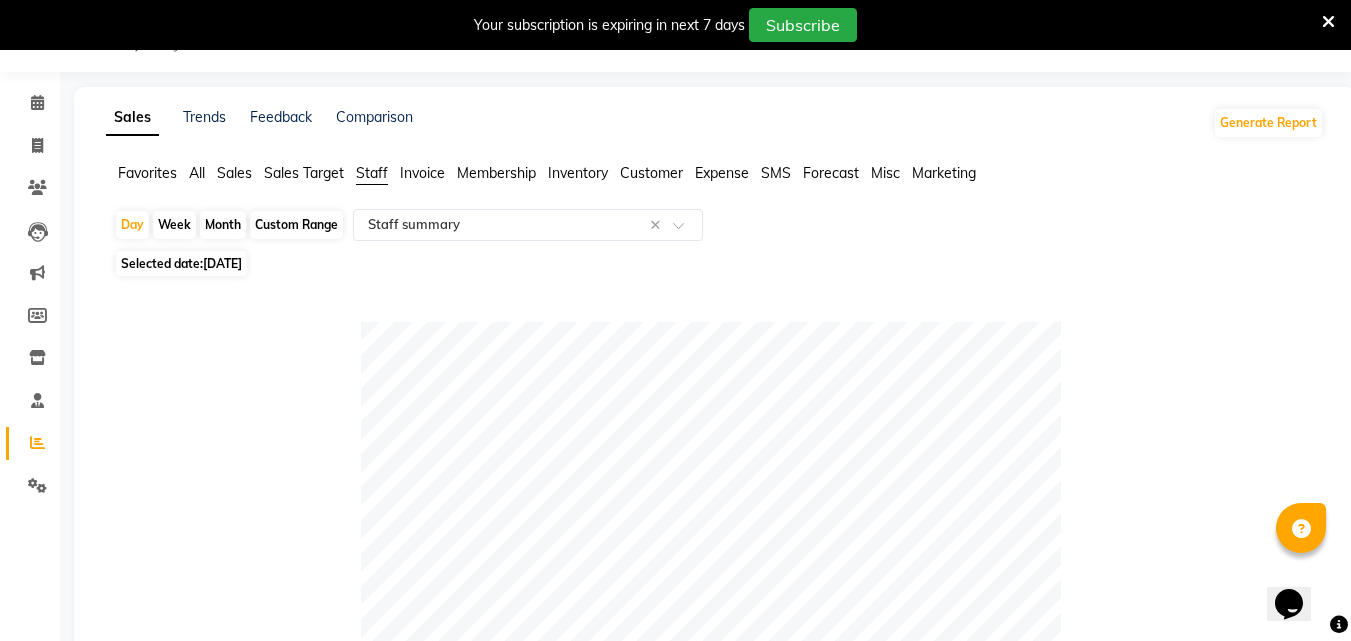 click on "Month" 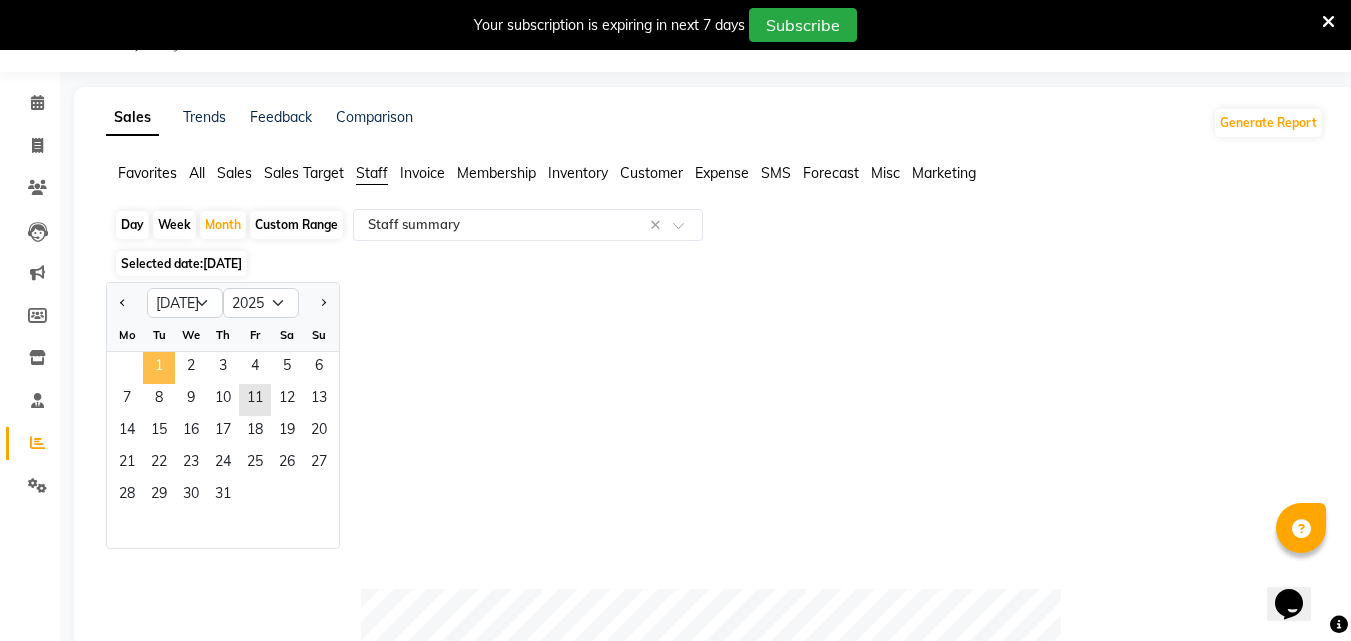 click on "1" 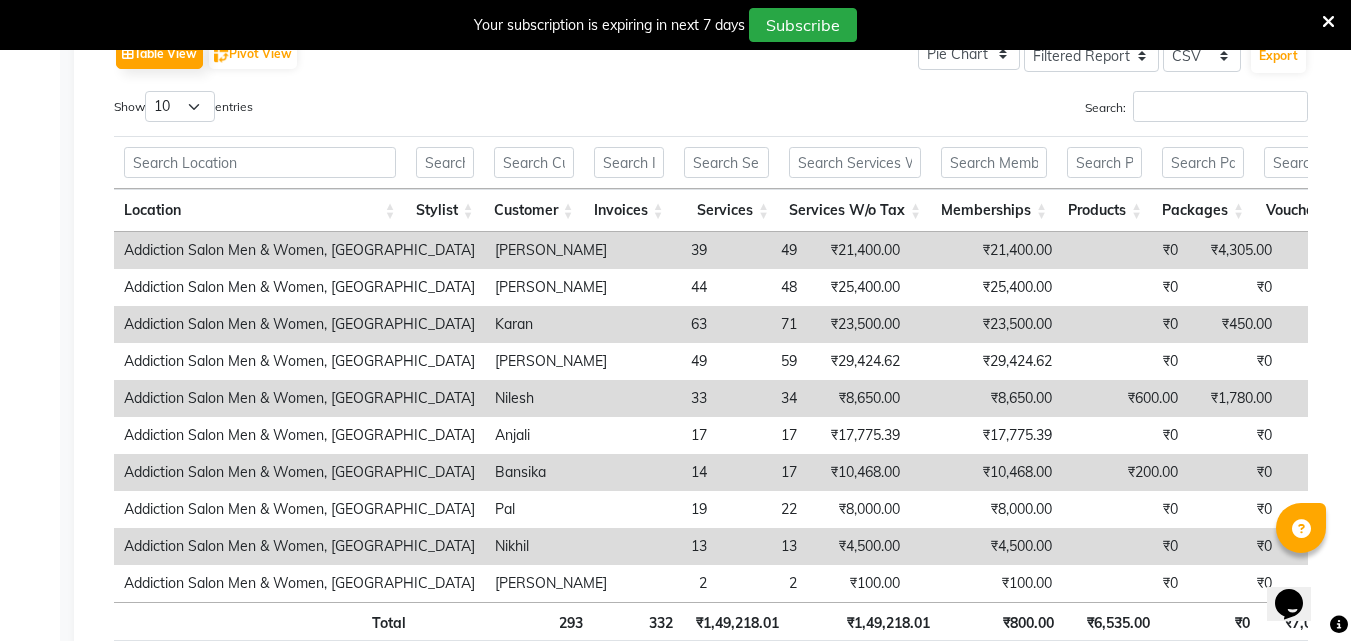 scroll, scrollTop: 1100, scrollLeft: 0, axis: vertical 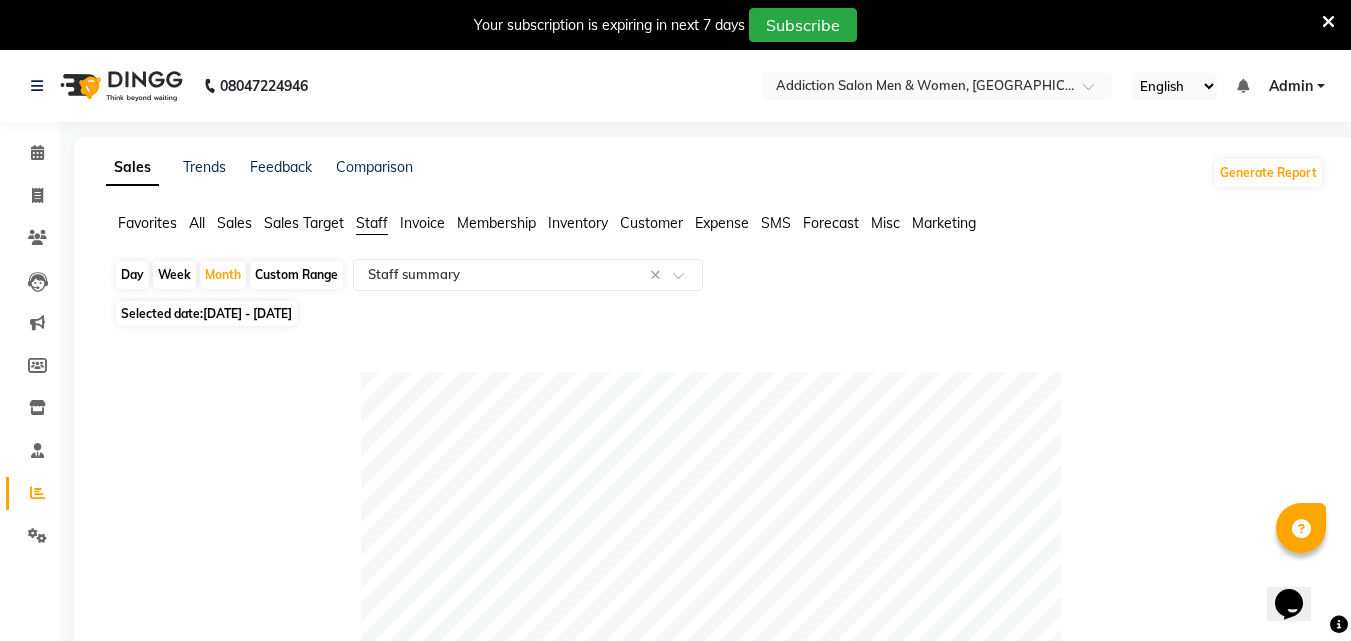click on "01-07-2025 - 31-07-2025" 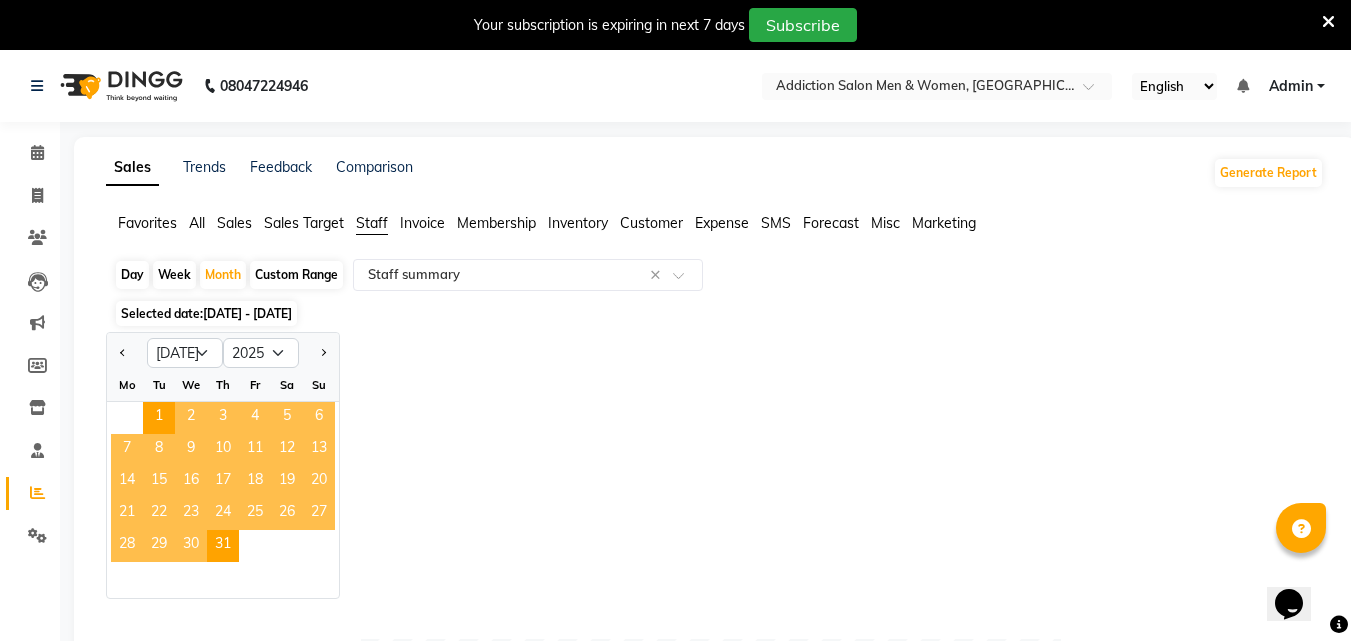 click 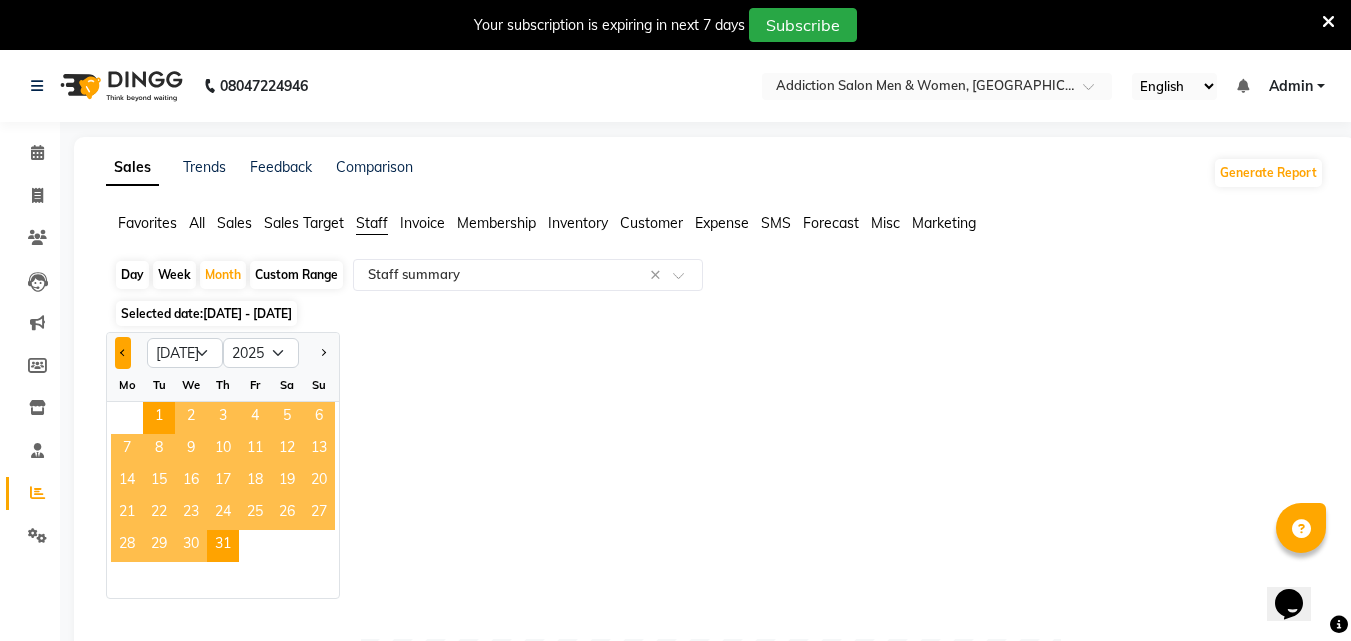 click 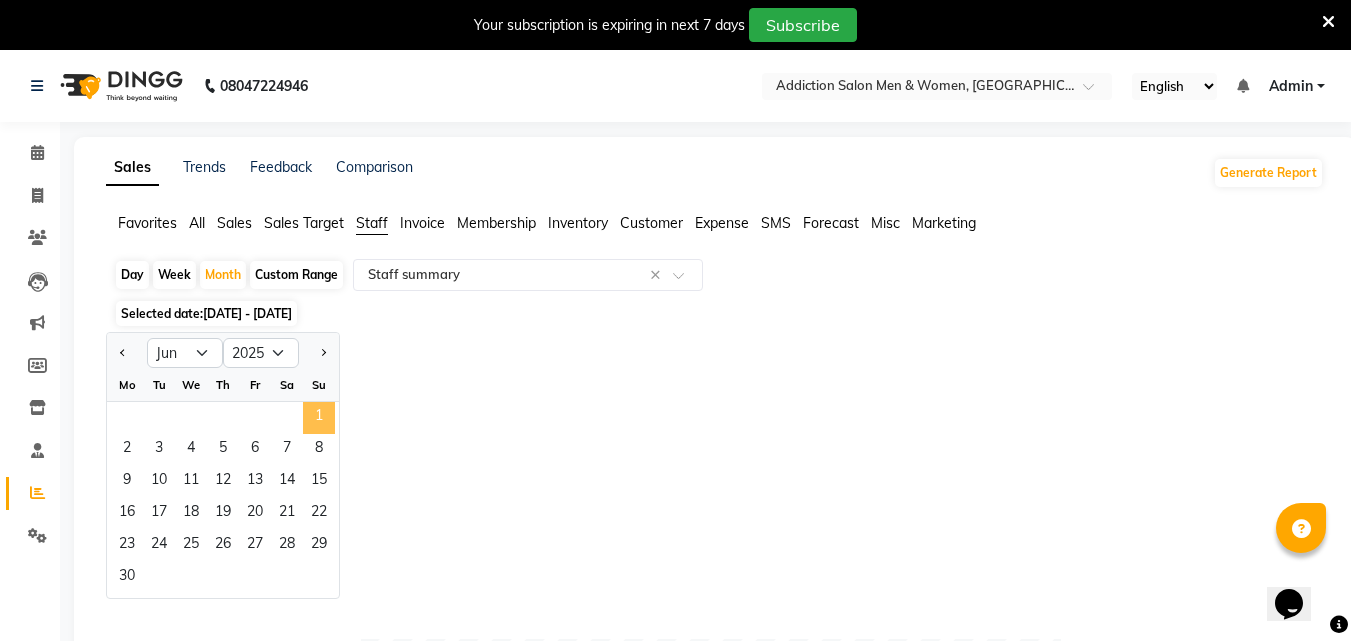click on "1" 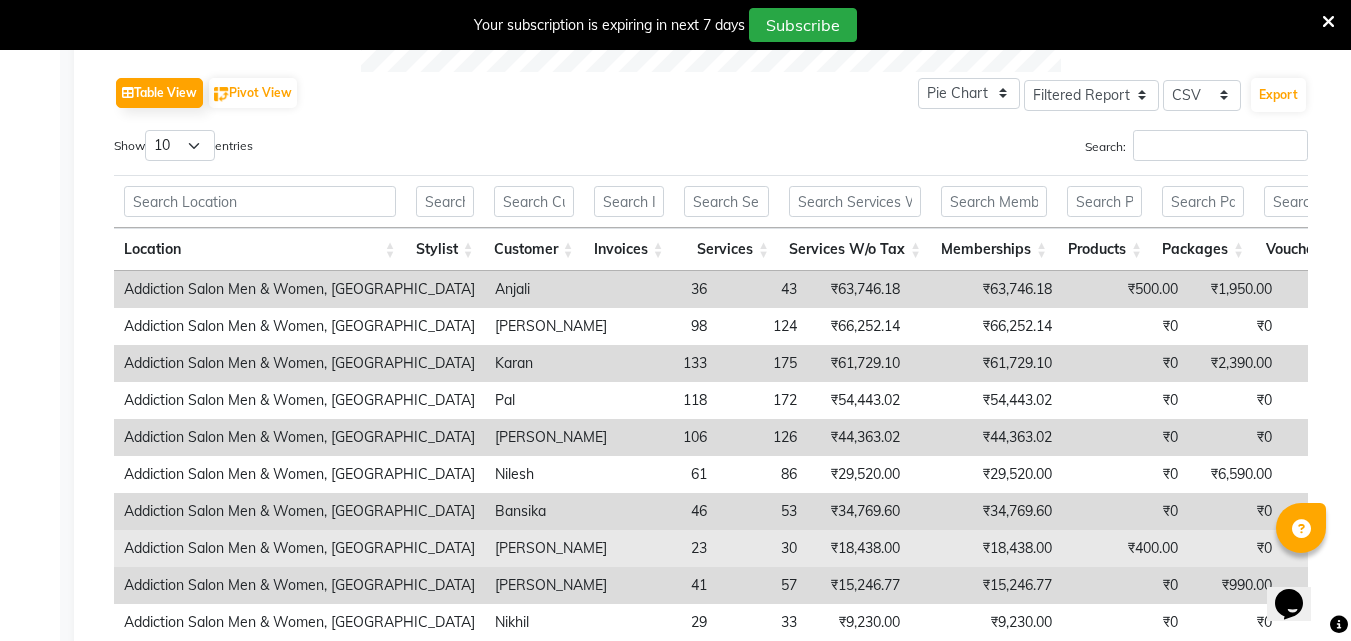scroll, scrollTop: 1181, scrollLeft: 0, axis: vertical 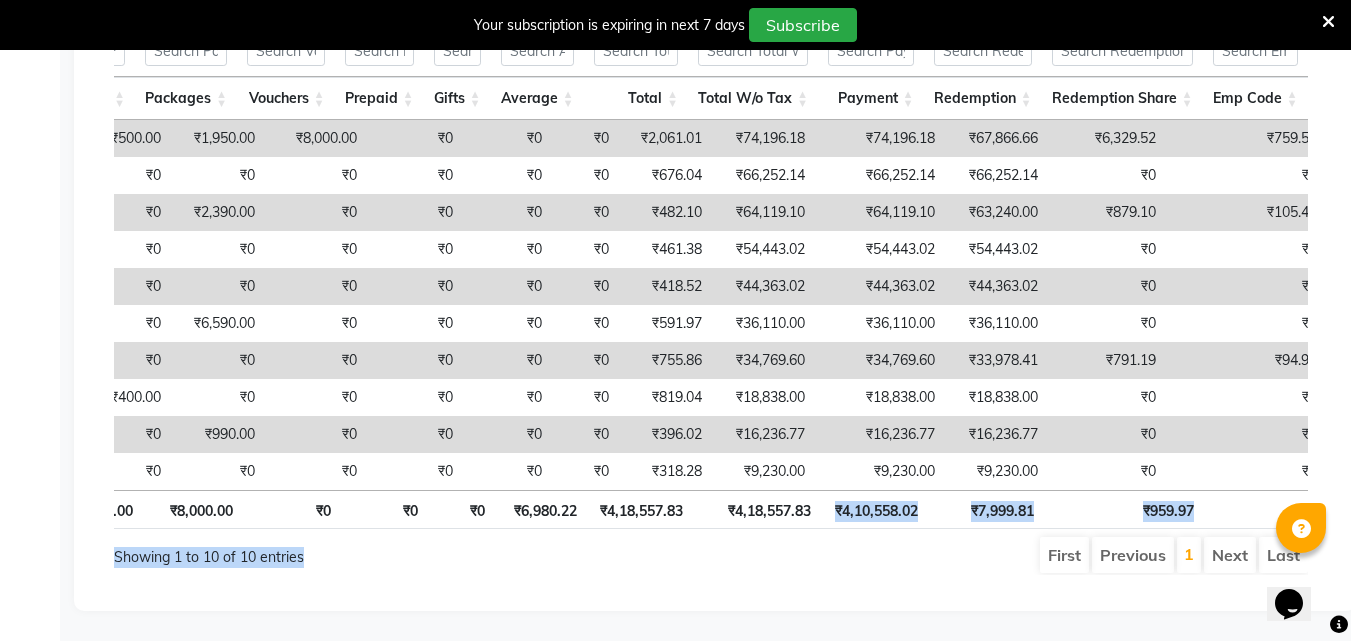 drag, startPoint x: 818, startPoint y: 476, endPoint x: 448, endPoint y: 537, distance: 374.99466 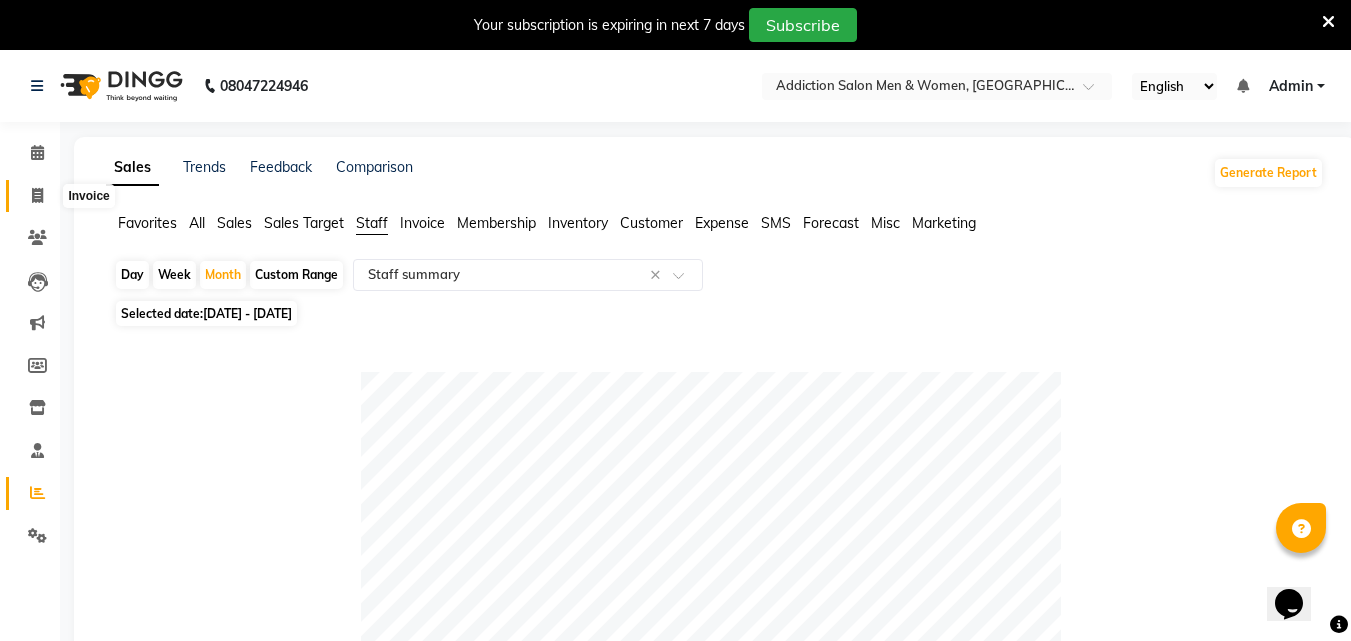 click 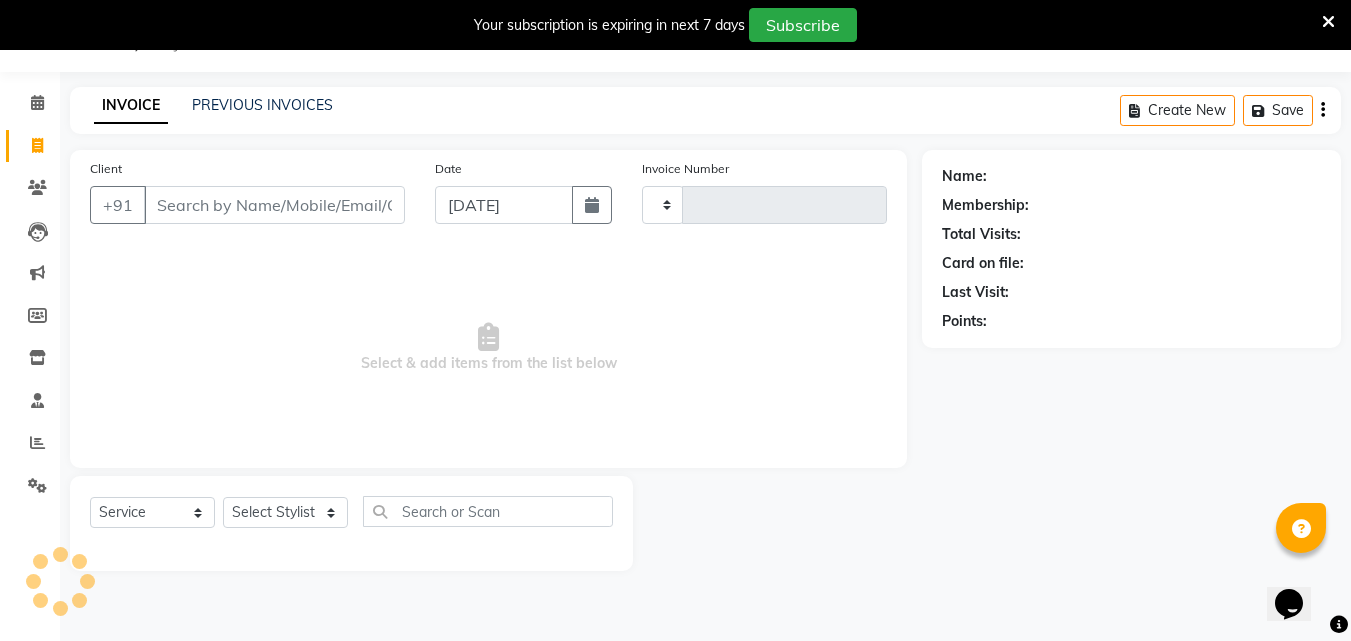type on "2661" 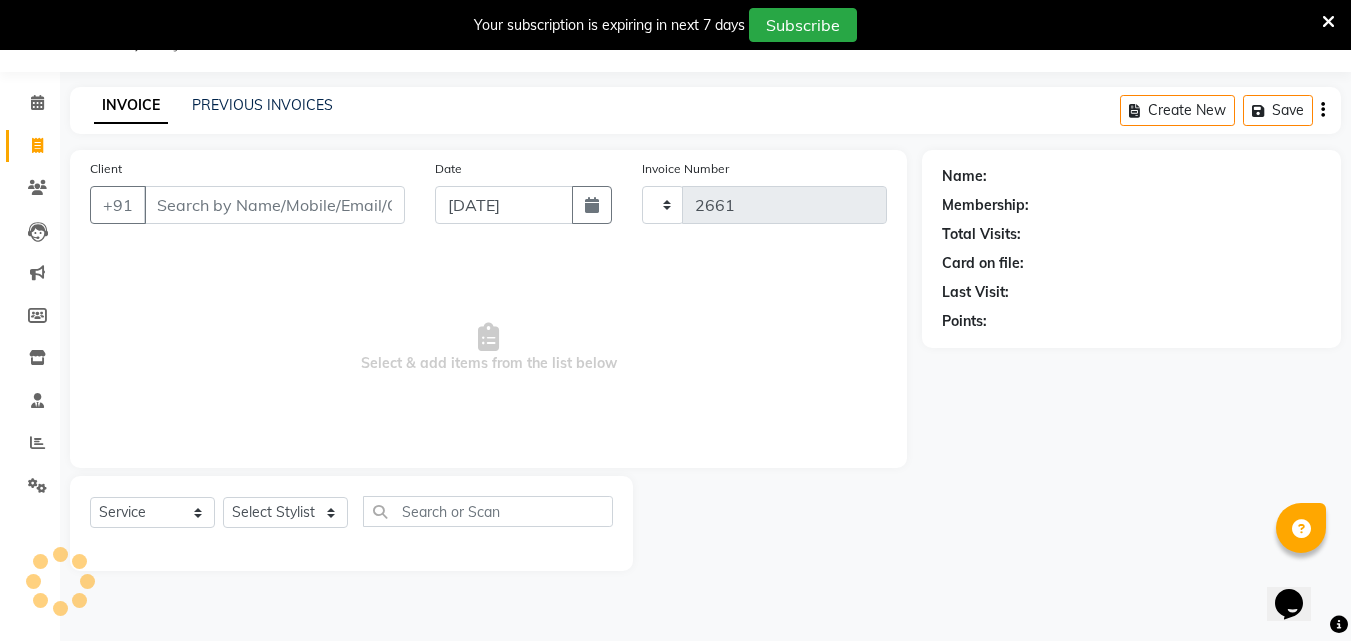select on "6595" 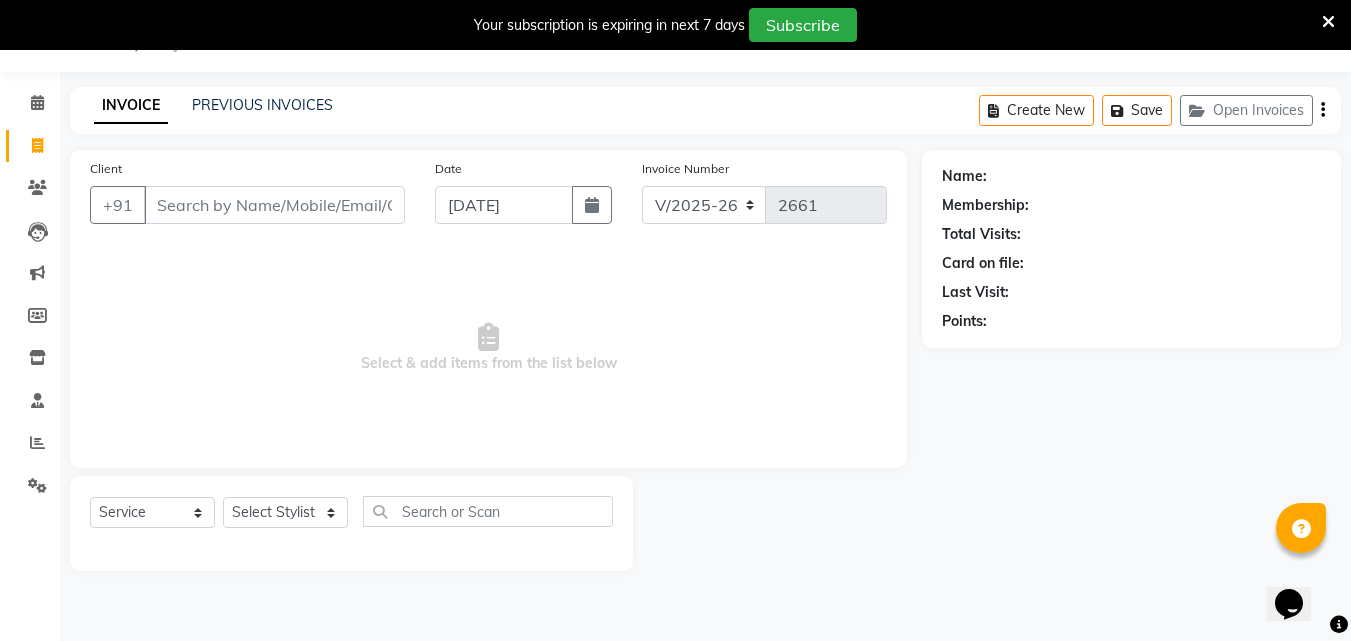 click at bounding box center [1328, 22] 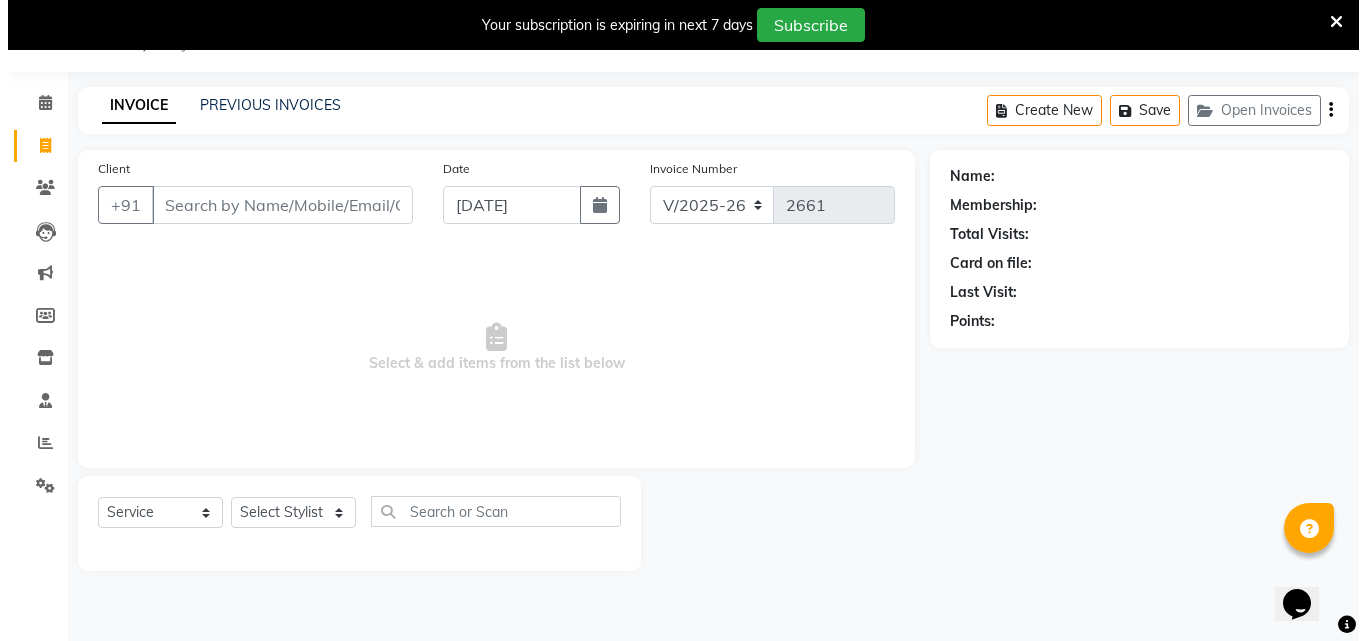 scroll, scrollTop: 0, scrollLeft: 0, axis: both 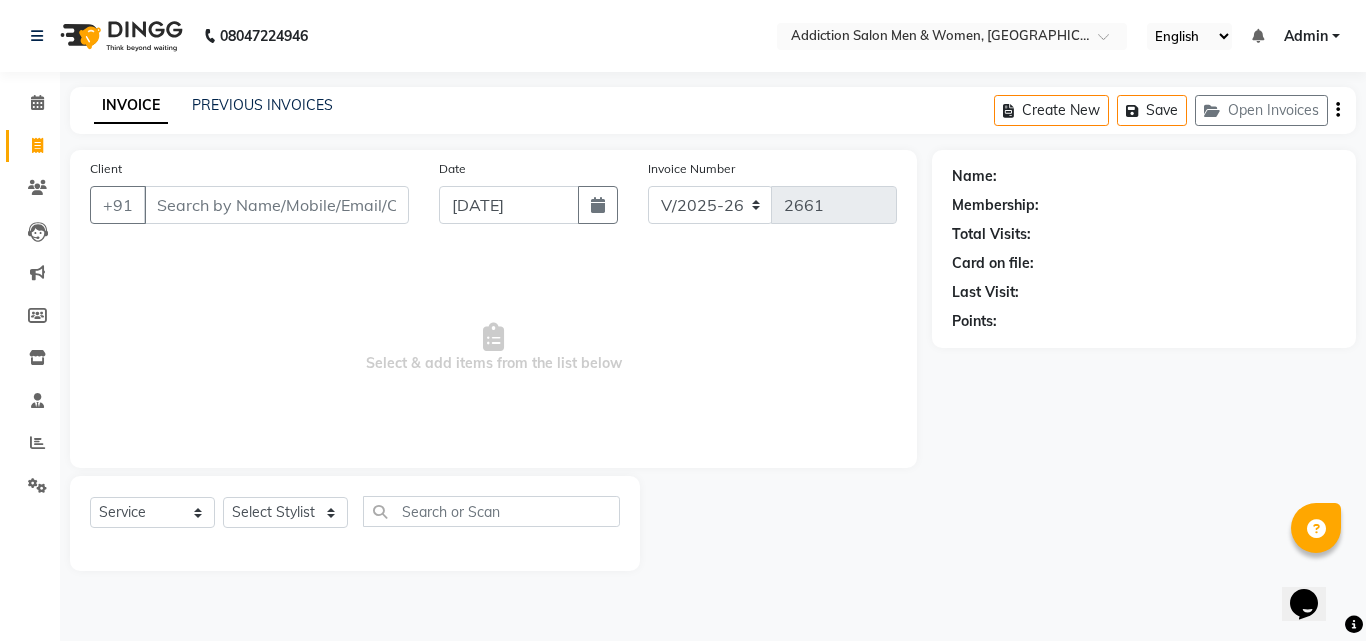 click on "Admin" at bounding box center [1312, 36] 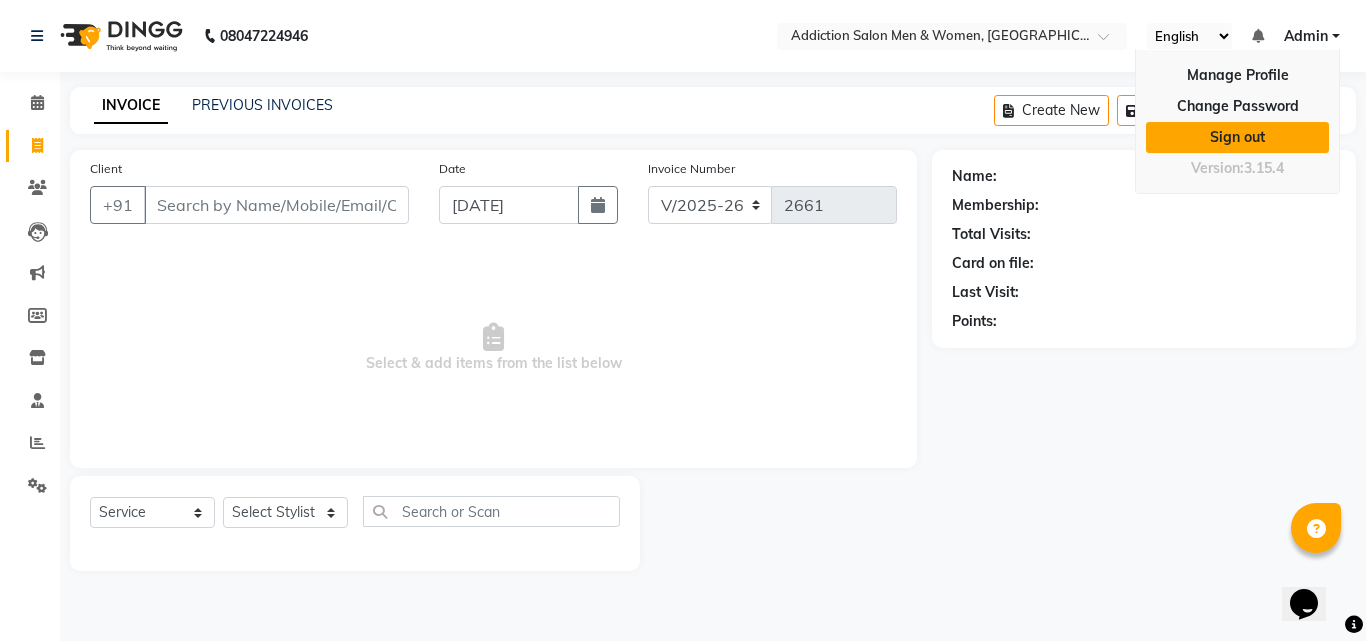 click on "Sign out" at bounding box center (1237, 137) 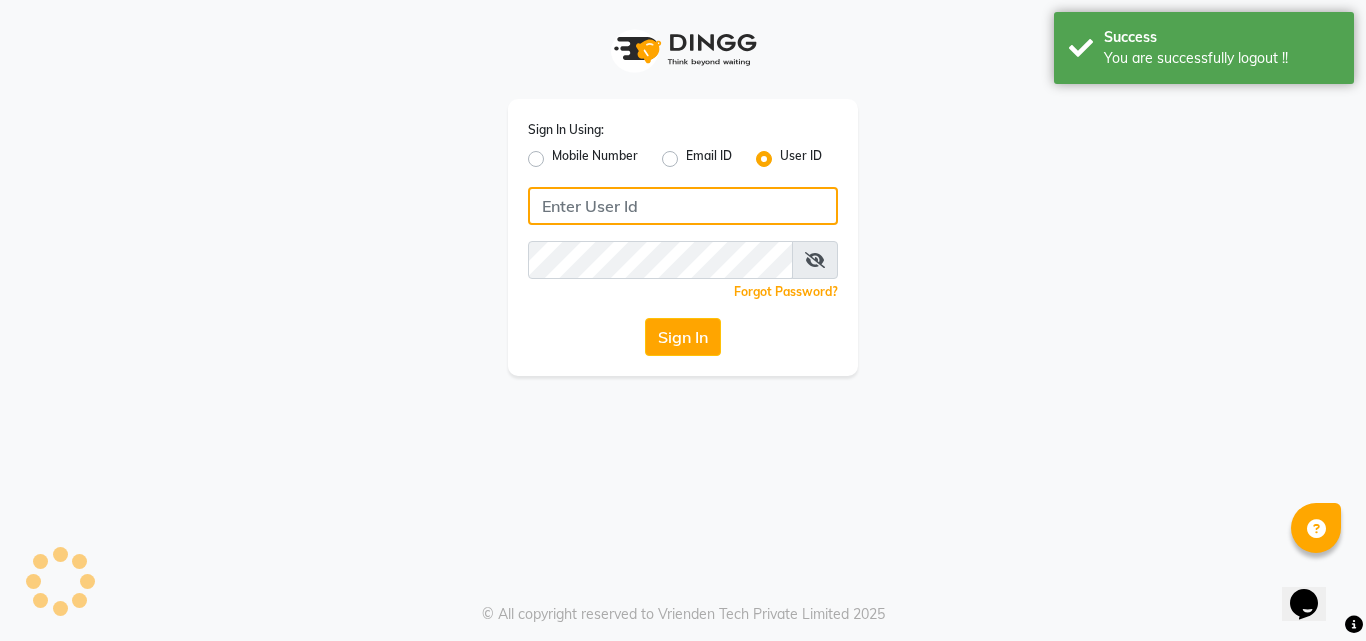 type on "8105474348" 